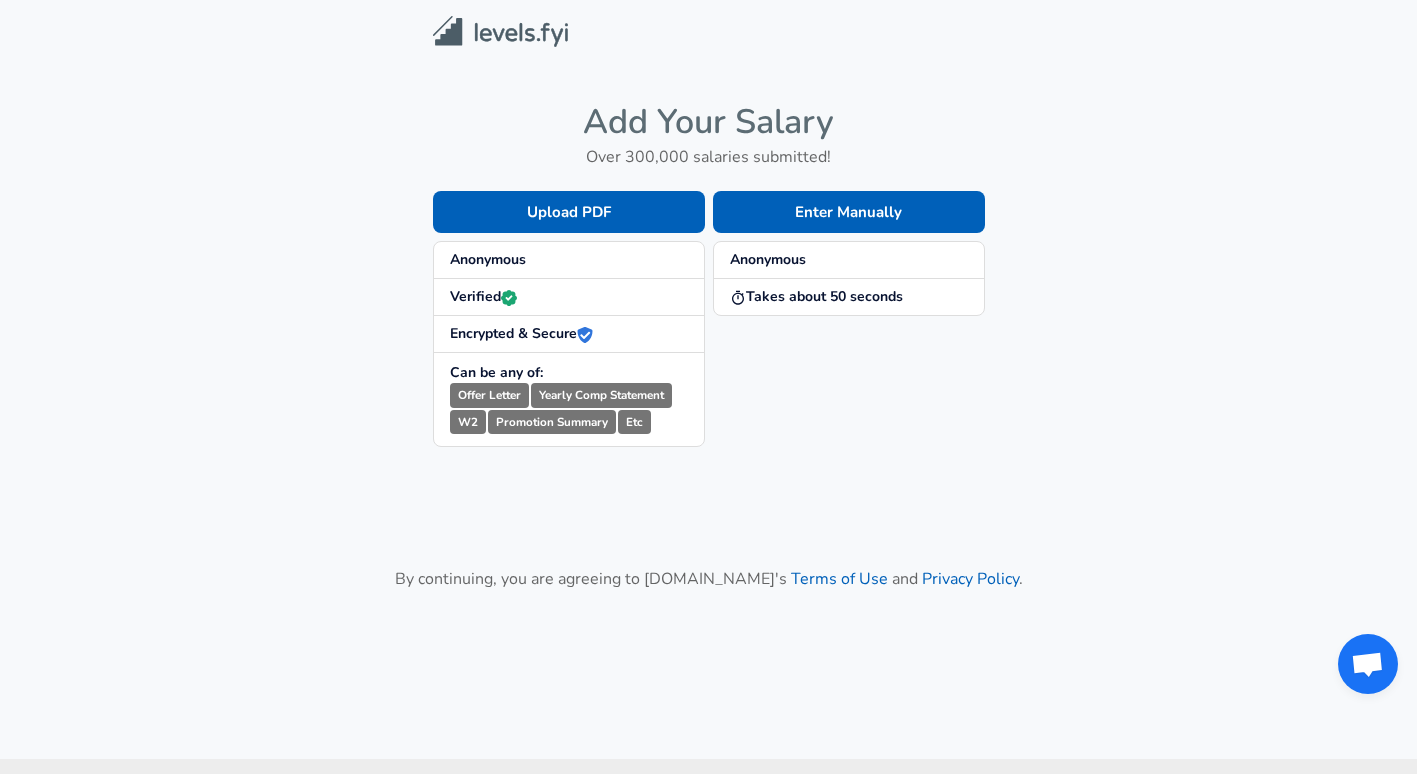 scroll, scrollTop: 0, scrollLeft: 0, axis: both 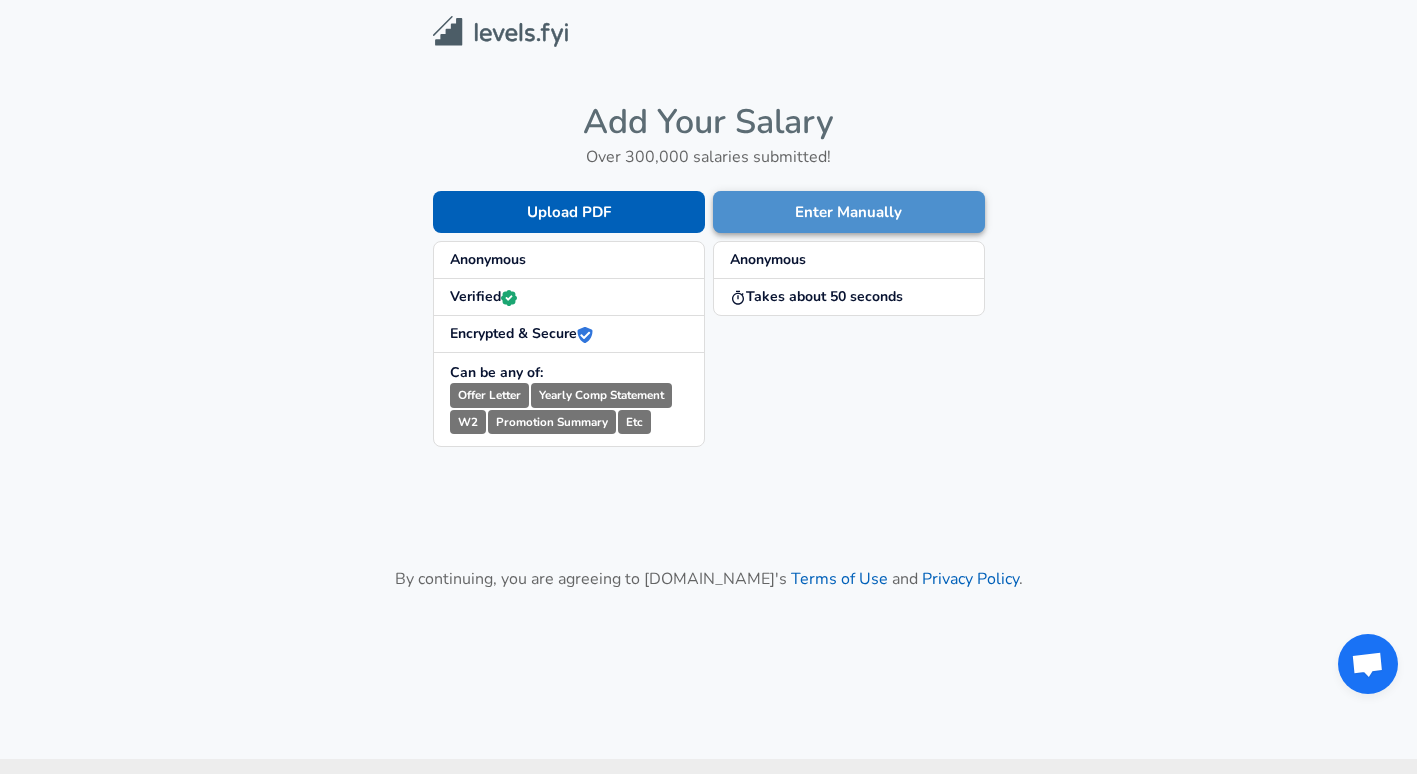 click on "Enter Manually" at bounding box center (849, 212) 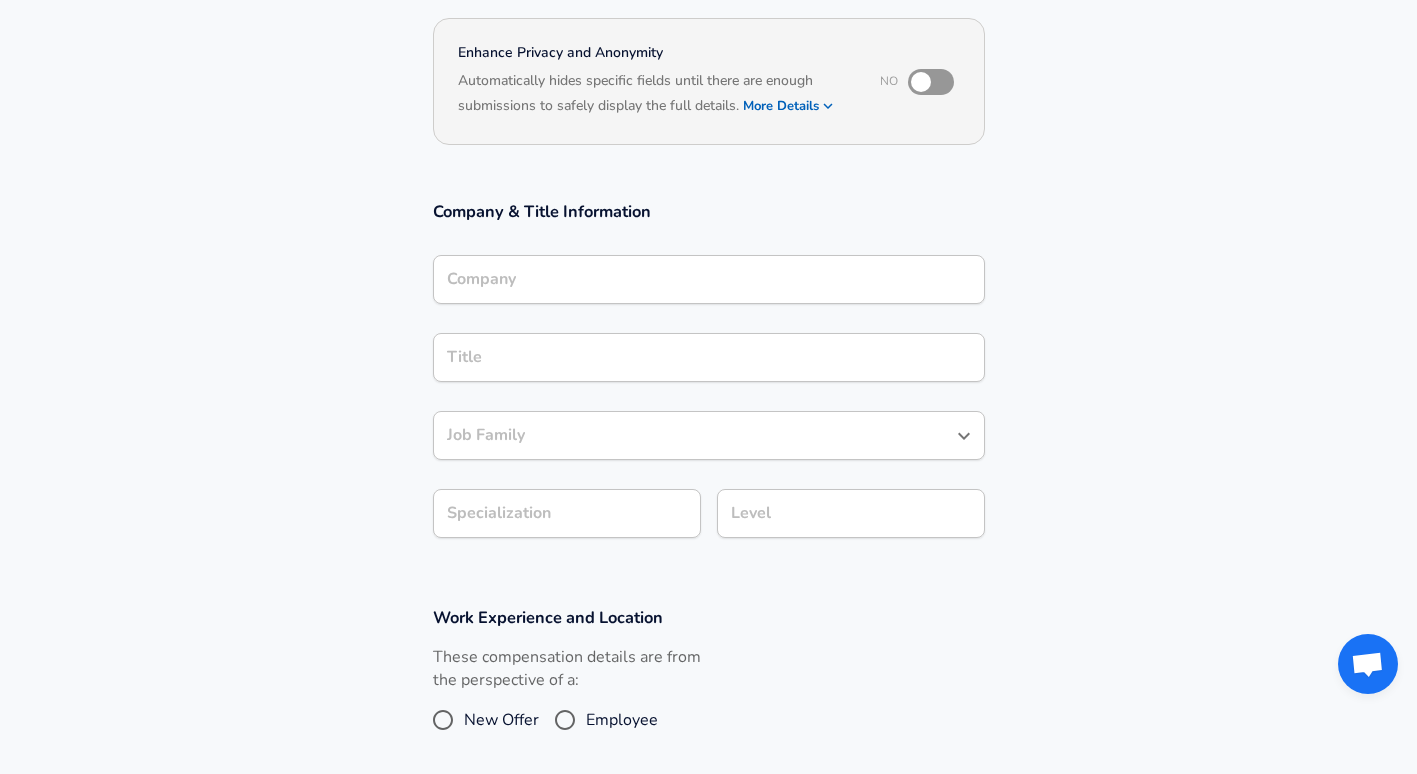 scroll, scrollTop: 200, scrollLeft: 0, axis: vertical 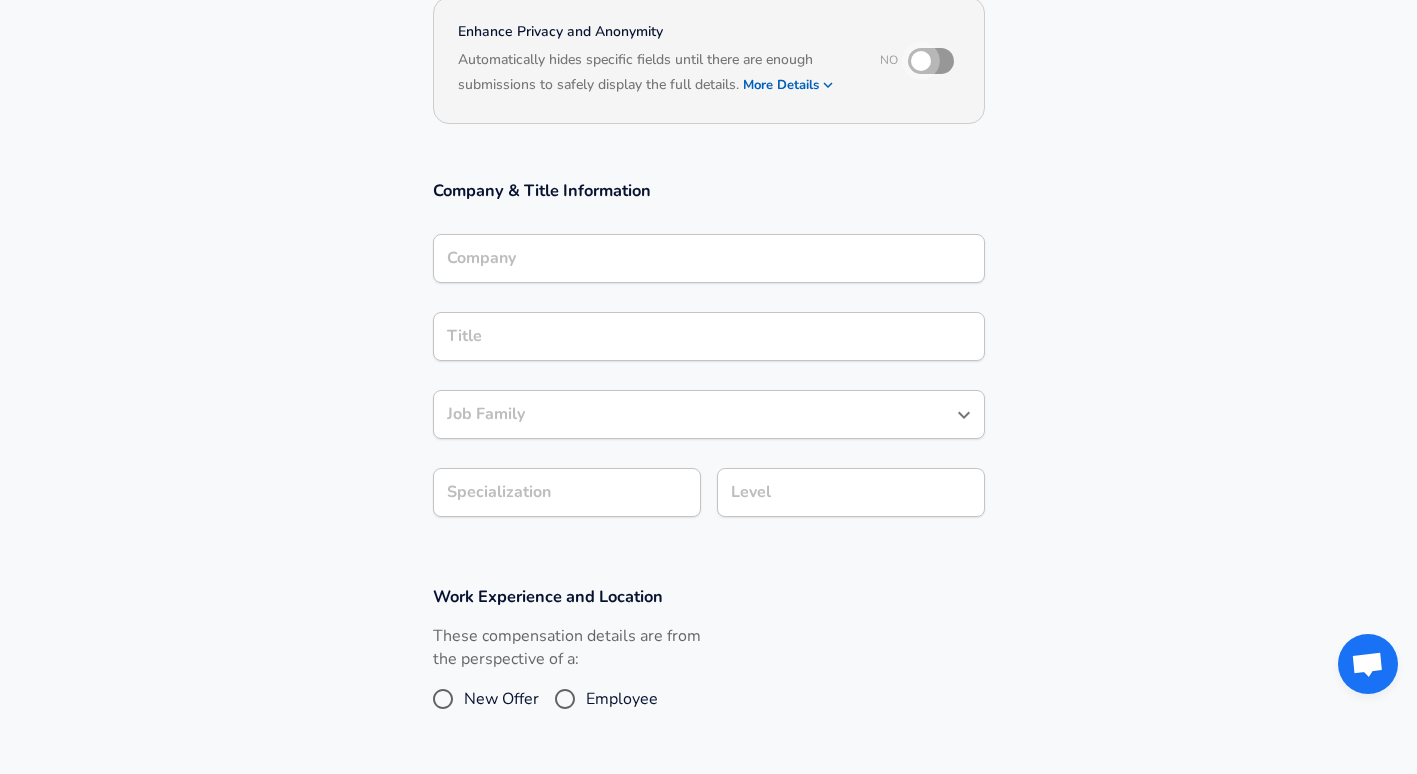 click at bounding box center [921, 61] 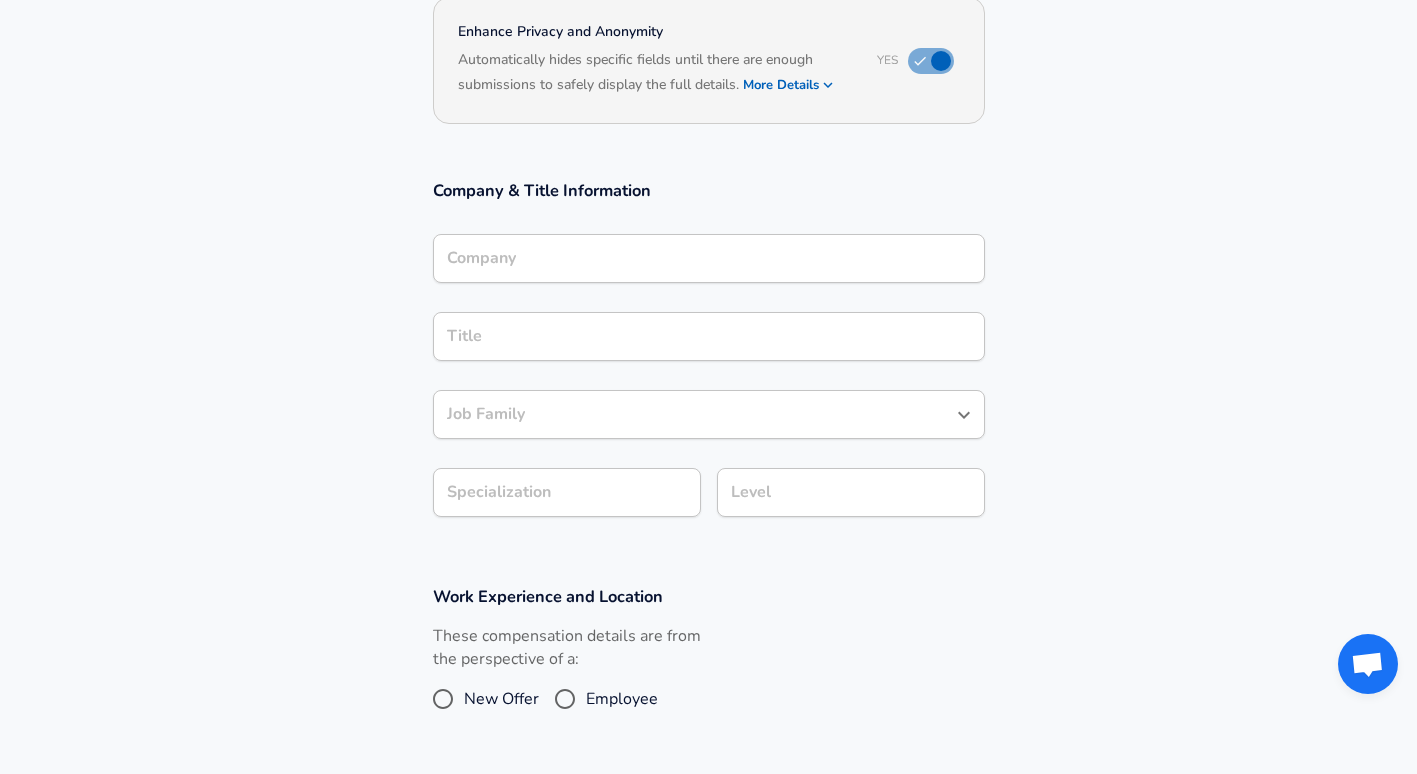 click on "Company" at bounding box center (709, 258) 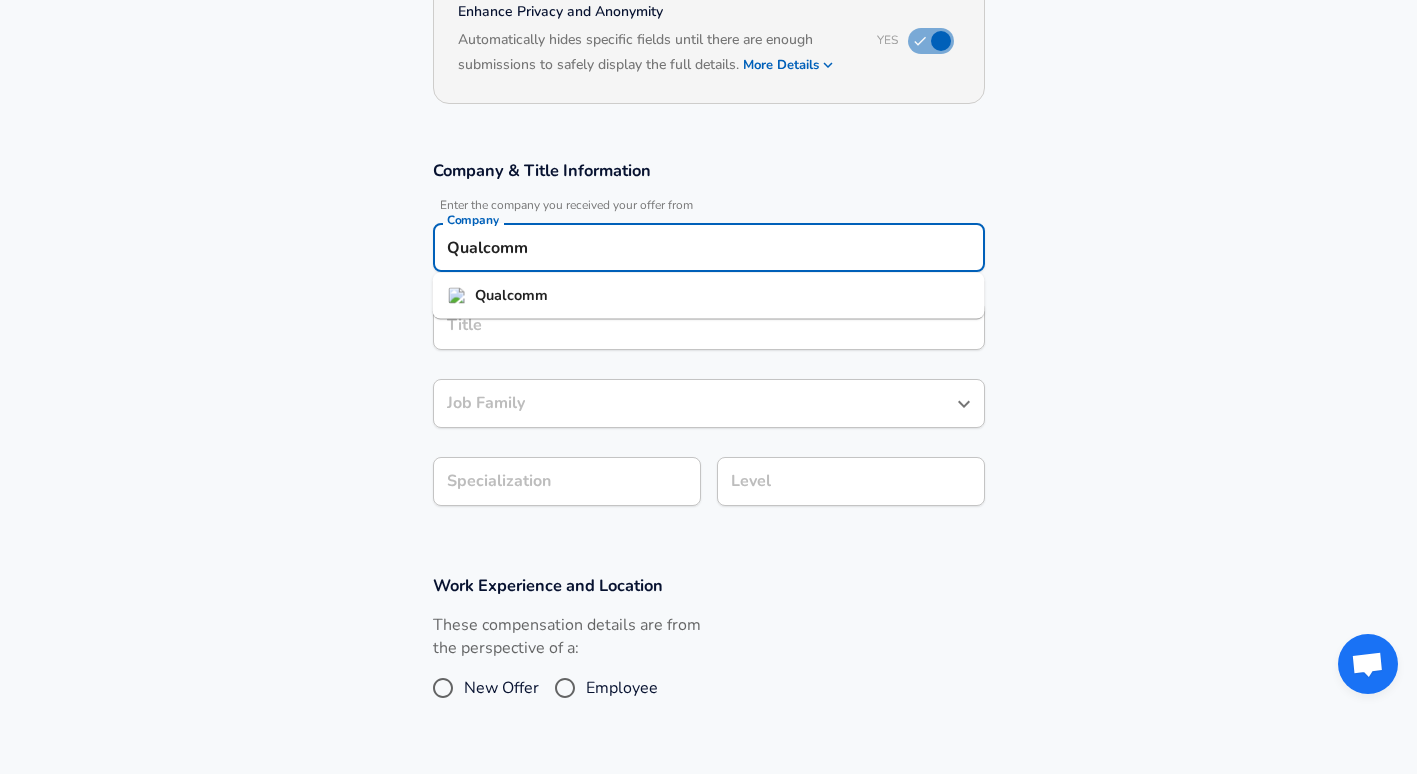 click on "Qualcomm" at bounding box center (709, 296) 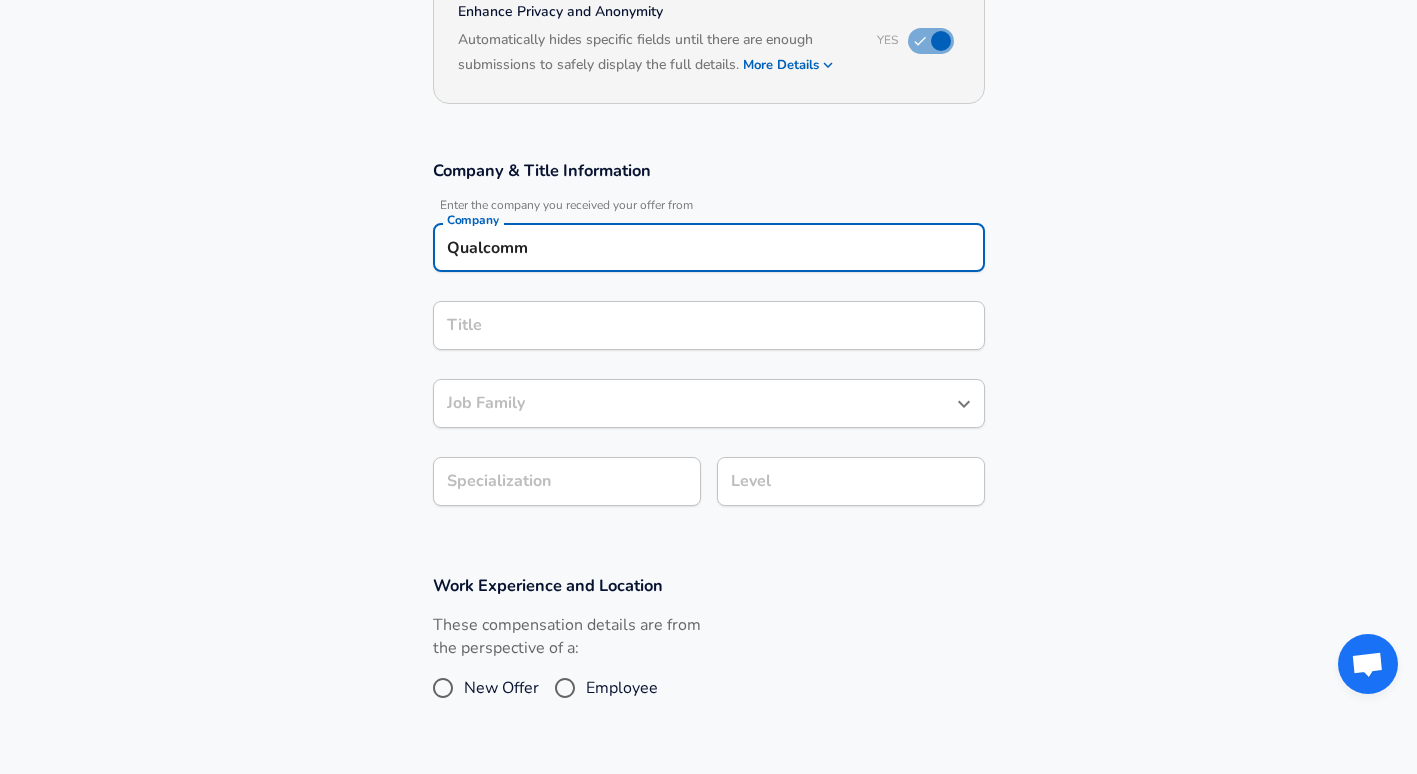 type on "Qualcomm" 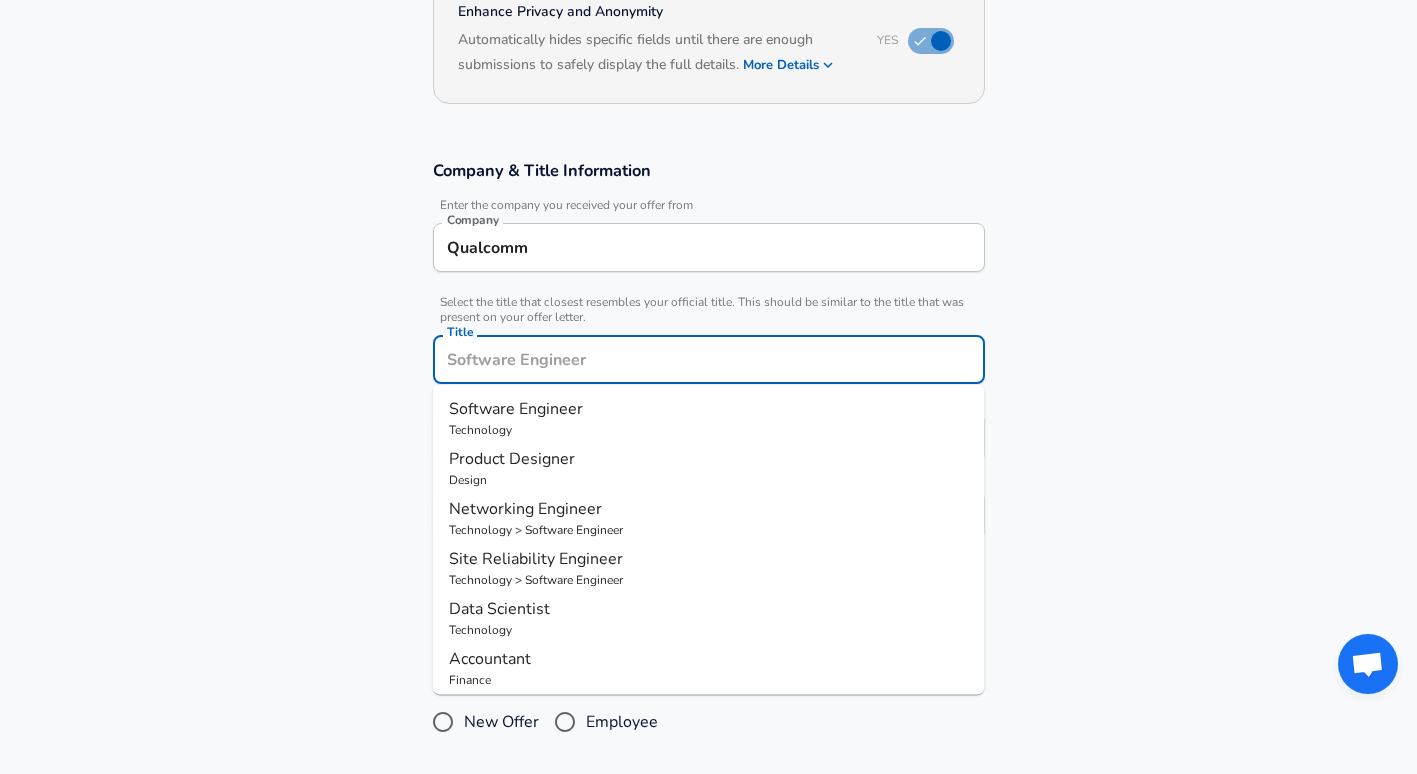 click on "Title" at bounding box center (709, 359) 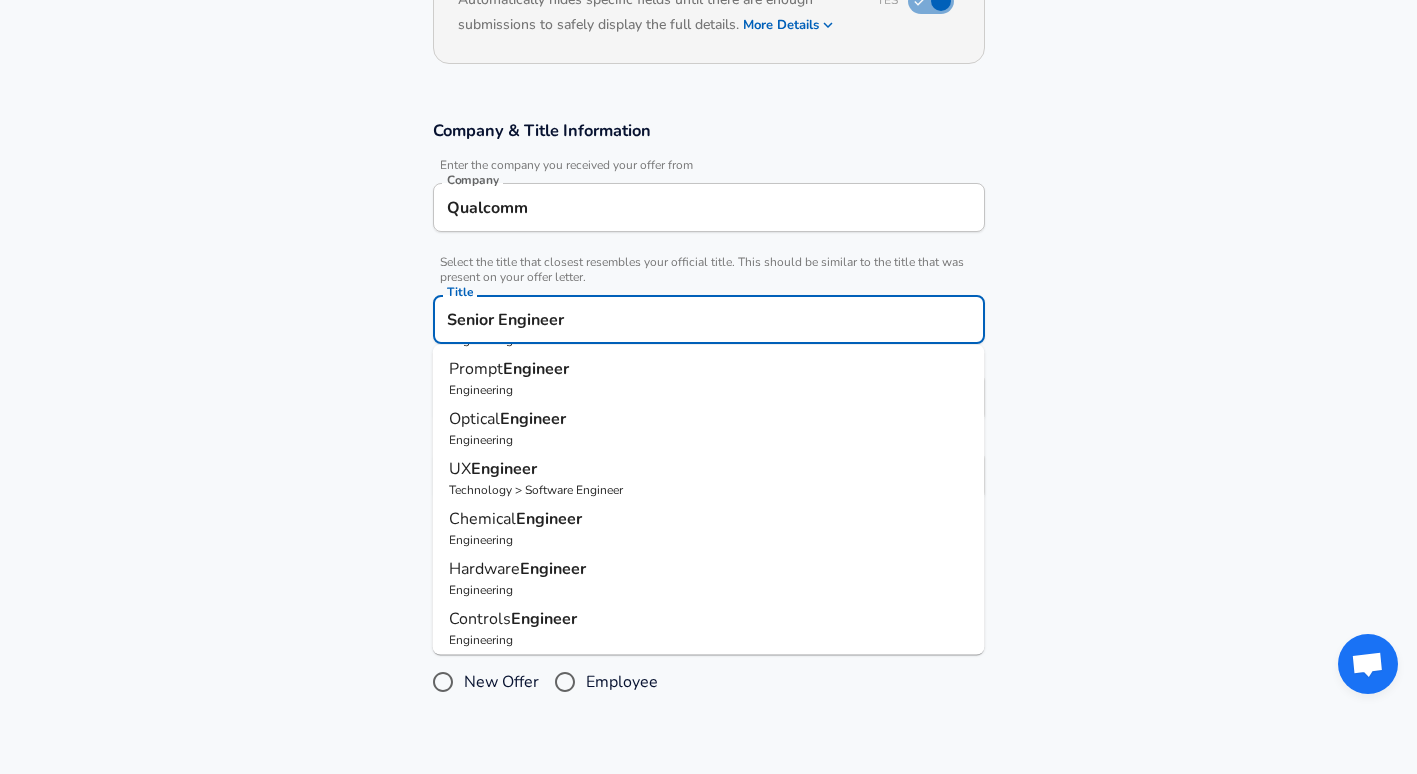 scroll, scrollTop: 206, scrollLeft: 0, axis: vertical 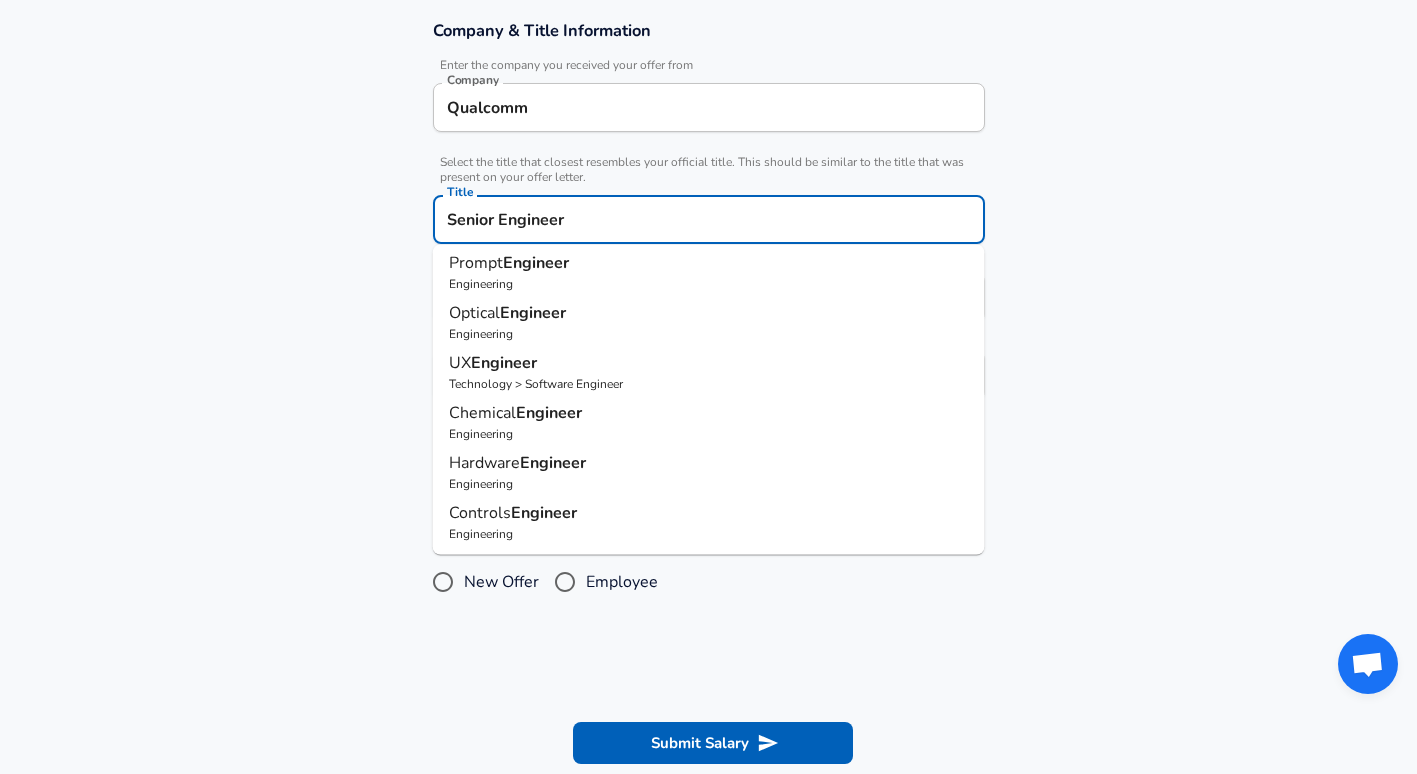 click on "Hardware  Engineer" at bounding box center (709, 463) 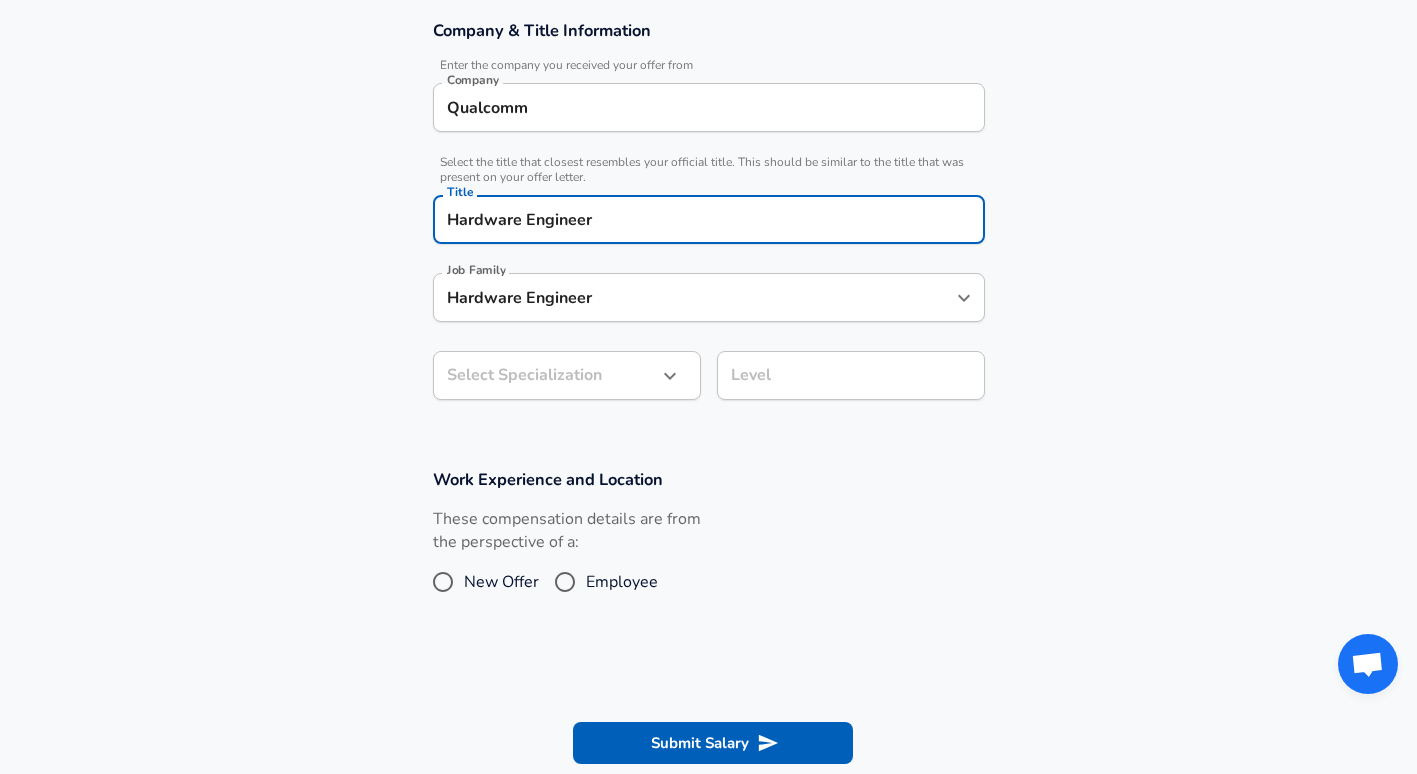 type on "Hardware Engineer" 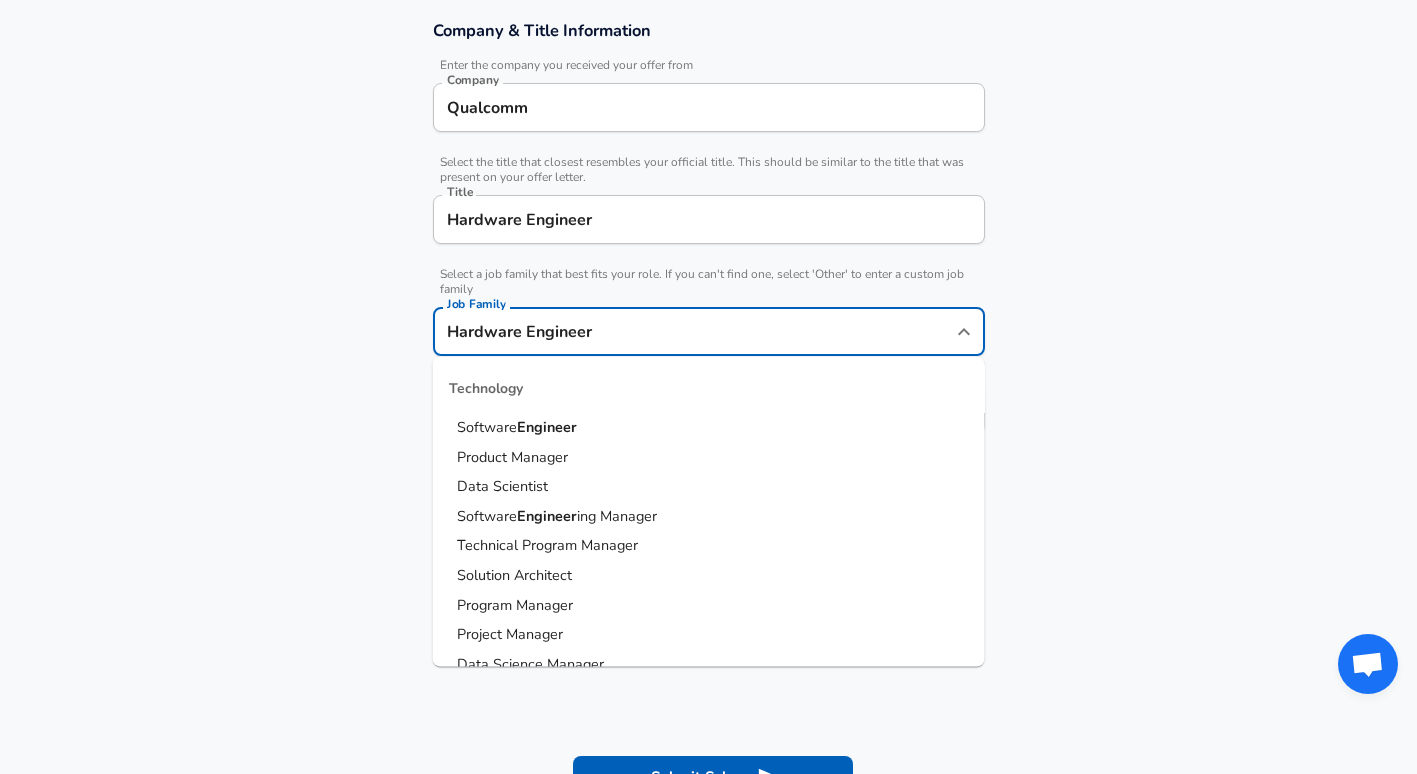 scroll, scrollTop: 400, scrollLeft: 0, axis: vertical 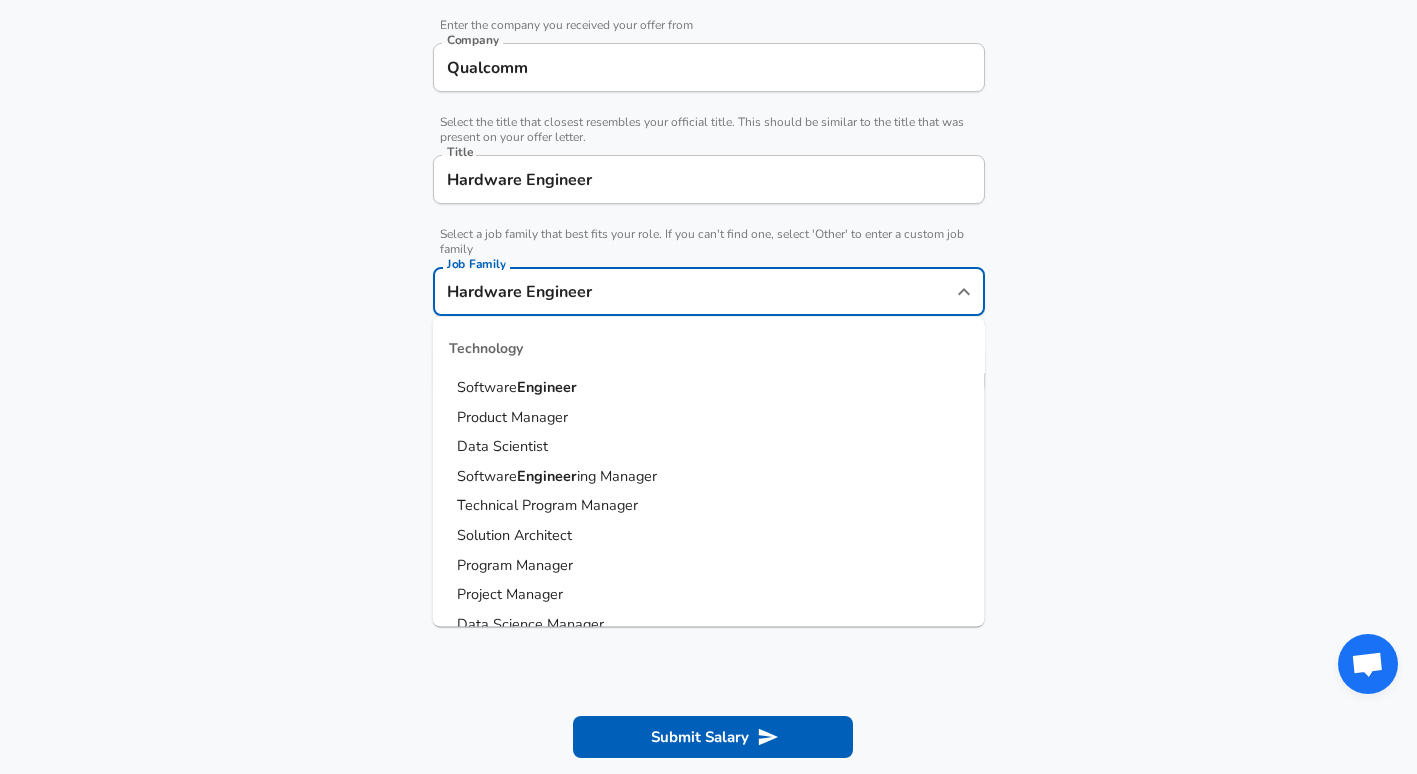 click on "Software  Engineer" at bounding box center [709, 388] 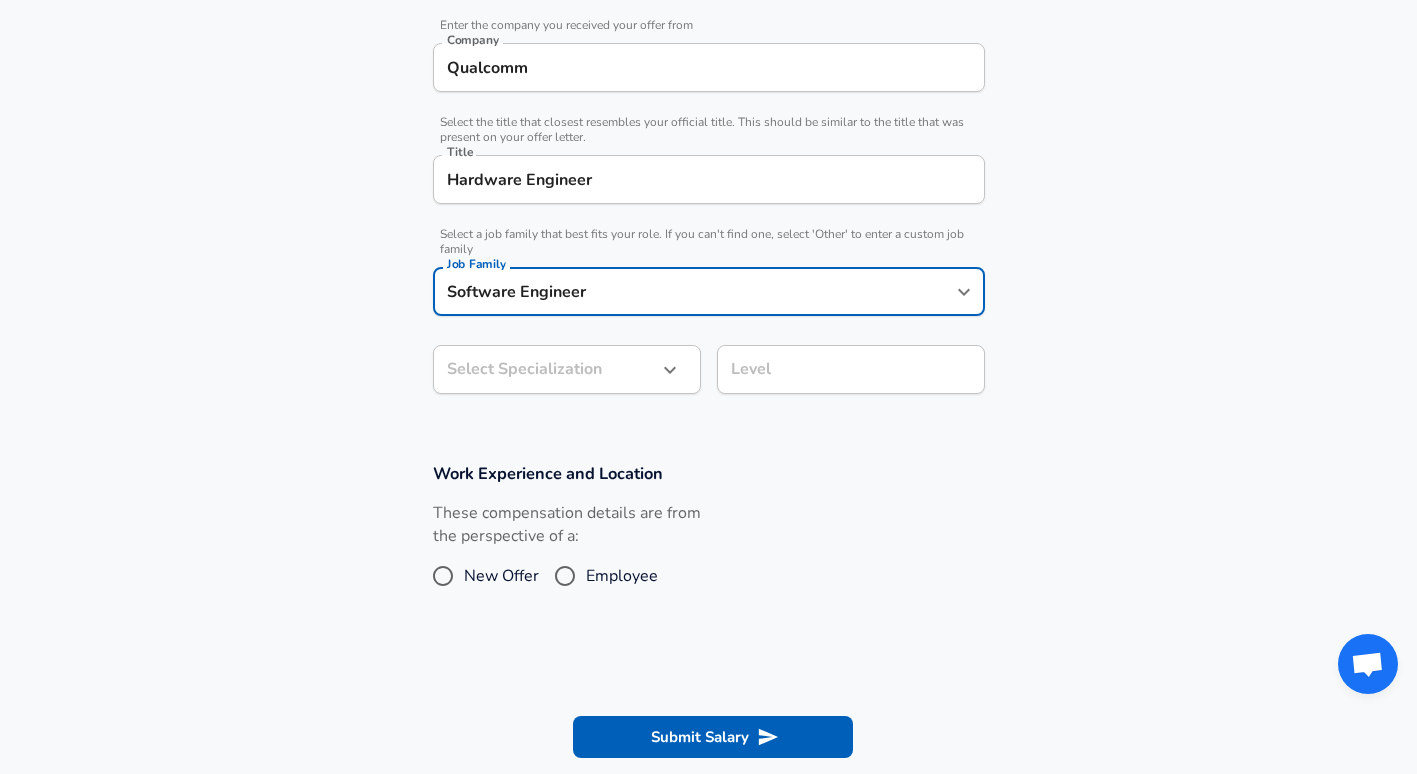 click on "Company & Title Information   Enter the company you received your offer from Company Qualcomm Company   Select the title that closest resembles your official title. This should be similar to the title that was present on your offer letter. Title Hardware Engineer Title   Select a job family that best fits your role. If you can't find one, select 'Other' to enter a custom job family Job Family Software Engineer Job Family Select Specialization ​ Select Specialization Level Level" at bounding box center [708, 197] 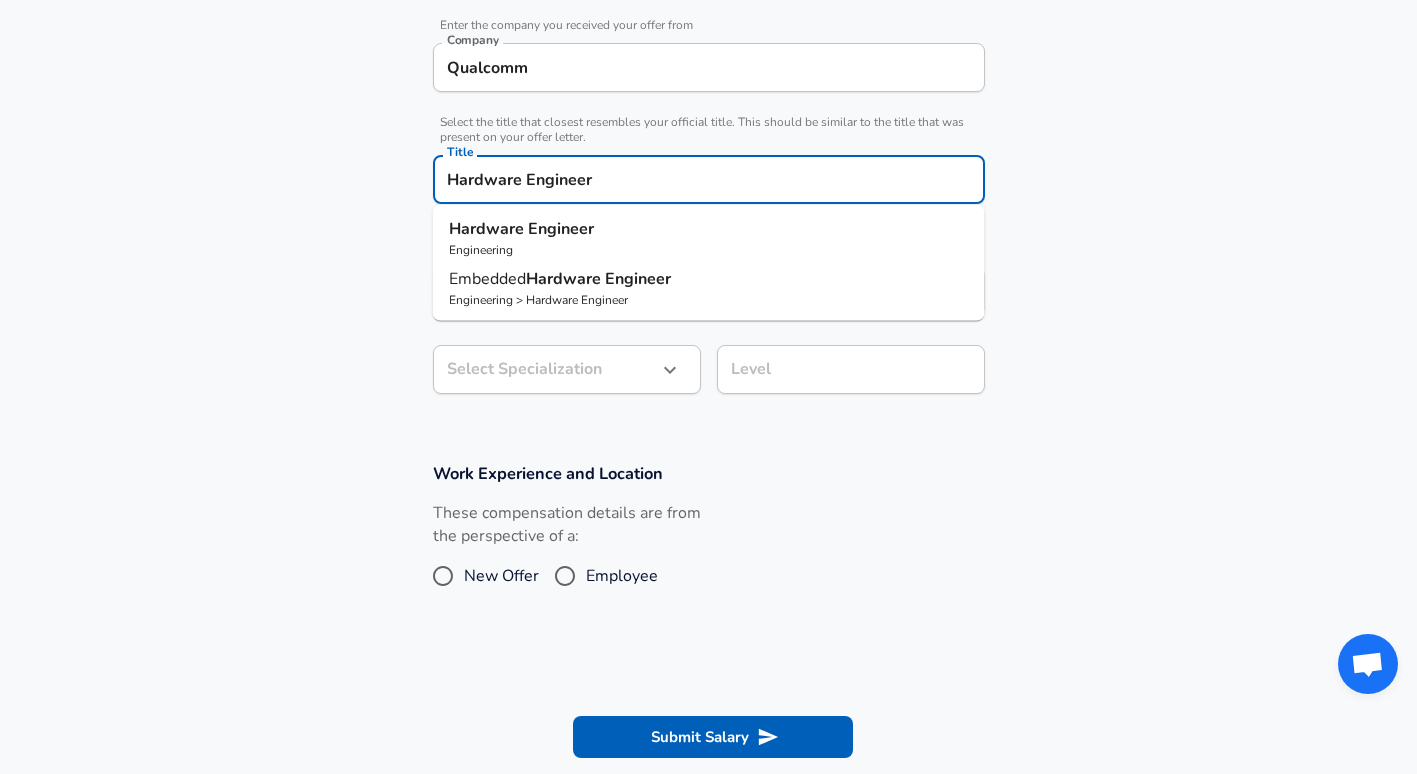 click on "Hardware Engineer" at bounding box center [709, 179] 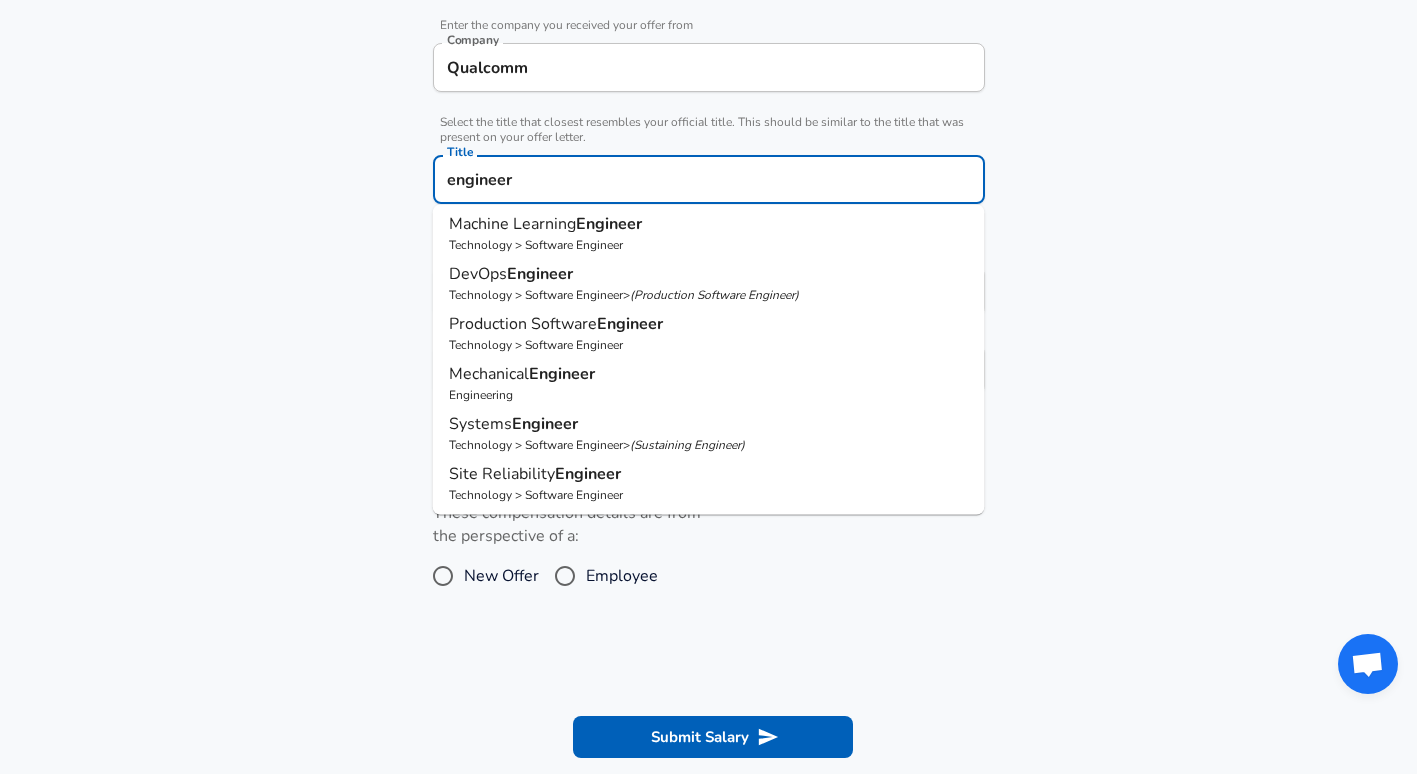 scroll, scrollTop: 456, scrollLeft: 0, axis: vertical 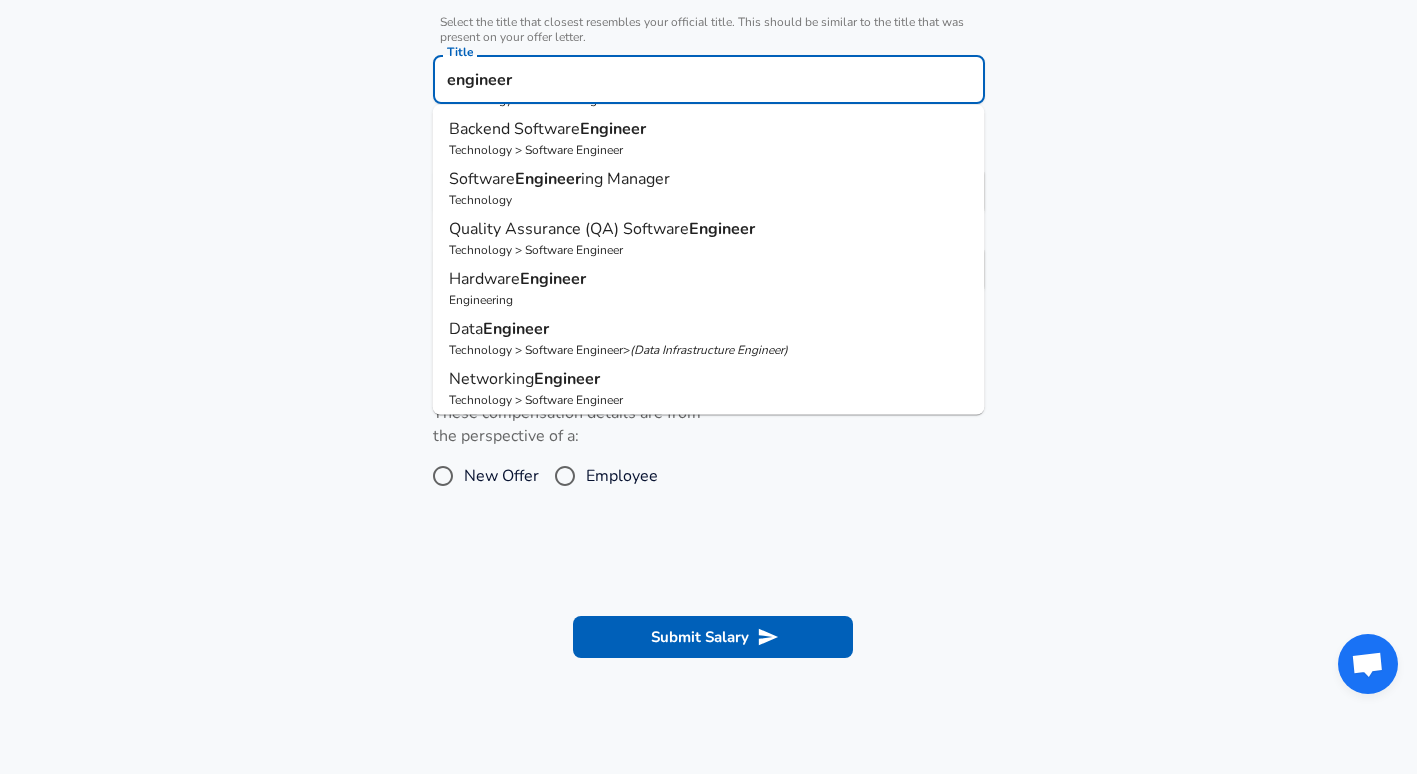 click on "Engineering" at bounding box center [709, 300] 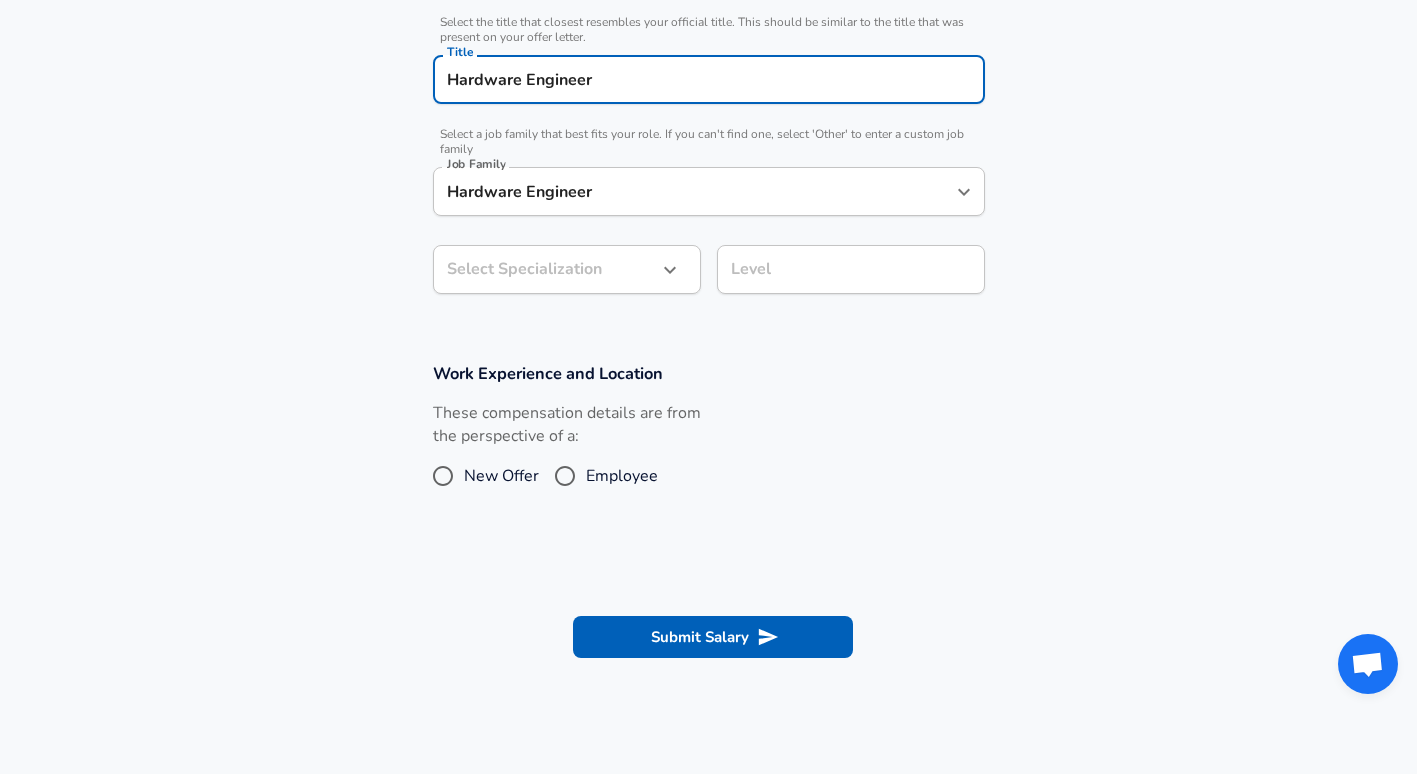 click on "Hardware Engineer" at bounding box center (694, 191) 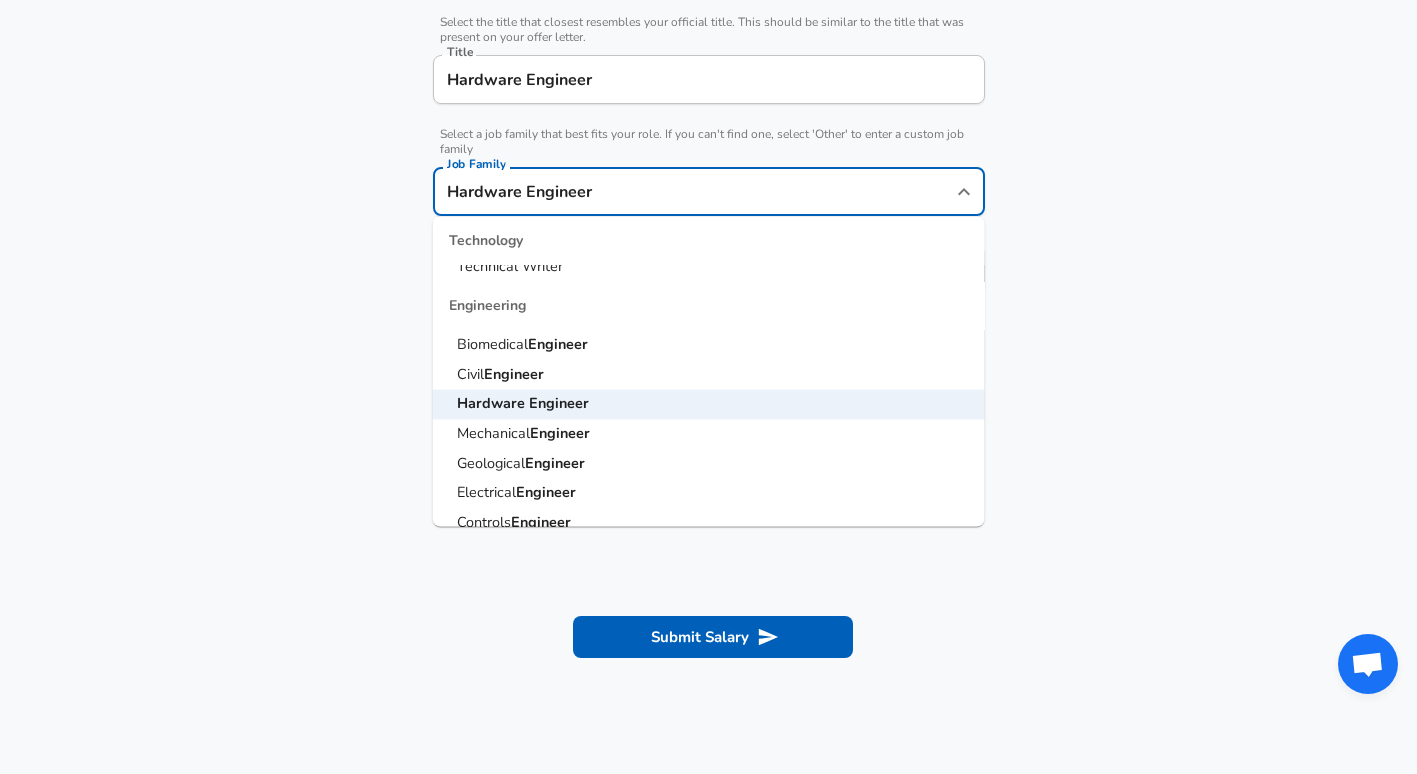 scroll, scrollTop: 0, scrollLeft: 0, axis: both 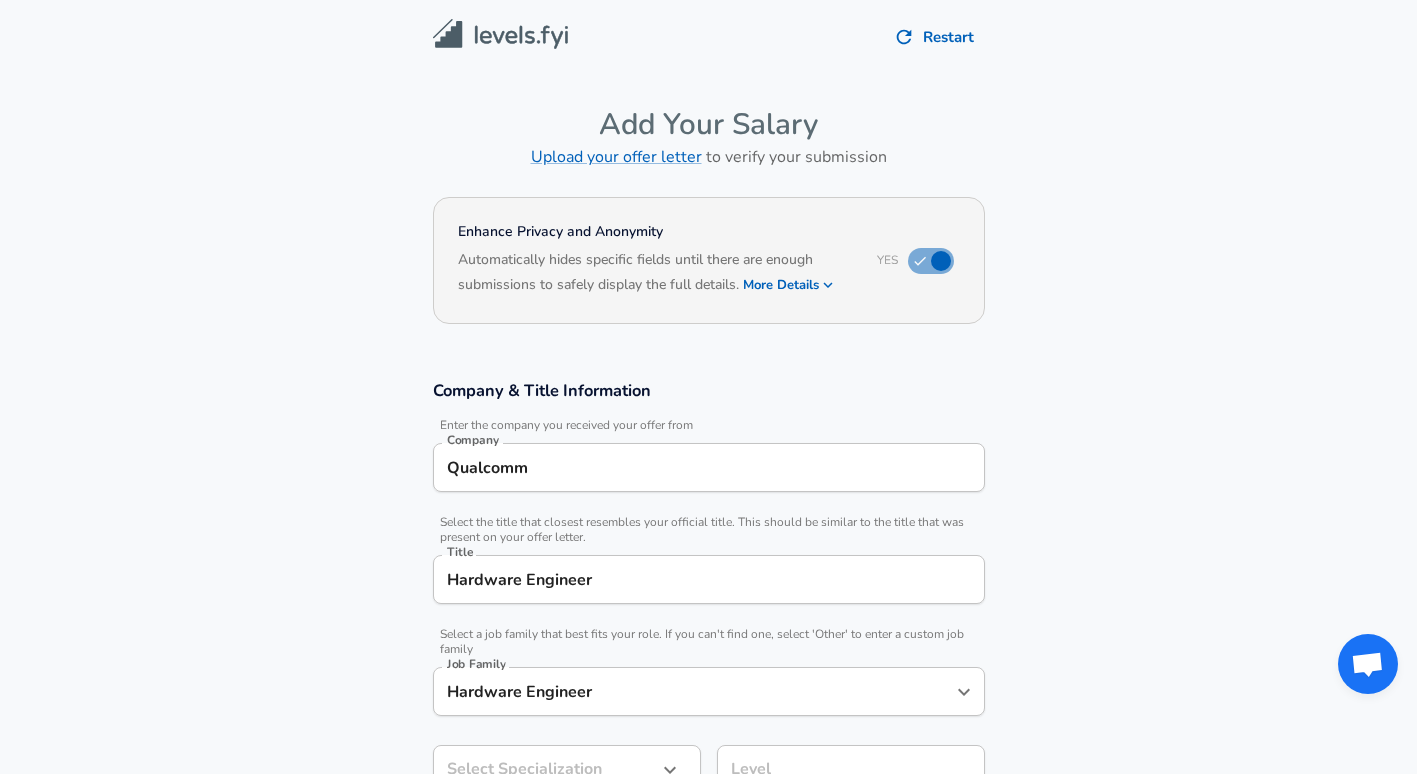 click on "Company & Title Information   Enter the company you received your offer from Company Qualcomm Company   Select the title that closest resembles your official title. This should be similar to the title that was present on your offer letter. Title Hardware Engineer Title   Select a job family that best fits your role. If you can't find one, select 'Other' to enter a custom job family Job Family Hardware Engineer Job Family Select Specialization ​ Select Specialization Level Level" at bounding box center [708, 597] 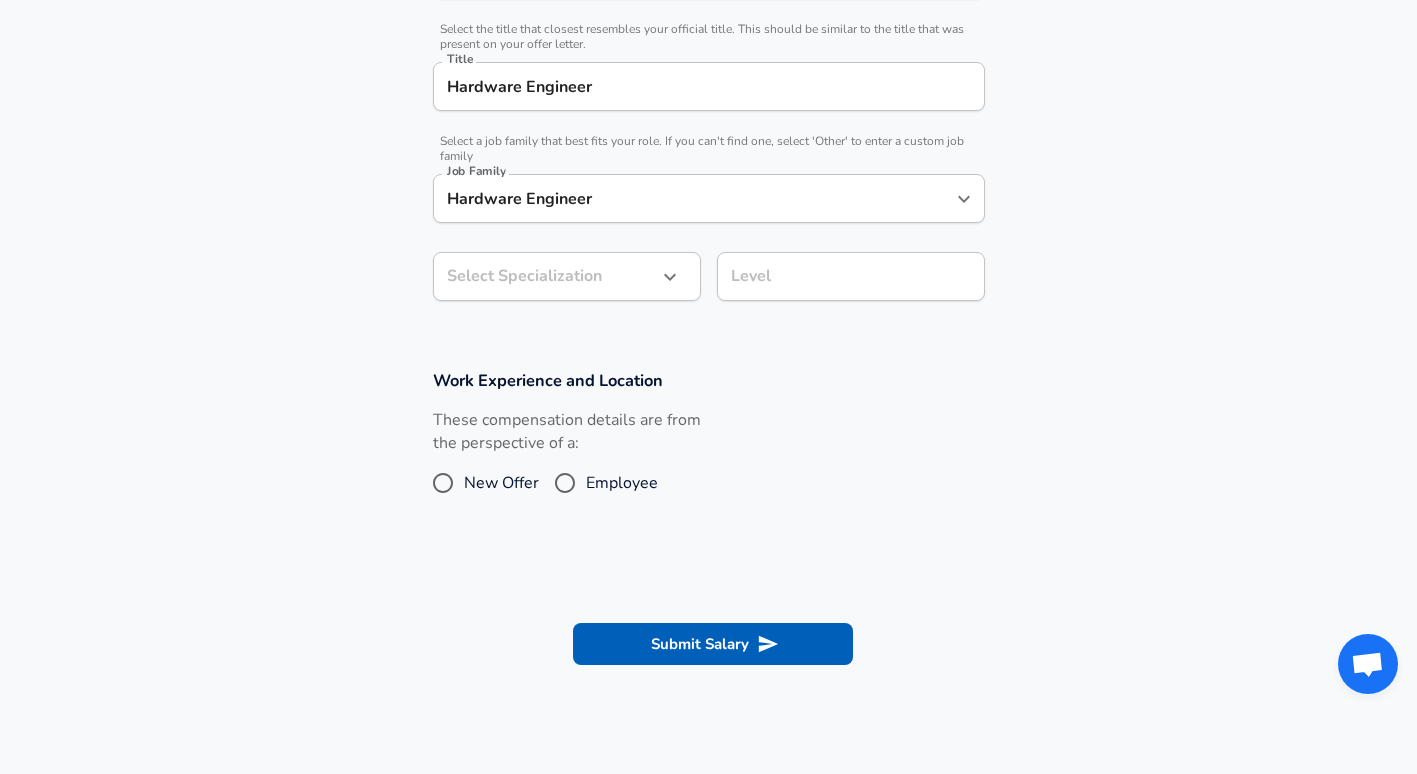 scroll, scrollTop: 500, scrollLeft: 0, axis: vertical 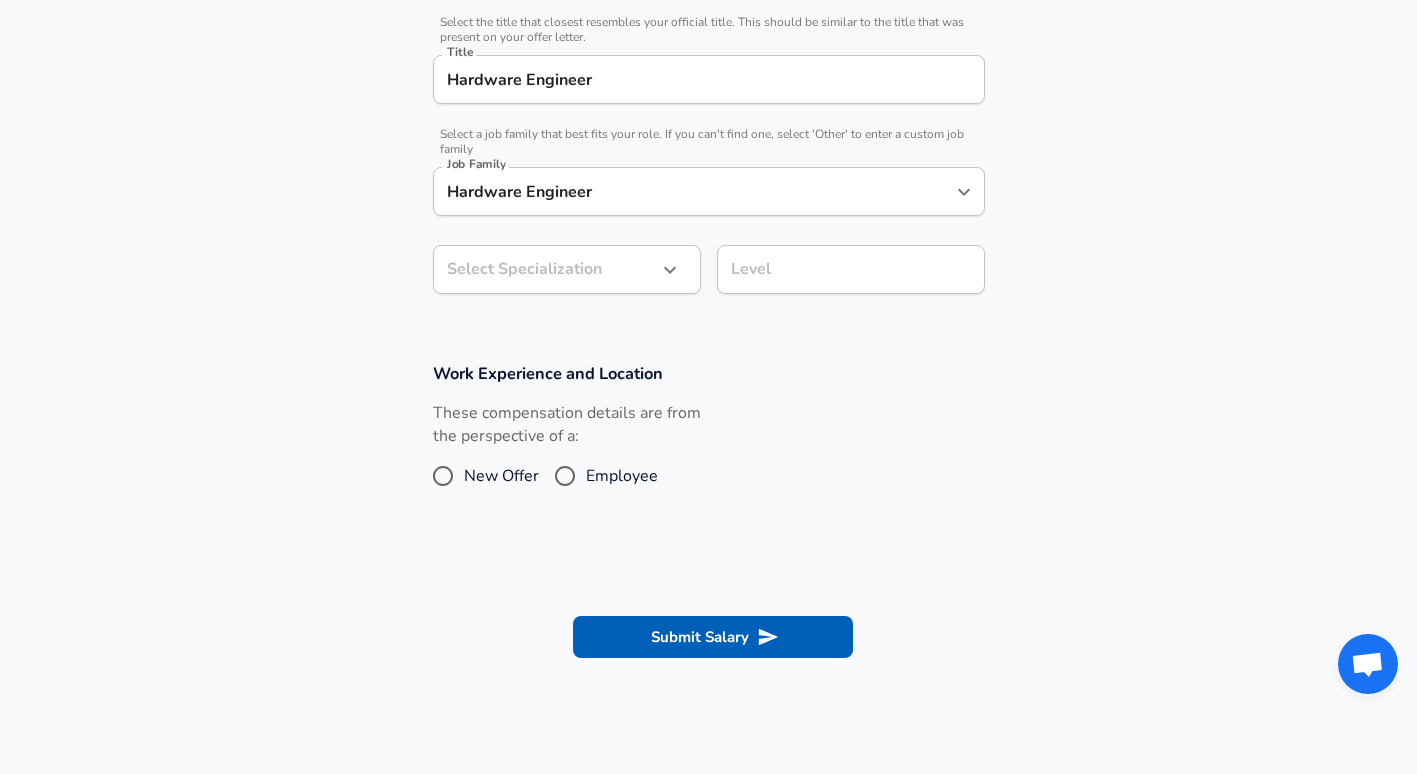 click on "Restart Add Your Salary Upload your offer letter   to verify your submission Enhance Privacy and Anonymity Yes Automatically hides specific fields until there are enough submissions to safely display the full details.   More Details Based on your submission and the data points that we have already collected, we will automatically hide and anonymize specific fields if there aren't enough data points to remain sufficiently anonymous. Company & Title Information   Enter the company you received your offer from Company Qualcomm Company   Select the title that closest resembles your official title. This should be similar to the title that was present on your offer letter. Title Hardware Engineer Title   Select a job family that best fits your role. If you can't find one, select 'Other' to enter a custom job family Job Family Hardware Engineer Job Family Select Specialization ​ Select Specialization Level Level Work Experience and Location These compensation details are from the perspective of a: New Offer" at bounding box center (708, -113) 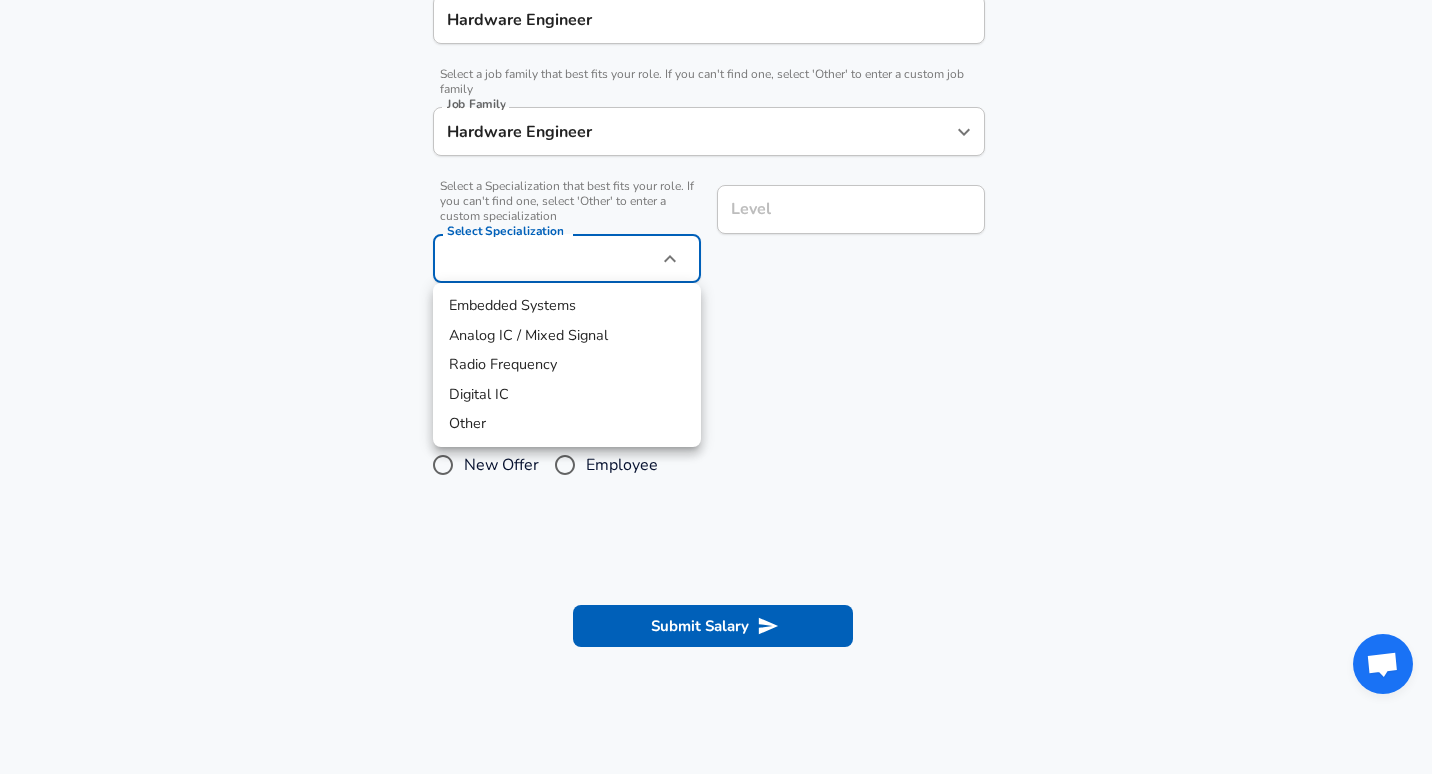 click at bounding box center (716, 387) 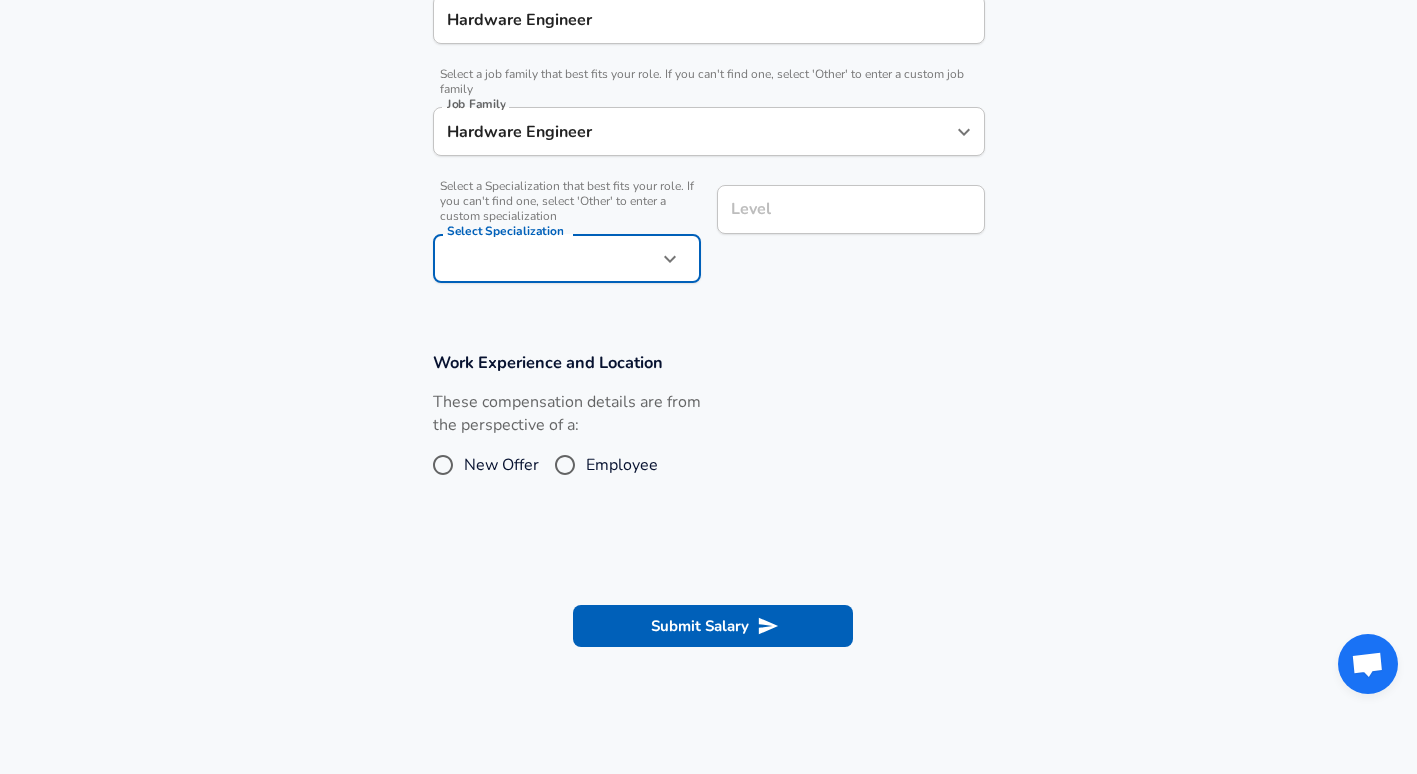 click on "Hardware Engineer" at bounding box center [694, 131] 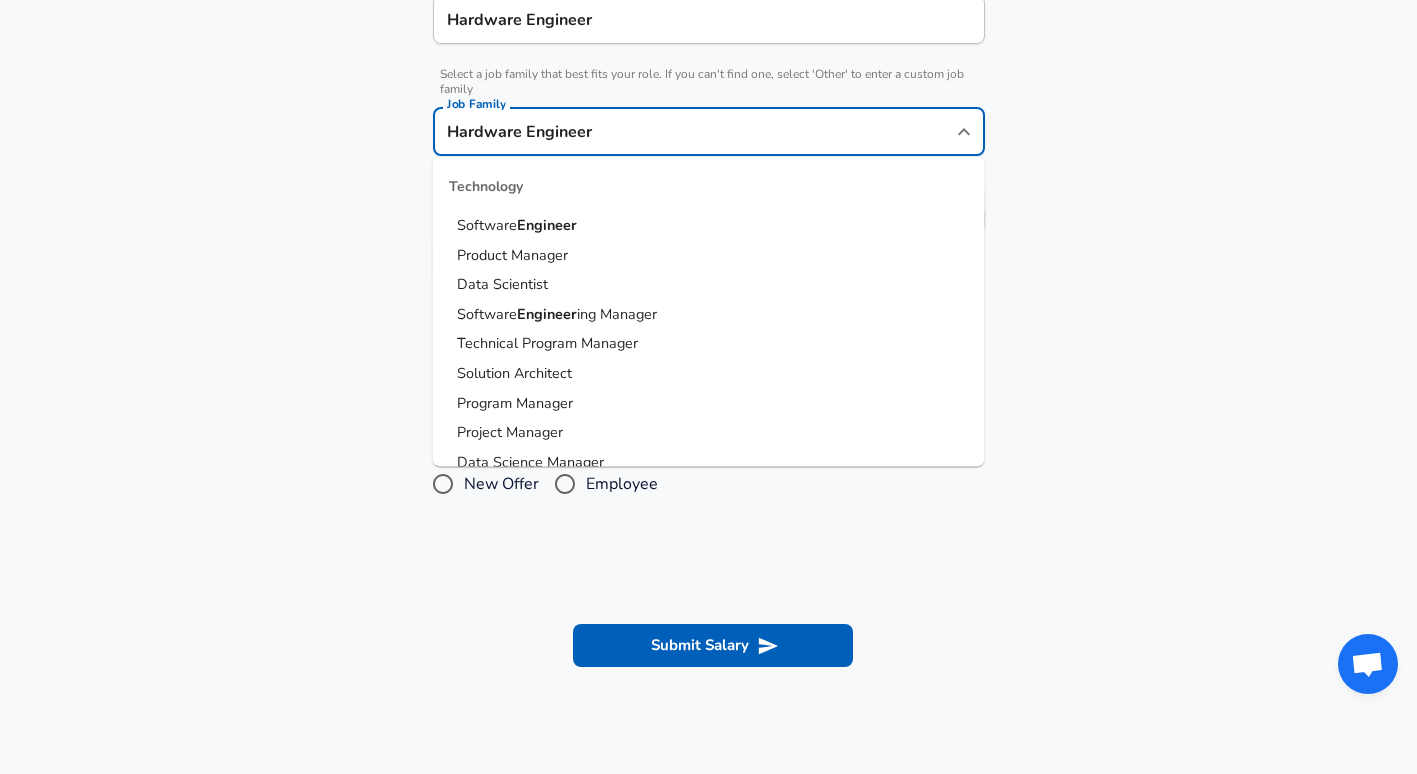 scroll, scrollTop: 0, scrollLeft: 0, axis: both 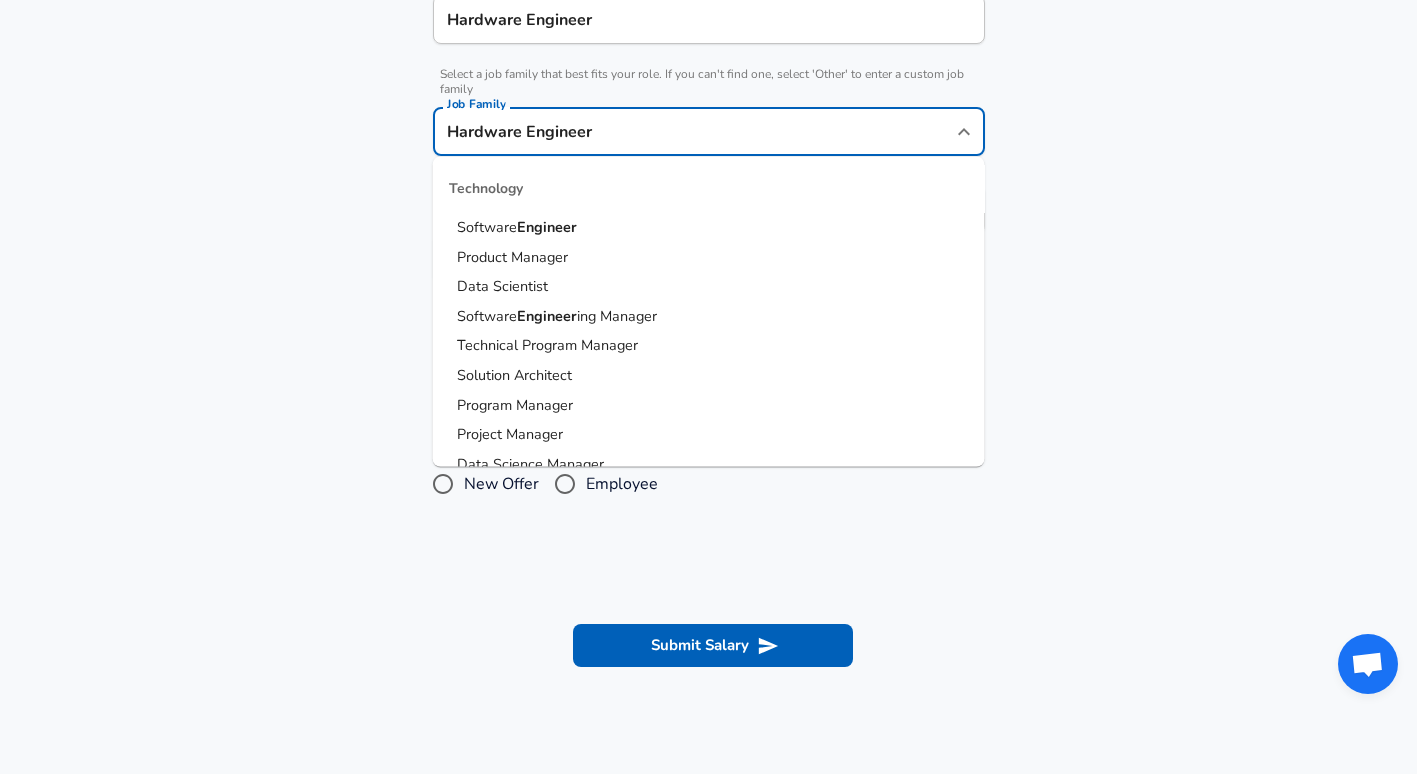 click on "Engineer" at bounding box center (547, 227) 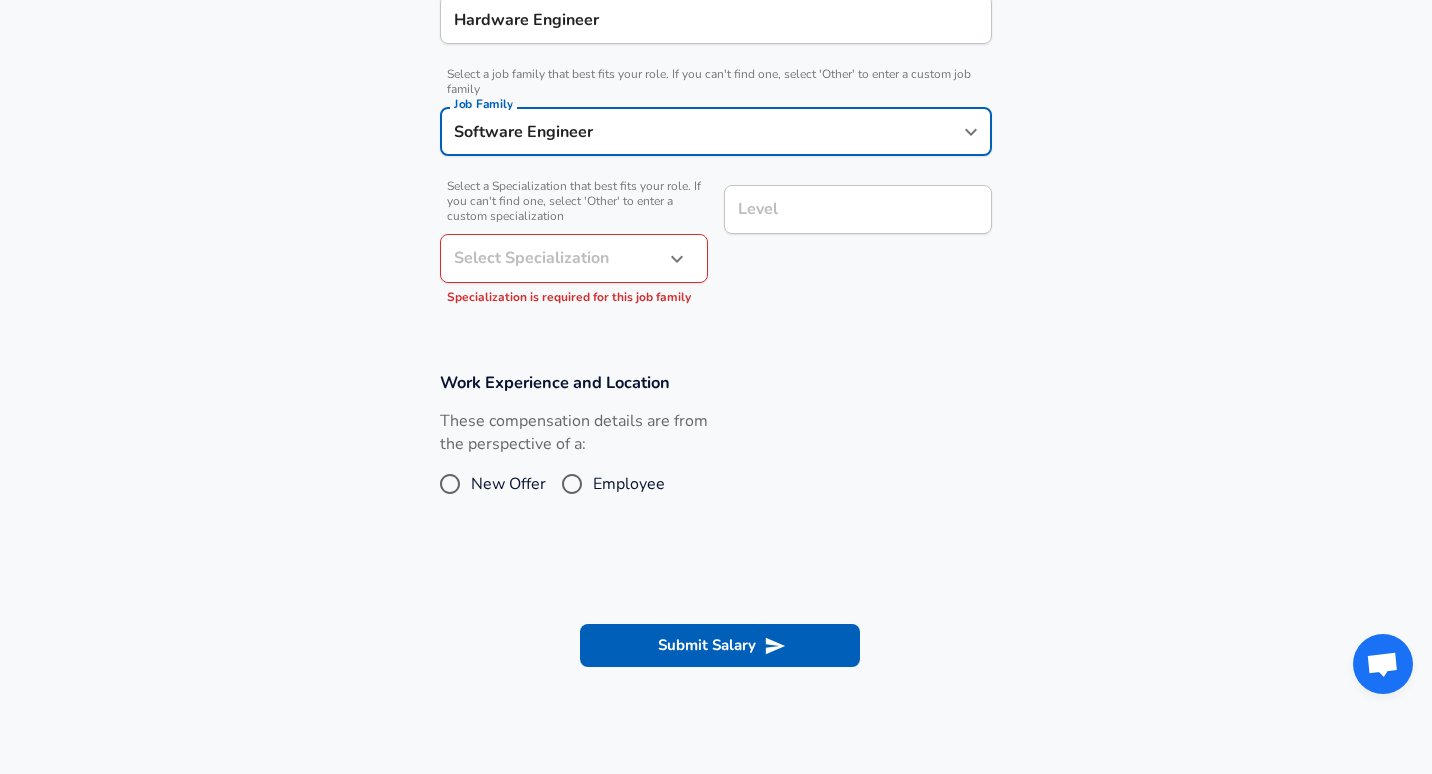 click on "Restart Add Your Salary Upload your offer letter   to verify your submission Enhance Privacy and Anonymity Yes Automatically hides specific fields until there are enough submissions to safely display the full details.   More Details Based on your submission and the data points that we have already collected, we will automatically hide and anonymize specific fields if there aren't enough data points to remain sufficiently anonymous. Company & Title Information   Enter the company you received your offer from Company Qualcomm Company   Select the title that closest resembles your official title. This should be similar to the title that was present on your offer letter. Title Hardware Engineer Title   Select a job family that best fits your role. If you can't find one, select 'Other' to enter a custom job family Job Family Software Engineer Job Family   Select a Specialization that best fits your role. If you can't find one, select 'Other' to enter a custom specialization Select Specialization ​ Level Level" at bounding box center (716, -173) 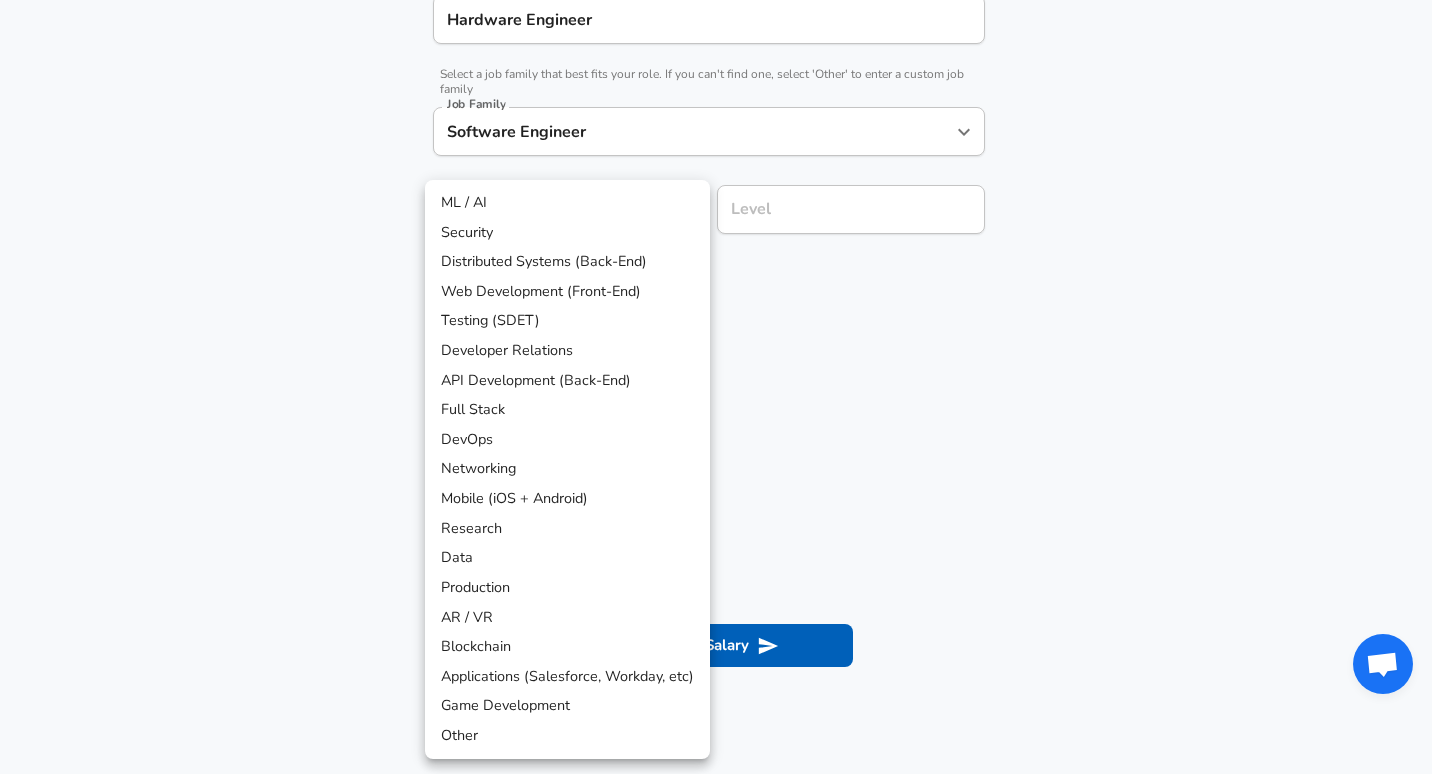 click on "Other" at bounding box center [567, 736] 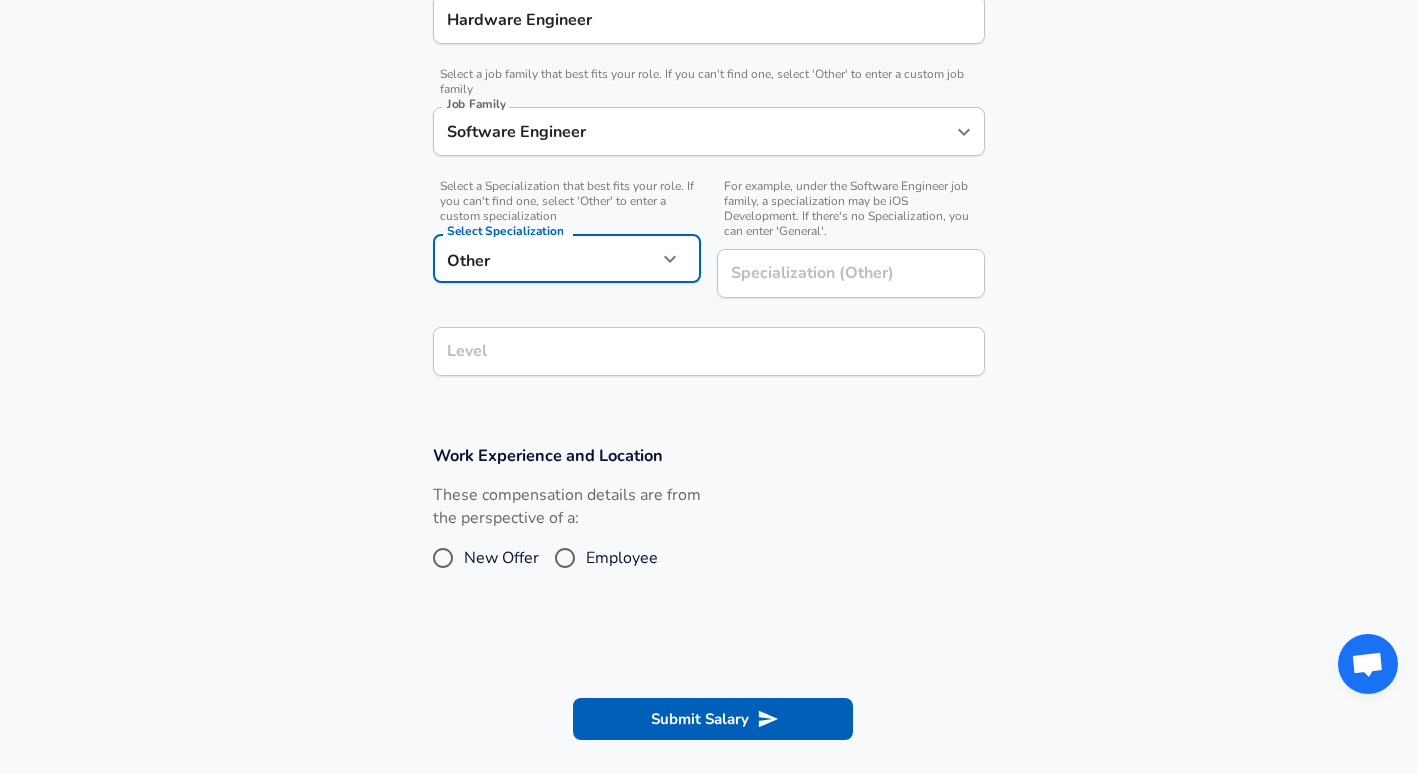 click on "Level" at bounding box center (709, 351) 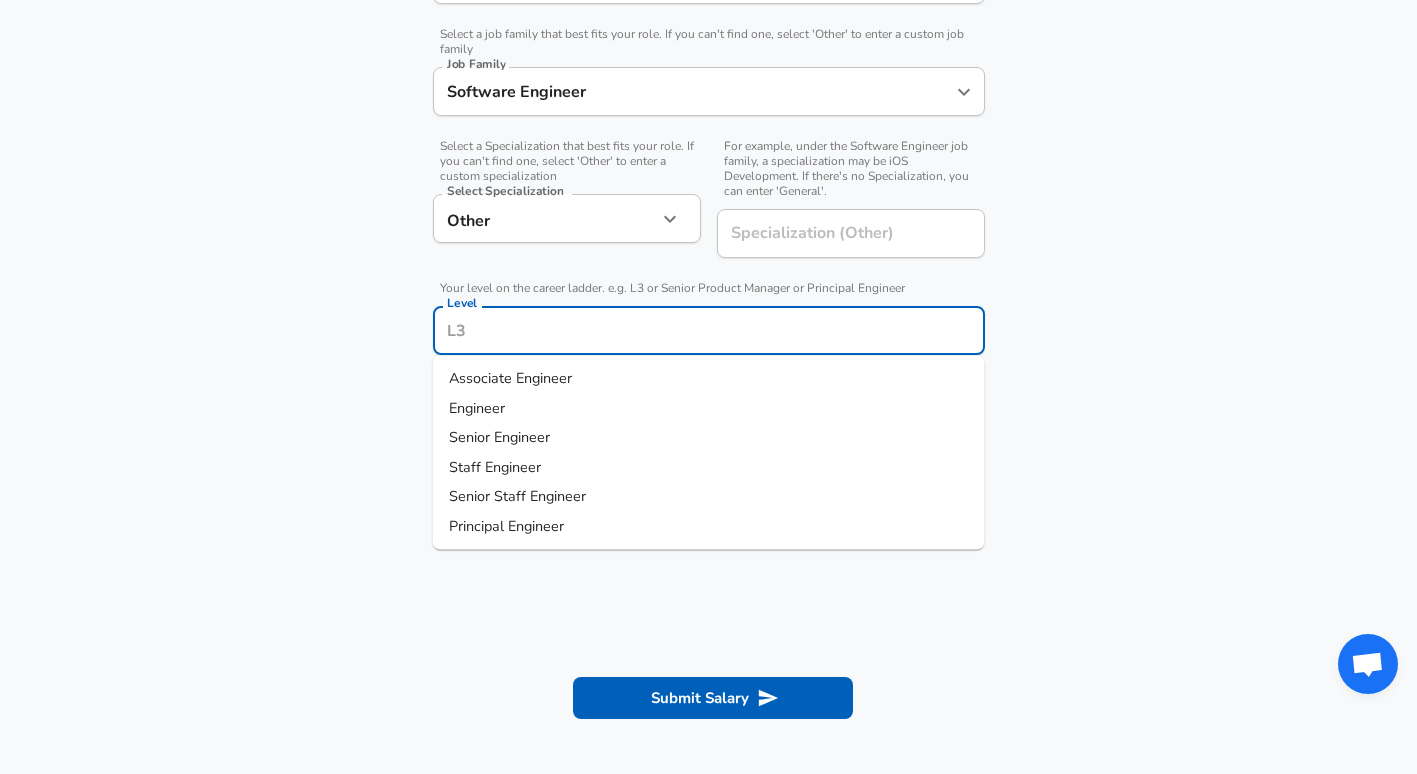 click on "Software Engineer Job Family" at bounding box center (709, 91) 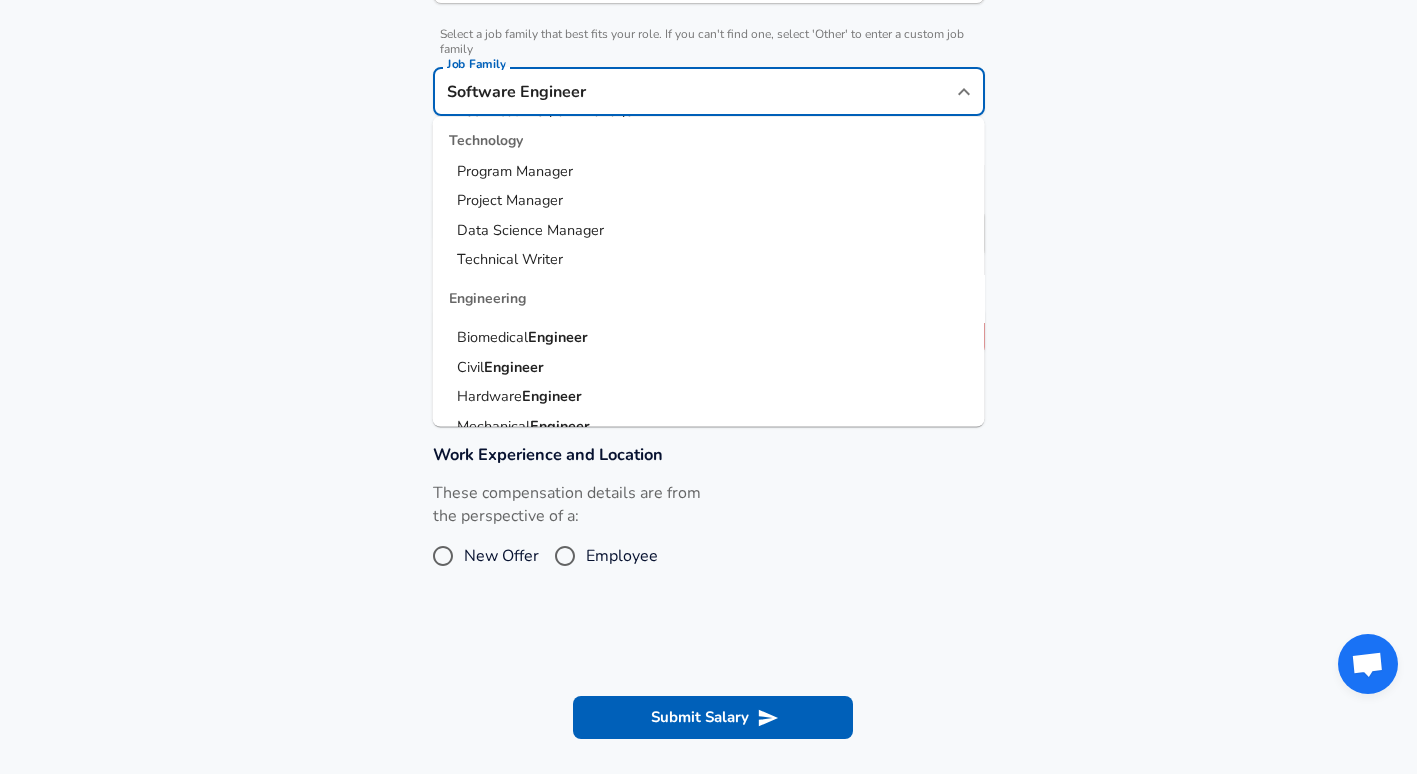scroll, scrollTop: 200, scrollLeft: 0, axis: vertical 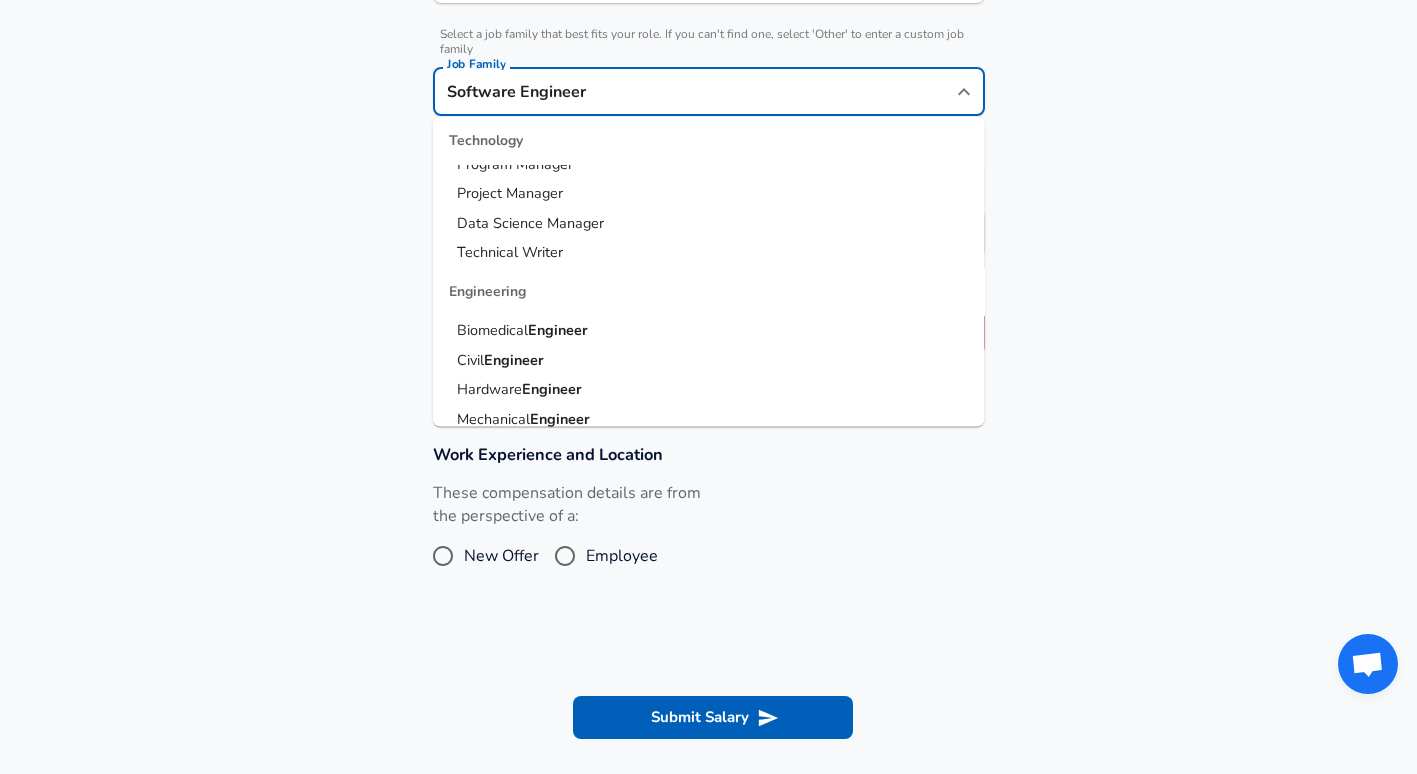 click on "Company & Title Information   Enter the company you received your offer from Company Qualcomm Company   Select the title that closest resembles your official title. This should be similar to the title that was present on your offer letter. Title Hardware Engineer Title   Select a job family that best fits your role. If you can't find one, select 'Other' to enter a custom job family Job Family Software Engineer Job Family Technology Software     Engineer Product Manager Data Scientist Software     Engineer ing Manager Technical Program Manager Solution Architect Program Manager Project Manager Data Science Manager Technical Writer Engineering Biomedical  Engineer Civil  Engineer Hardware  Engineer Mechanical  Engineer Geological  Engineer Electrical  Engineer Controls  Engineer Chemical  Engineer Aerospace  Engineer Materials  Engineer Optical  Engineer MEP  Engineer Prompt  Engineer Business Management Consultant Business Development Sales Sales Legal Legal Sales Sales  Engineer Legal Regulatory Affairs Sales" at bounding box center (708, 88) 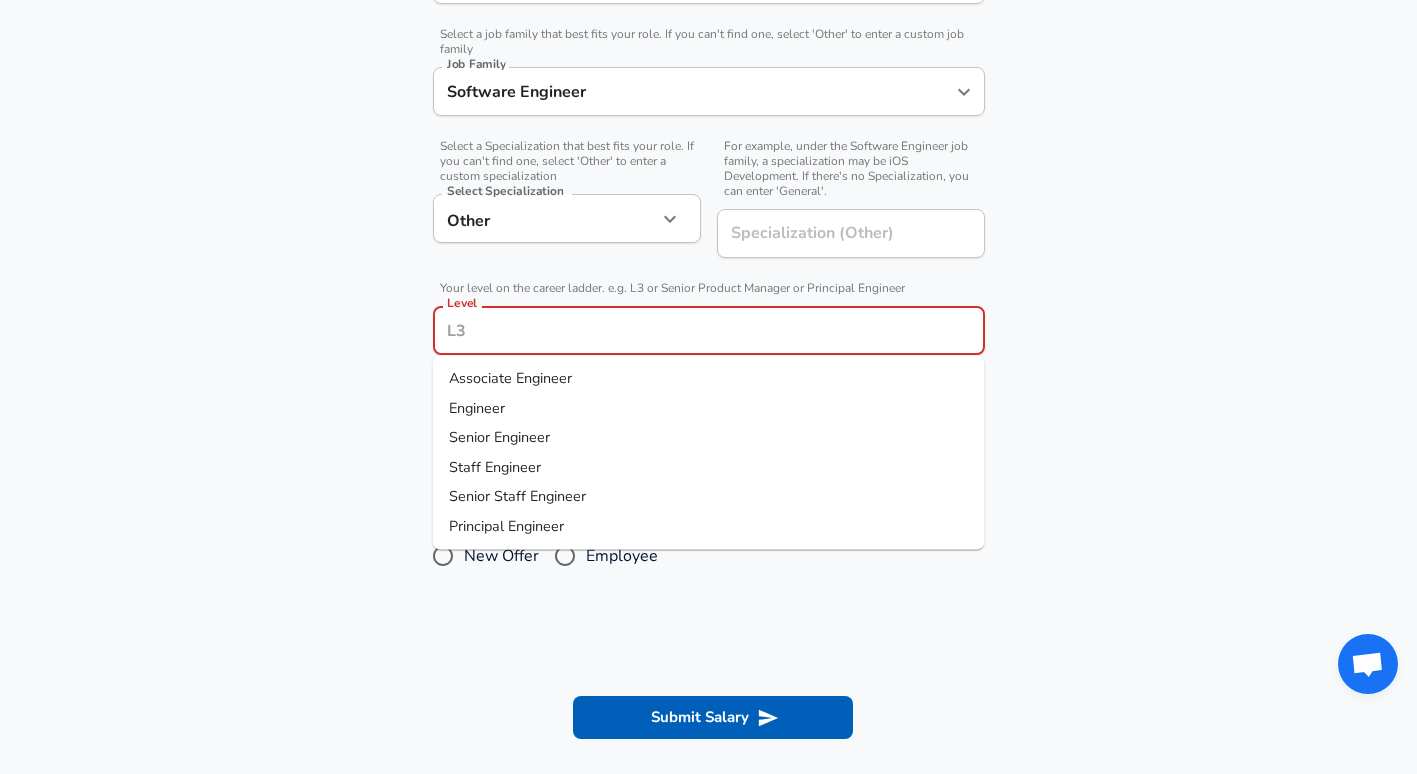 click on "Level" at bounding box center (709, 330) 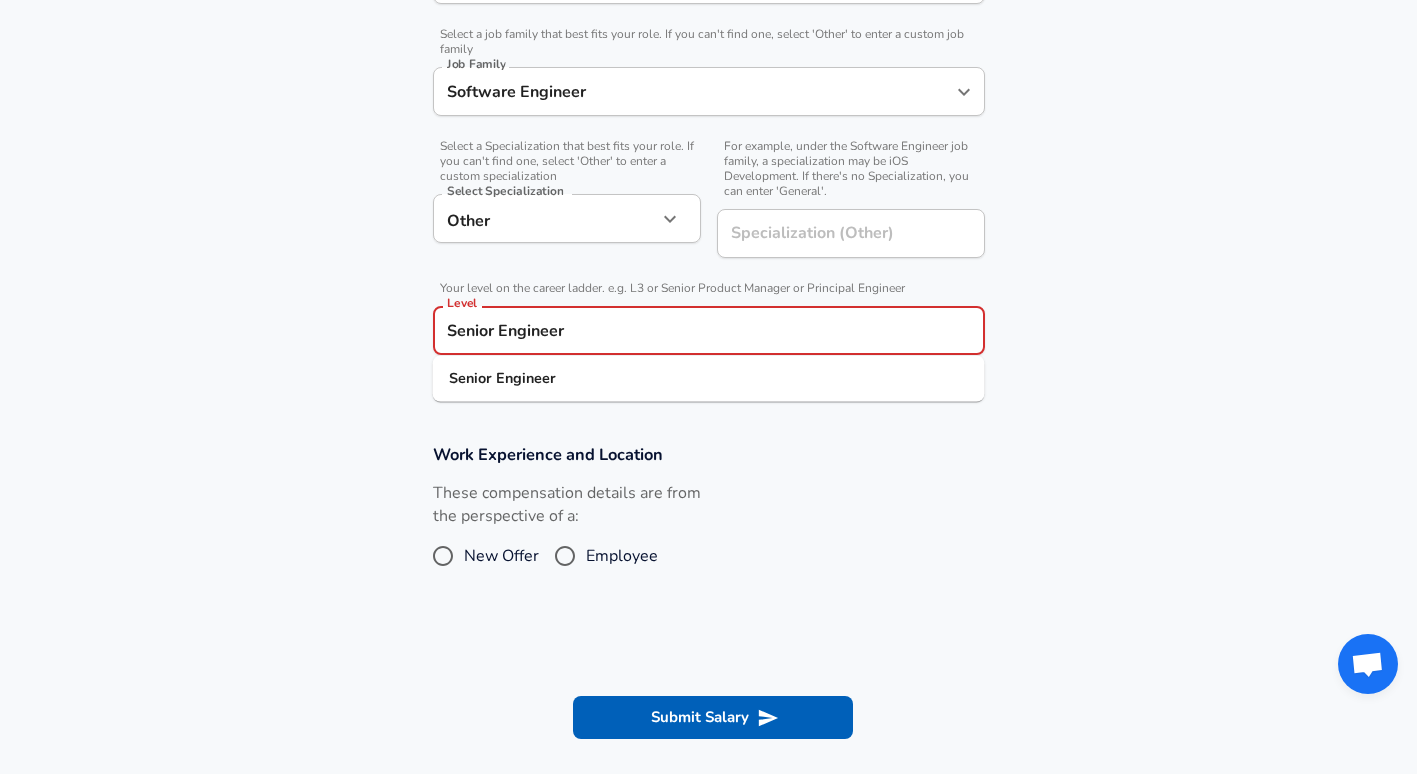 click on "Engineer" at bounding box center [526, 378] 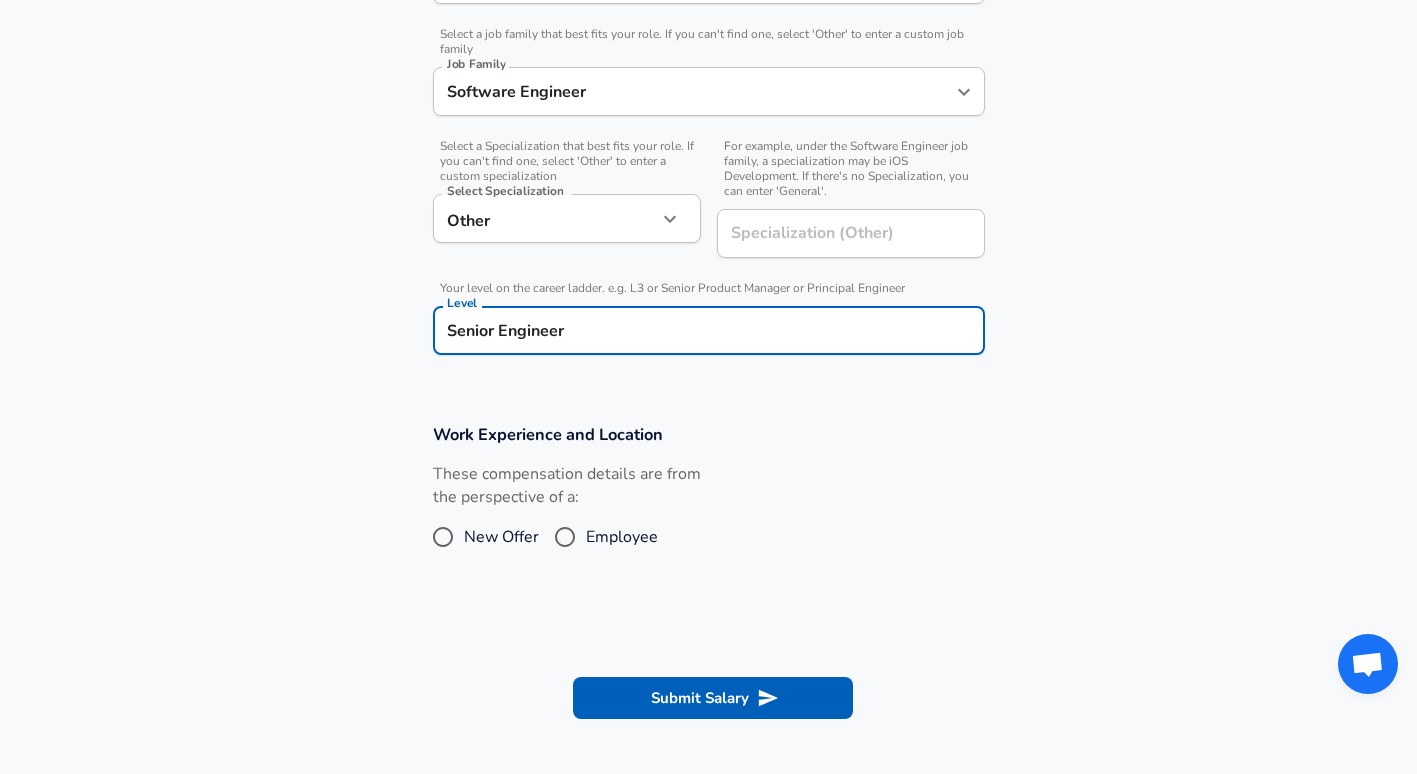 type on "Senior Engineer" 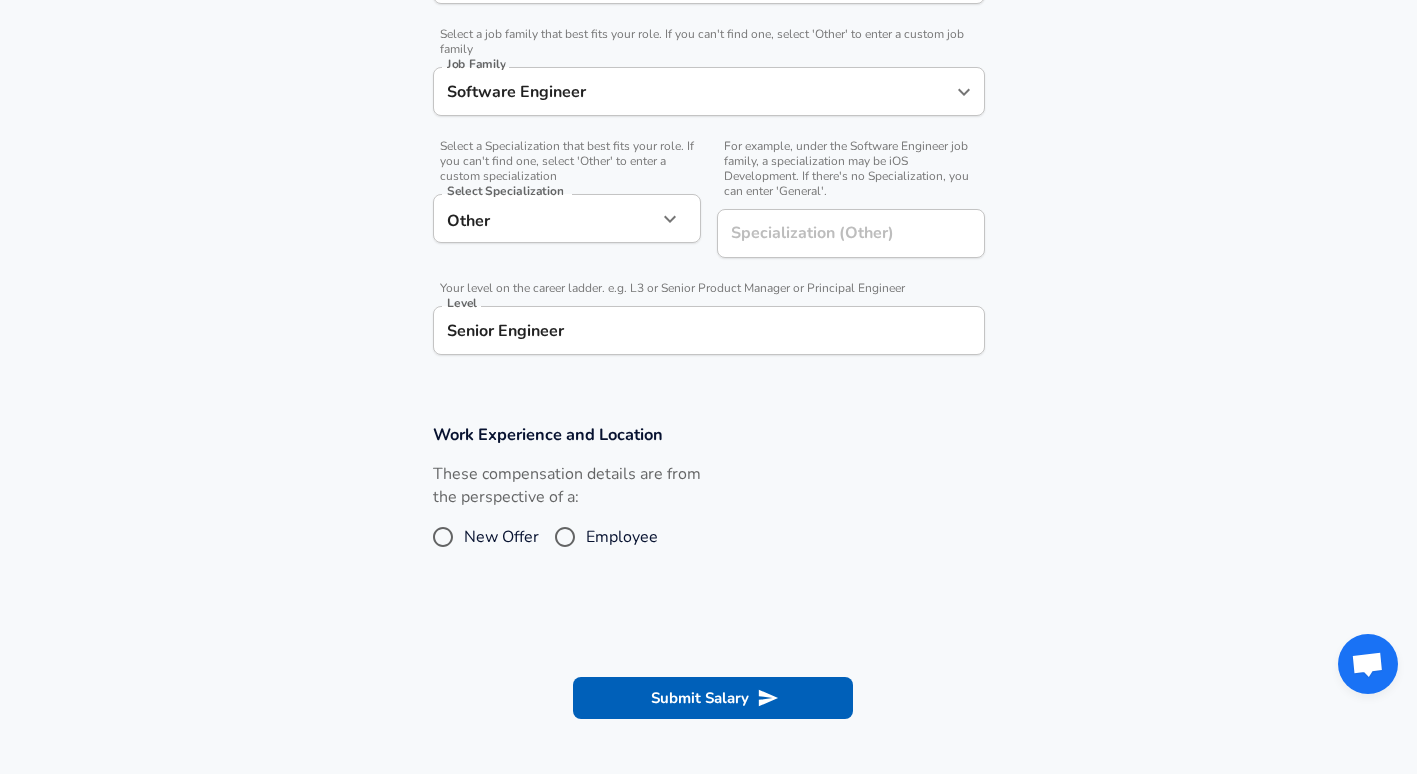 drag, startPoint x: 327, startPoint y: 309, endPoint x: 388, endPoint y: 308, distance: 61.008198 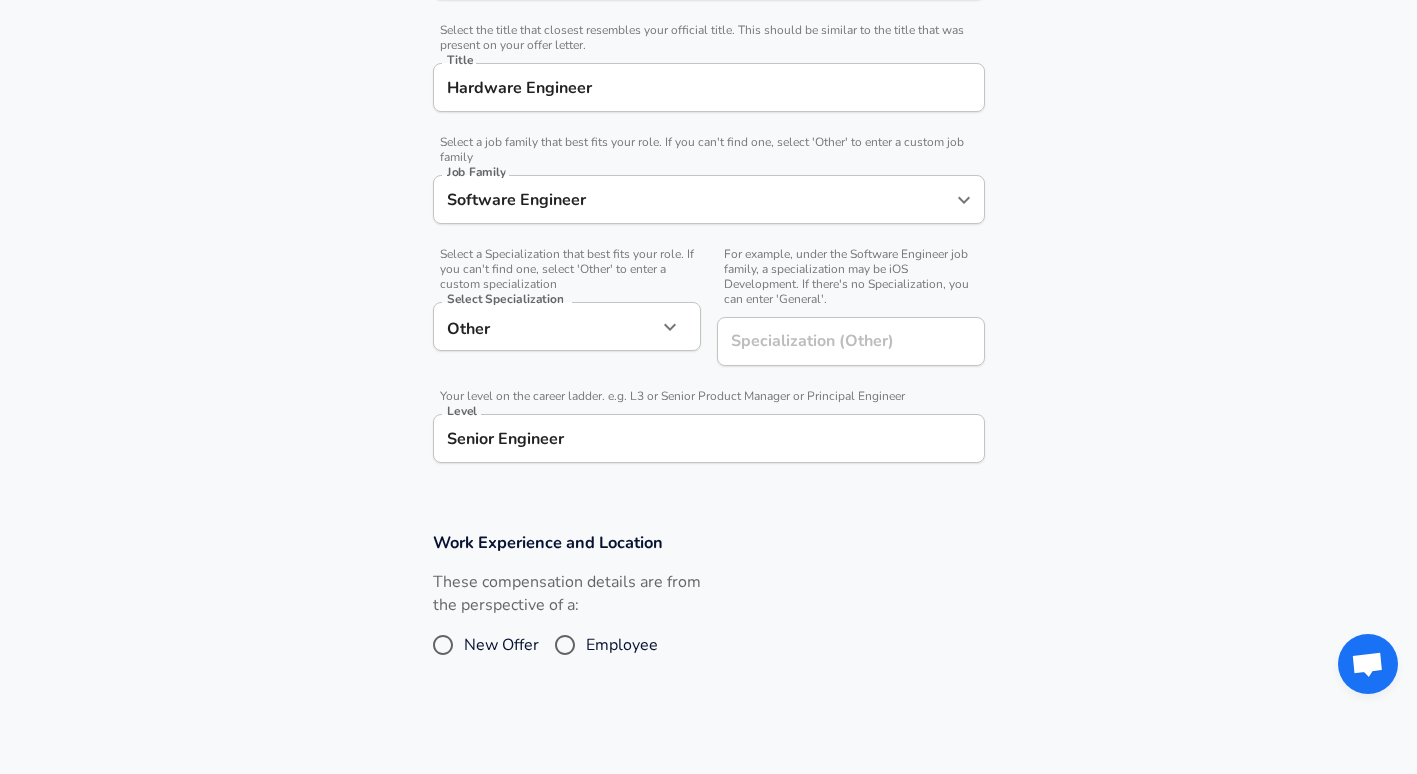 scroll, scrollTop: 400, scrollLeft: 0, axis: vertical 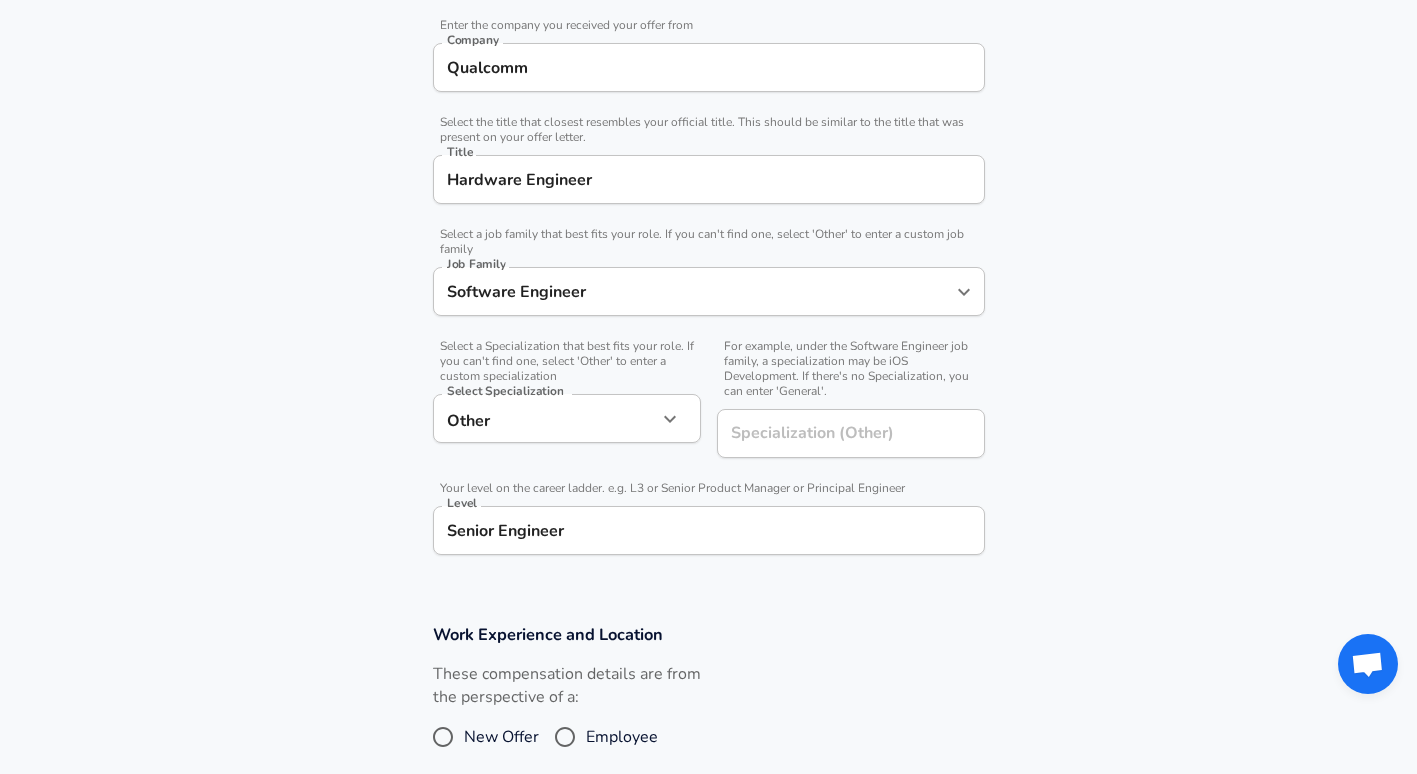 click on "Hardware Engineer" at bounding box center (709, 179) 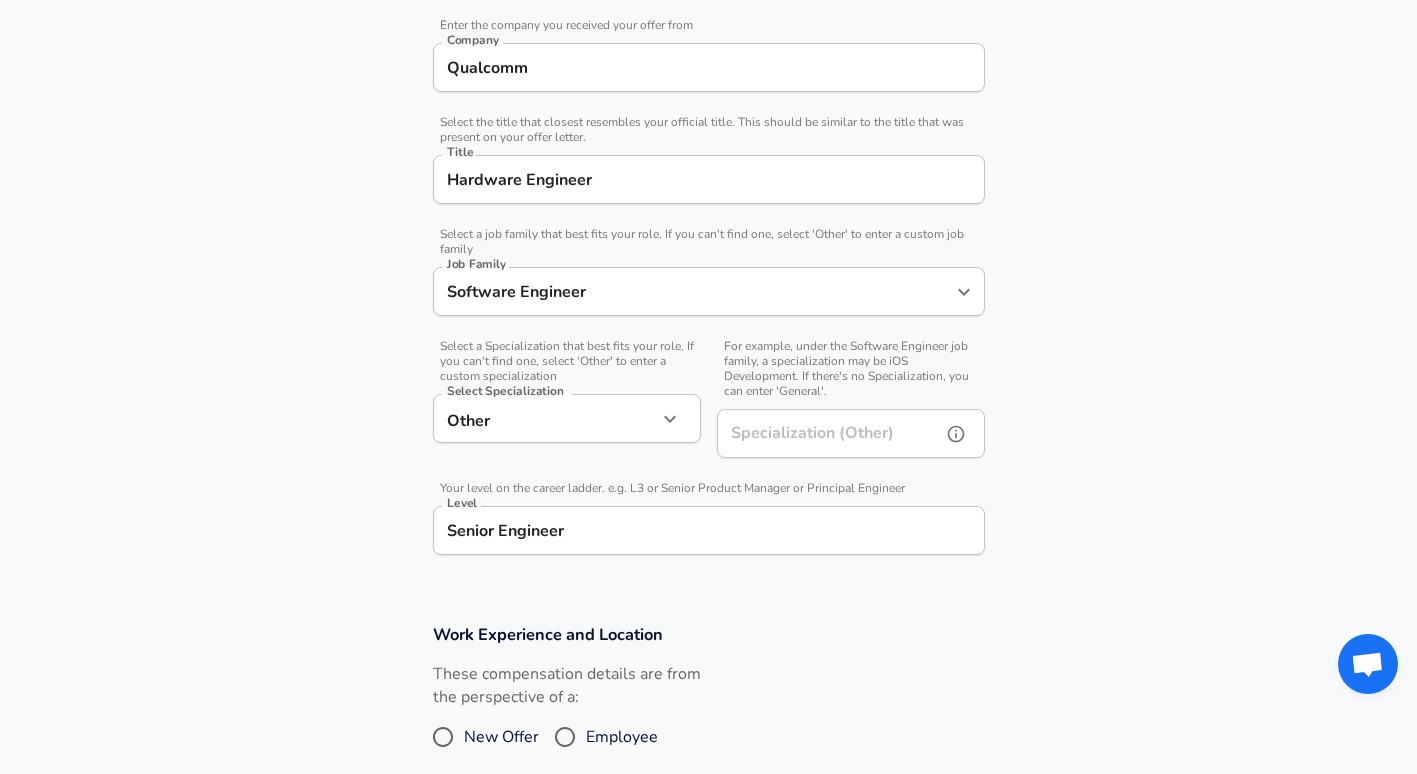 click on "Specialization (Other)" at bounding box center [825, 433] 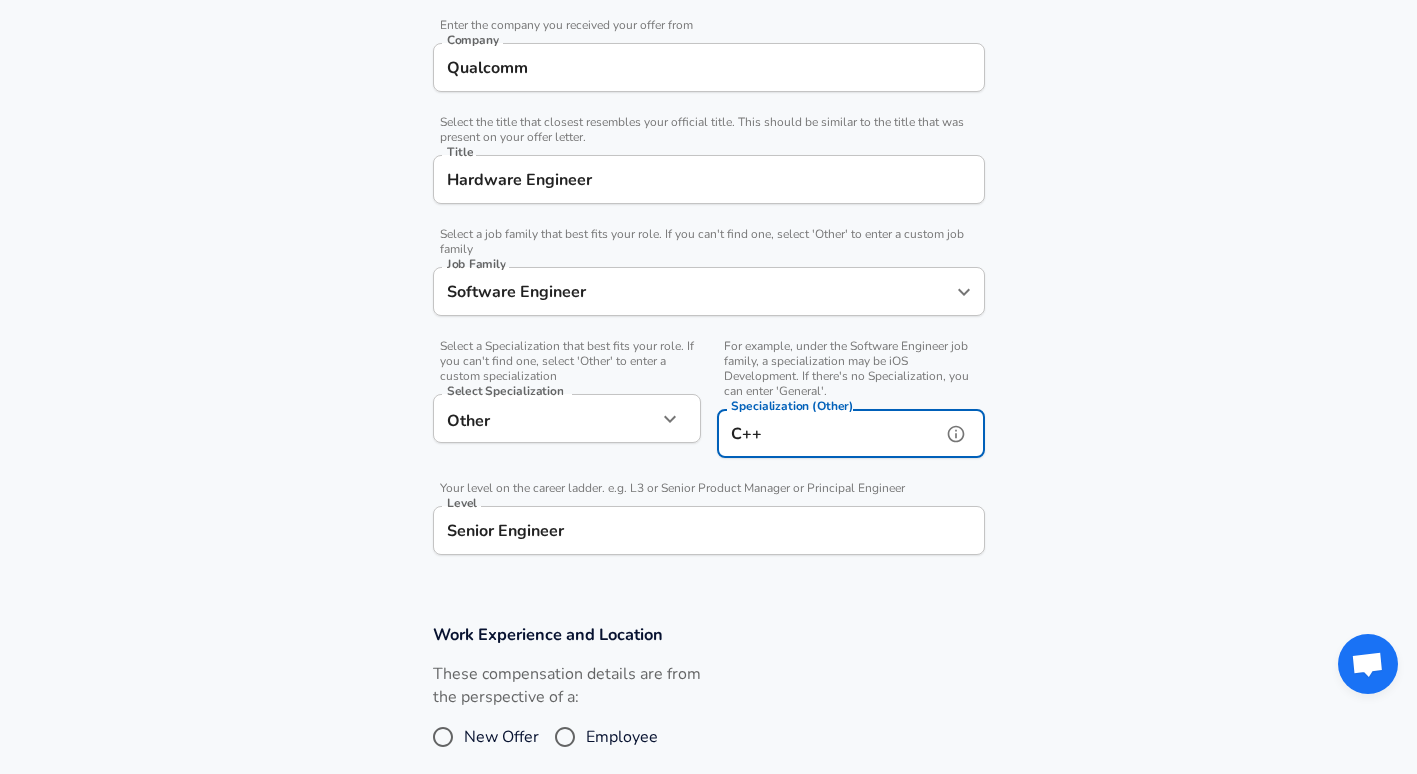 type on "C++" 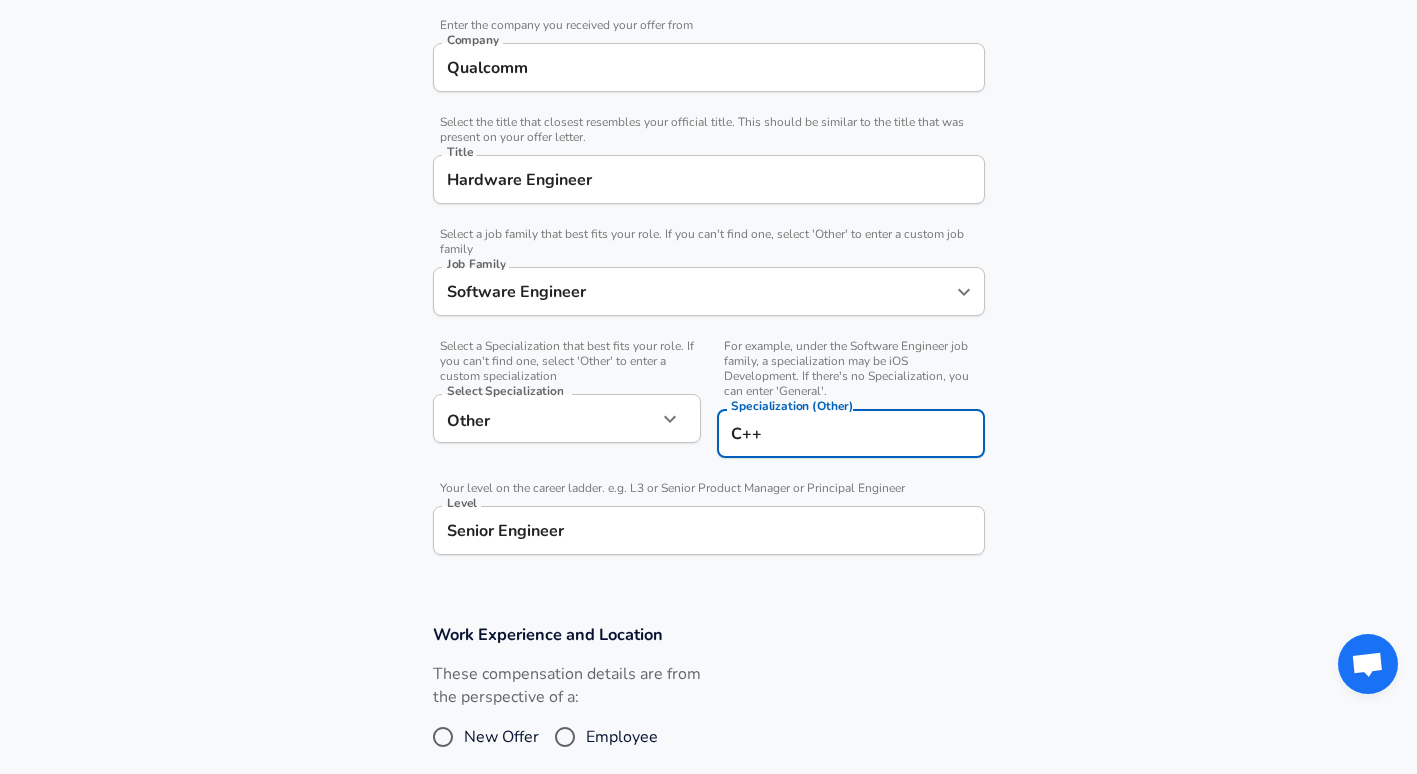 click on "Company & Title Information   Enter the company you received your offer from Company Qualcomm Company   Select the title that closest resembles your official title. This should be similar to the title that was present on your offer letter. Title Hardware Engineer Title   Select a job family that best fits your role. If you can't find one, select 'Other' to enter a custom job family Job Family Software Engineer Job Family   Select a Specialization that best fits your role. If you can't find one, select 'Other' to enter a custom specialization Select Specialization Other Other Select Specialization   For example, under the Software Engineer job family, a specialization may be iOS Development. If there's no Specialization, you can enter 'General'. Specialization (Other) C++ Specialization (Other)   Your level on the career ladder. e.g. L3 or Senior Product Manager or Principal Engineer Level Senior Engineer Level" at bounding box center (708, 278) 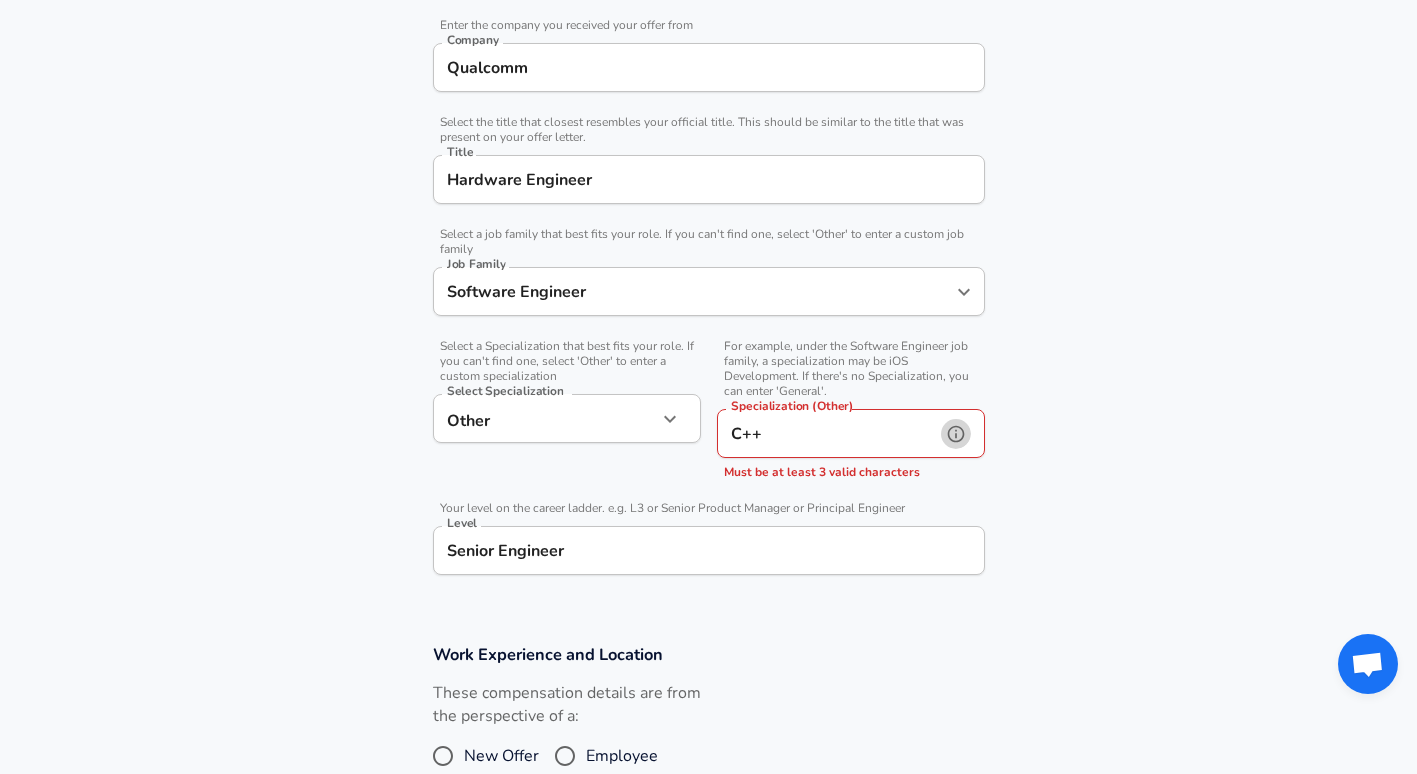click at bounding box center (956, 434) 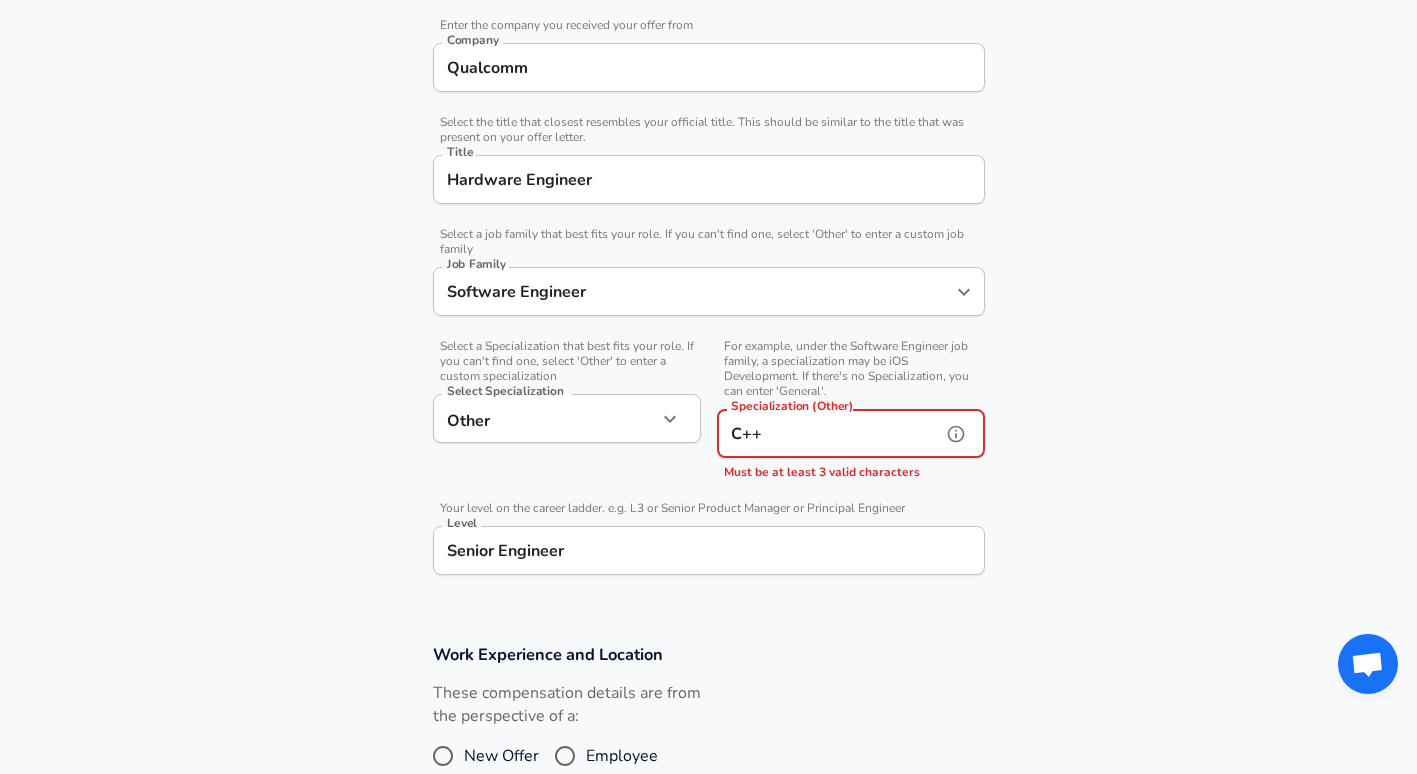 drag, startPoint x: 884, startPoint y: 438, endPoint x: 618, endPoint y: 427, distance: 266.22736 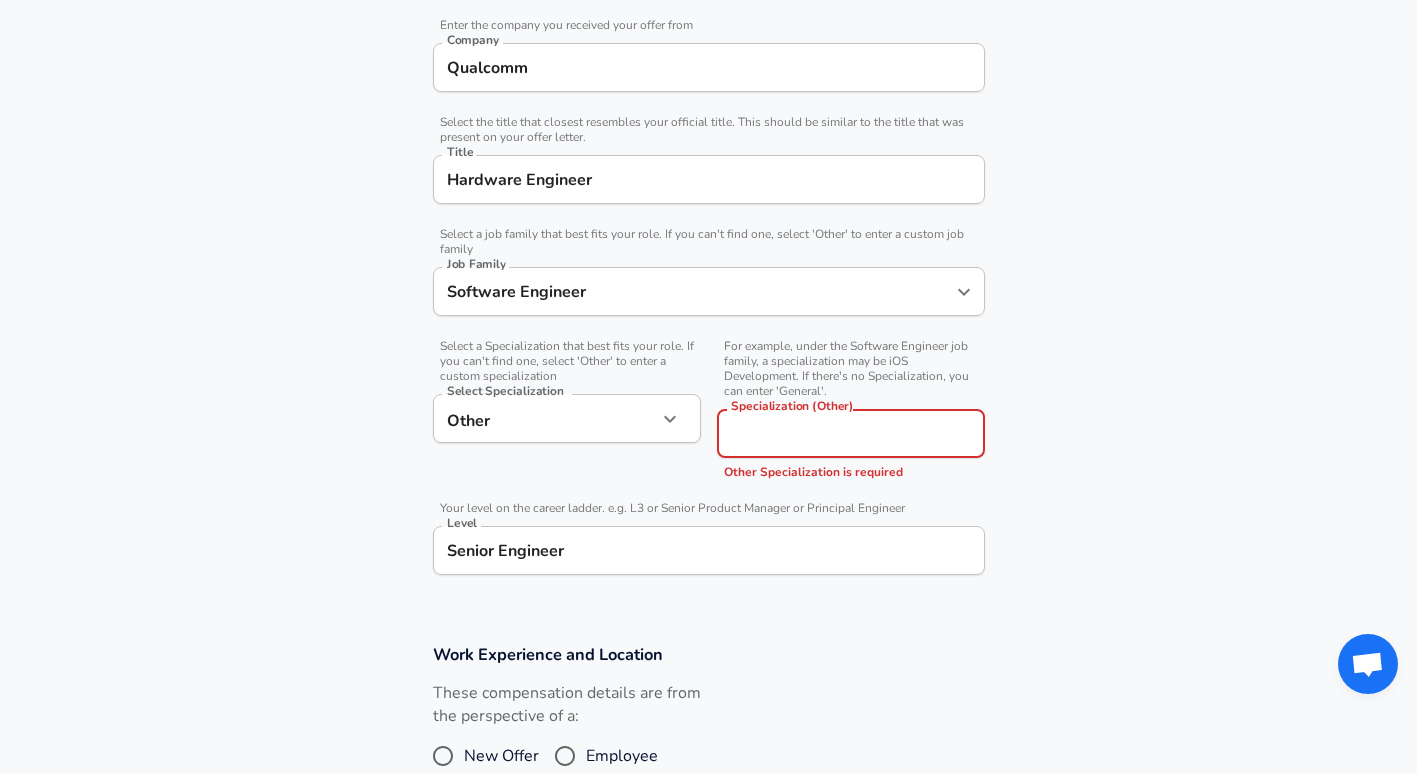 click on "Company & Title Information   Enter the company you received your offer from Company Qualcomm Company   Select the title that closest resembles your official title. This should be similar to the title that was present on your offer letter. Title Hardware Engineer Title   Select a job family that best fits your role. If you can't find one, select 'Other' to enter a custom job family Job Family Software Engineer Job Family   Select a Specialization that best fits your role. If you can't find one, select 'Other' to enter a custom specialization Select Specialization Other Other Select Specialization   For example, under the Software Engineer job family, a specialization may be iOS Development. If there's no Specialization, you can enter 'General'. Specialization (Other) Specialization (Other) Other Specialization is required   Your level on the career ladder. e.g. L3 or Senior Product Manager or Principal Engineer Level Senior Engineer Level" at bounding box center (708, 288) 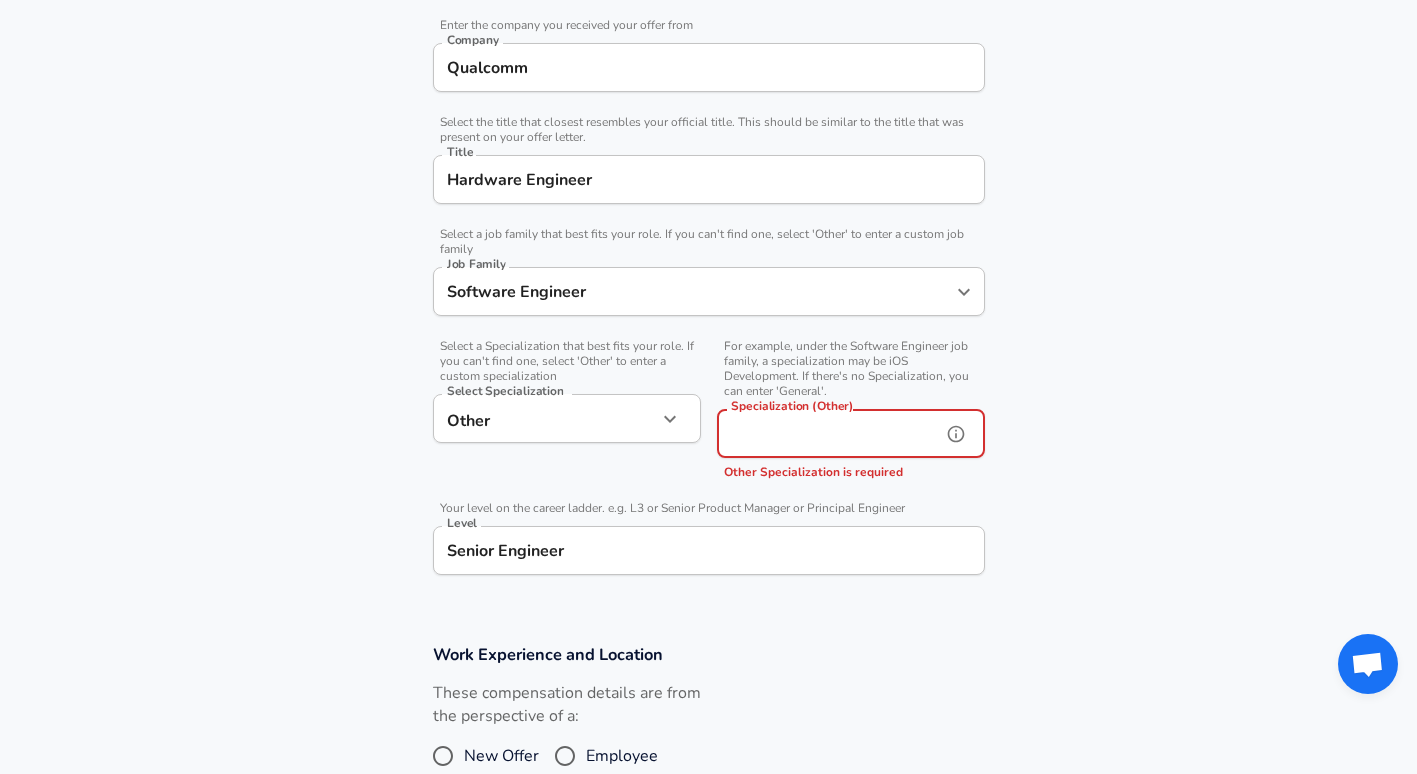 click on "Specialization (Other)" at bounding box center (825, 433) 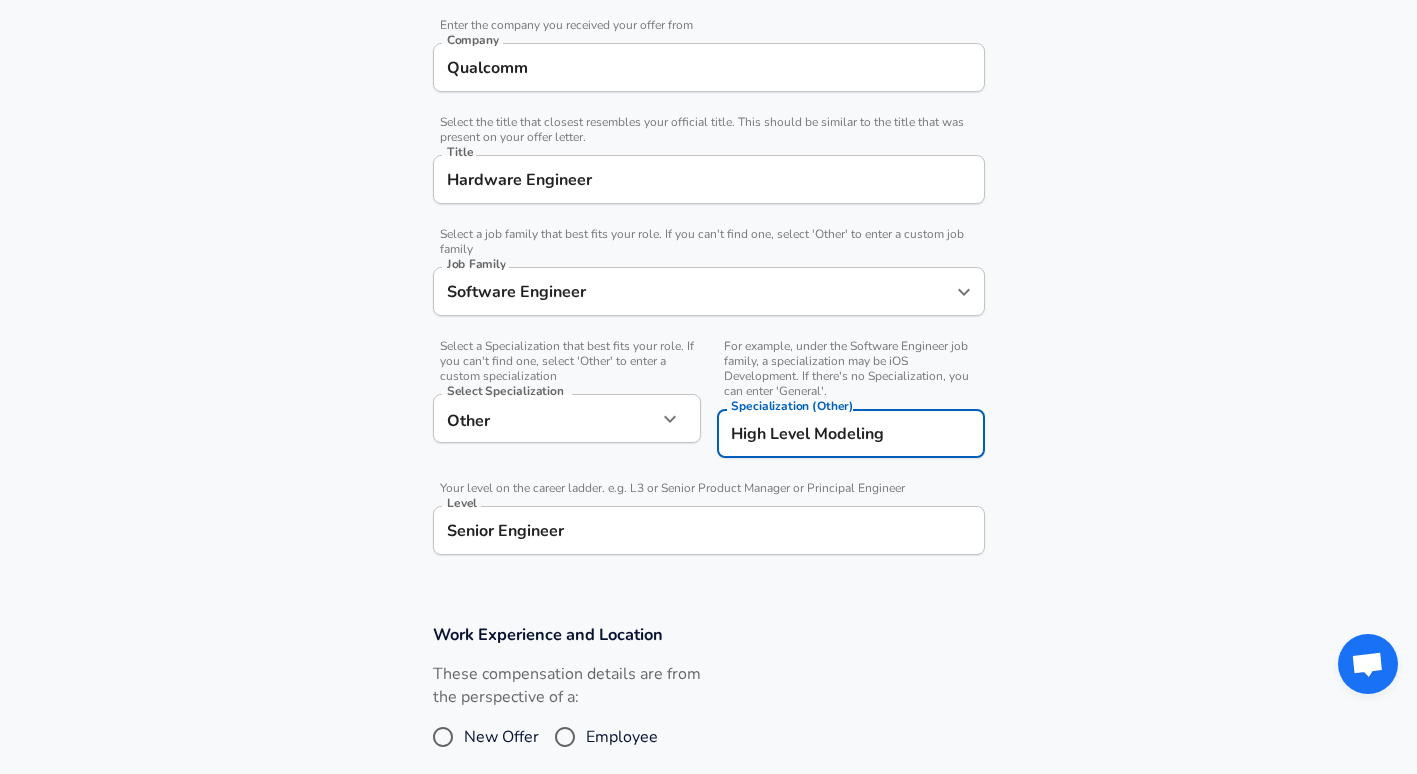 click on "Company & Title Information   Enter the company you received your offer from Company Qualcomm Company   Select the title that closest resembles your official title. This should be similar to the title that was present on your offer letter. Title Hardware Engineer Title   Select a job family that best fits your role. If you can't find one, select 'Other' to enter a custom job family Job Family Software Engineer Job Family   Select a Specialization that best fits your role. If you can't find one, select 'Other' to enter a custom specialization Select Specialization Other Other Select Specialization   For example, under the Software Engineer job family, a specialization may be iOS Development. If there's no Specialization, you can enter 'General'. Specialization (Other) High Level Modeling Specialization (Other)   Your level on the career ladder. e.g. L3 or Senior Product Manager or Principal Engineer Level Senior Engineer Level" at bounding box center [708, 278] 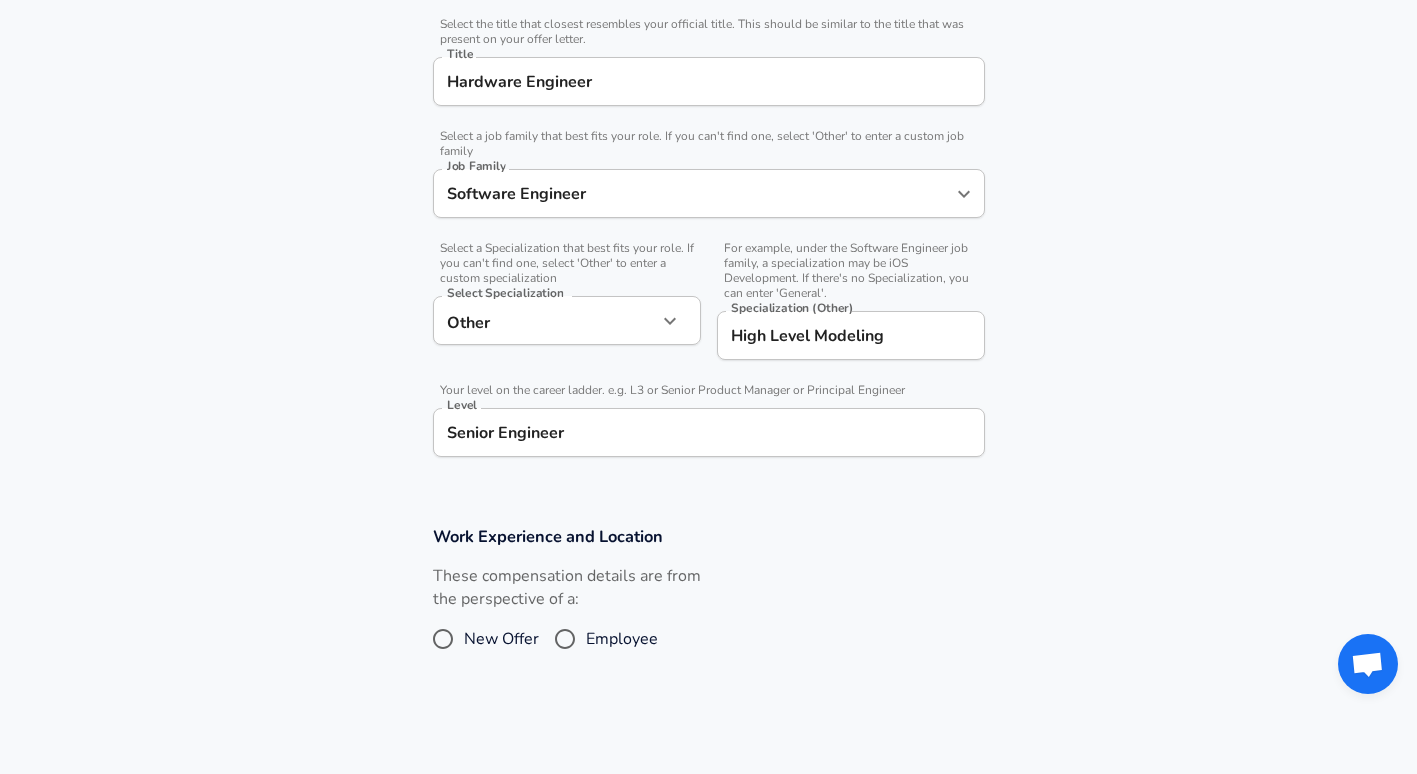 scroll, scrollTop: 500, scrollLeft: 0, axis: vertical 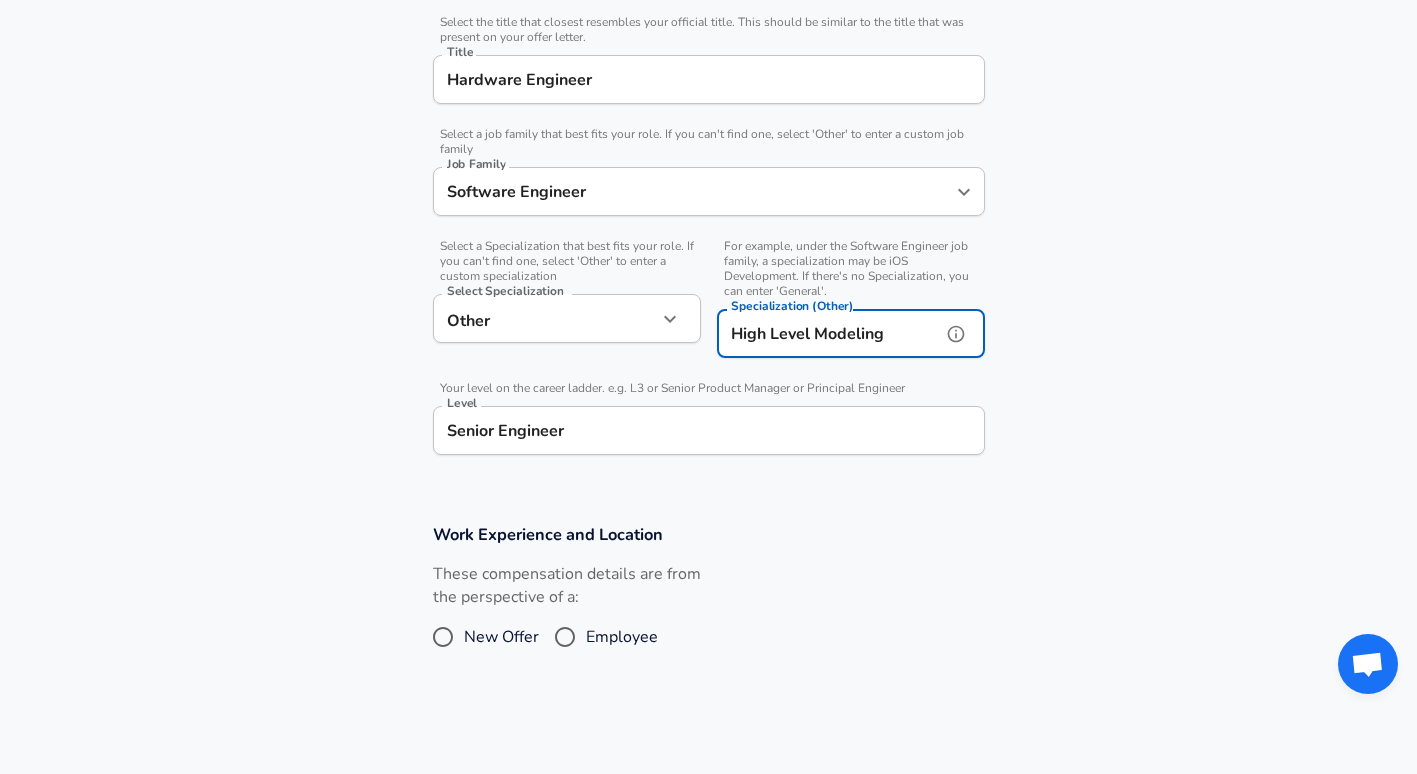 drag, startPoint x: 815, startPoint y: 337, endPoint x: 560, endPoint y: 323, distance: 255.38402 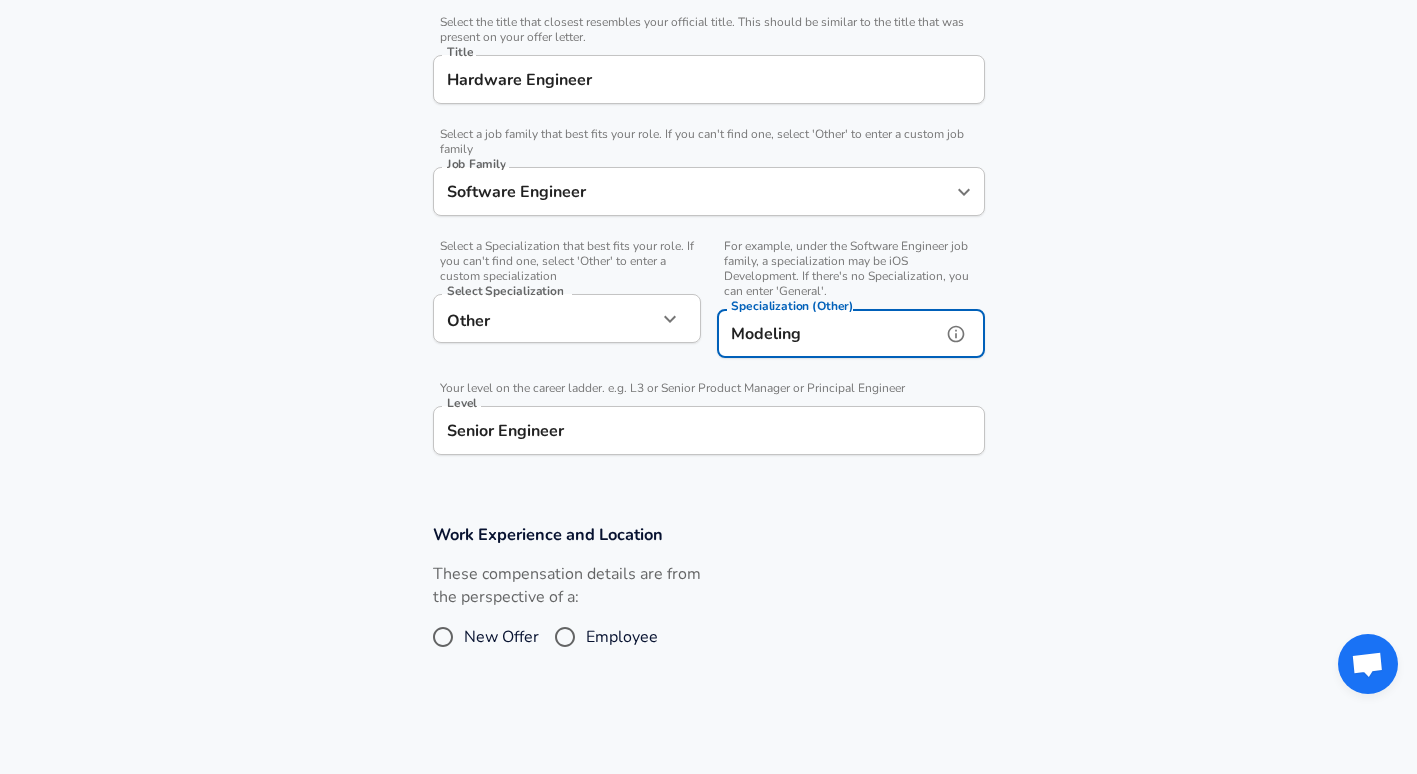 type on "Modeling" 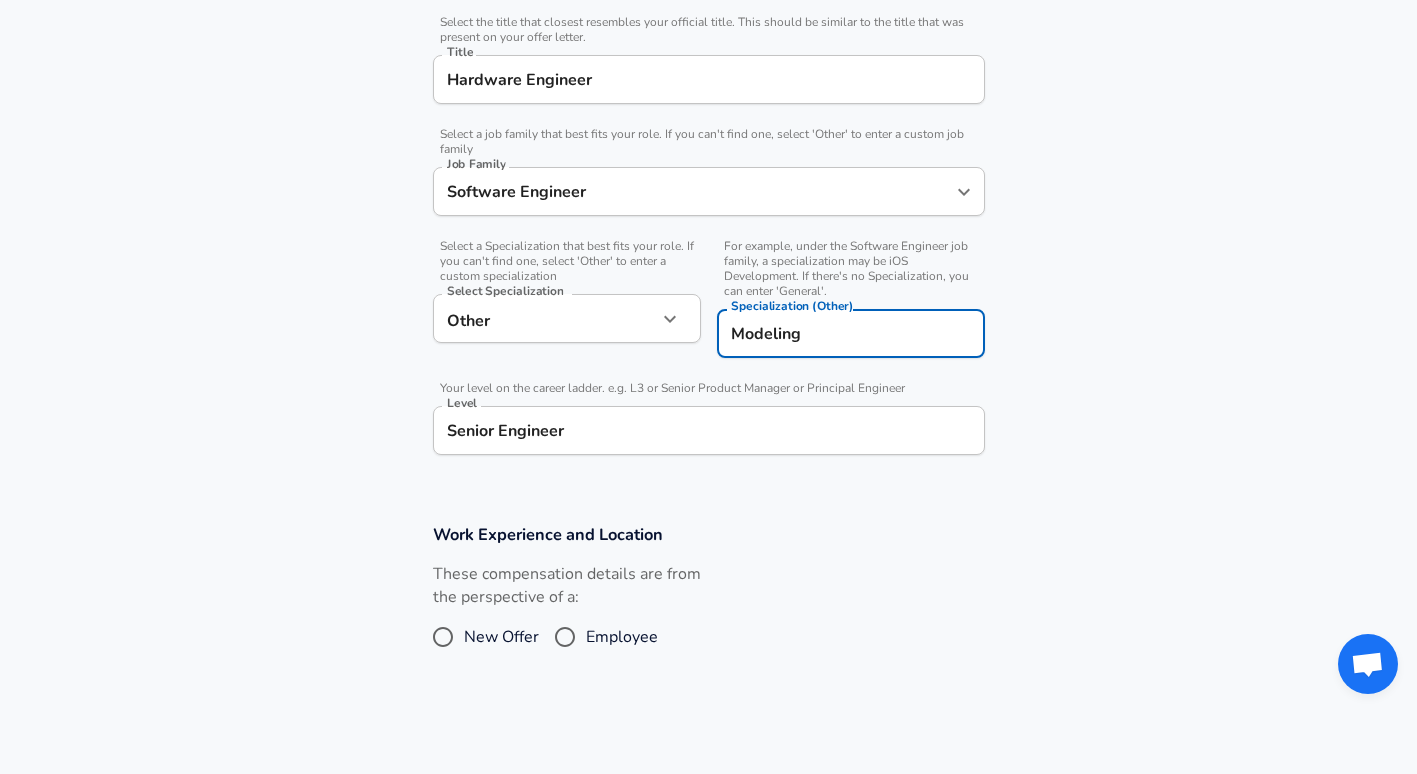 click on "Company & Title Information   Enter the company you received your offer from Company Qualcomm Company   Select the title that closest resembles your official title. This should be similar to the title that was present on your offer letter. Title Hardware Engineer Title   Select a job family that best fits your role. If you can't find one, select 'Other' to enter a custom job family Job Family Software Engineer Job Family   Select a Specialization that best fits your role. If you can't find one, select 'Other' to enter a custom specialization Select Specialization Other Other Select Specialization   For example, under the Software Engineer job family, a specialization may be iOS Development. If there's no Specialization, you can enter 'General'. Specialization (Other) Modeling Specialization (Other)   Your level on the career ladder. e.g. L3 or Senior Product Manager or Principal Engineer Level Senior Engineer Level" at bounding box center [708, 178] 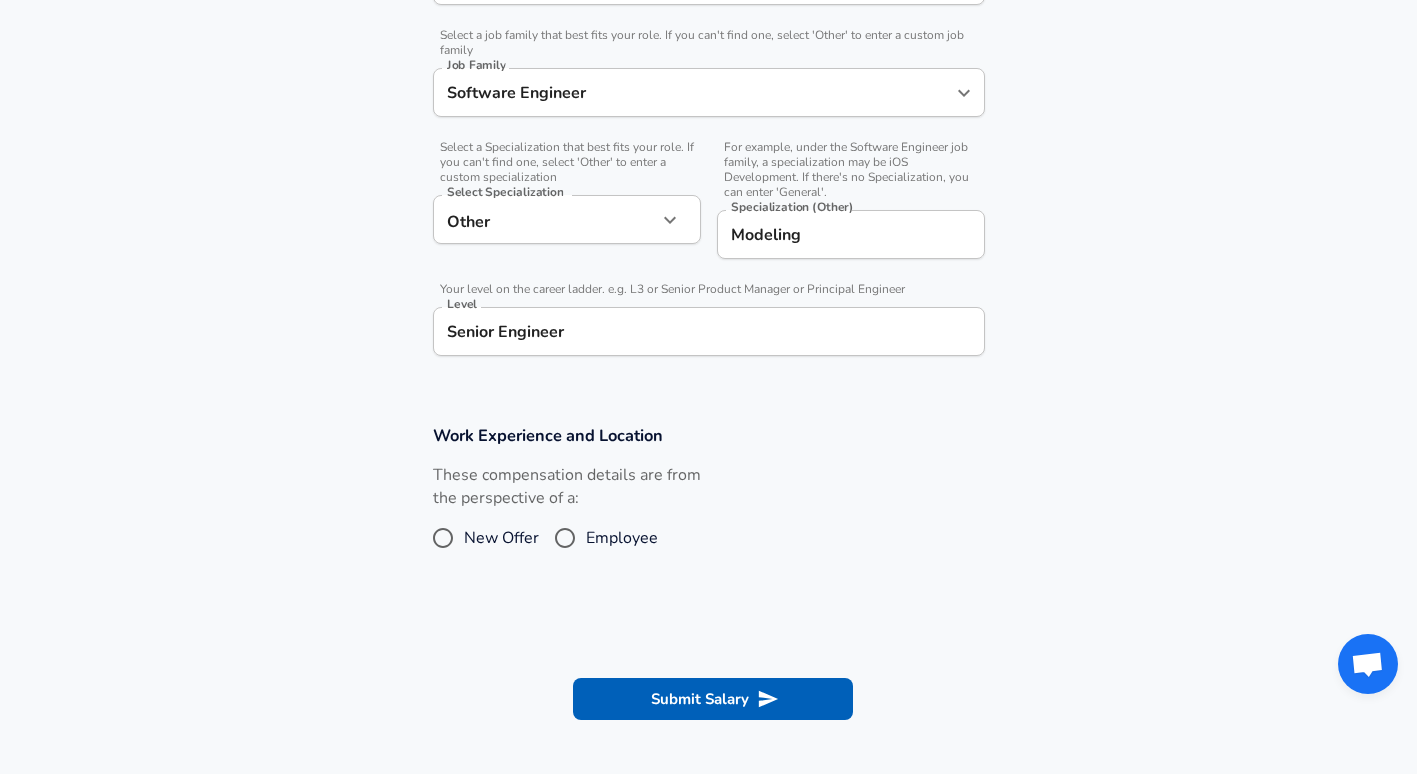 scroll, scrollTop: 600, scrollLeft: 0, axis: vertical 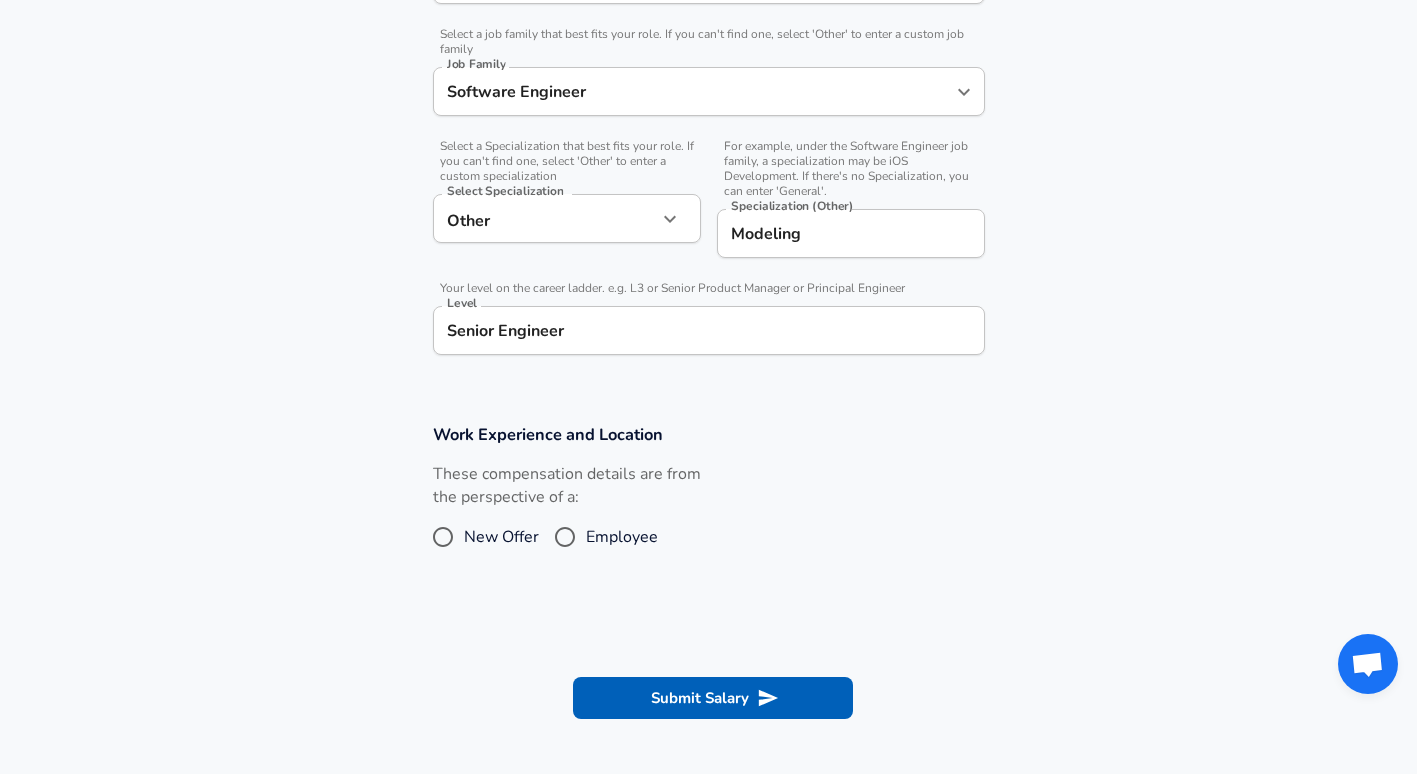click on "New Offer" at bounding box center (501, 537) 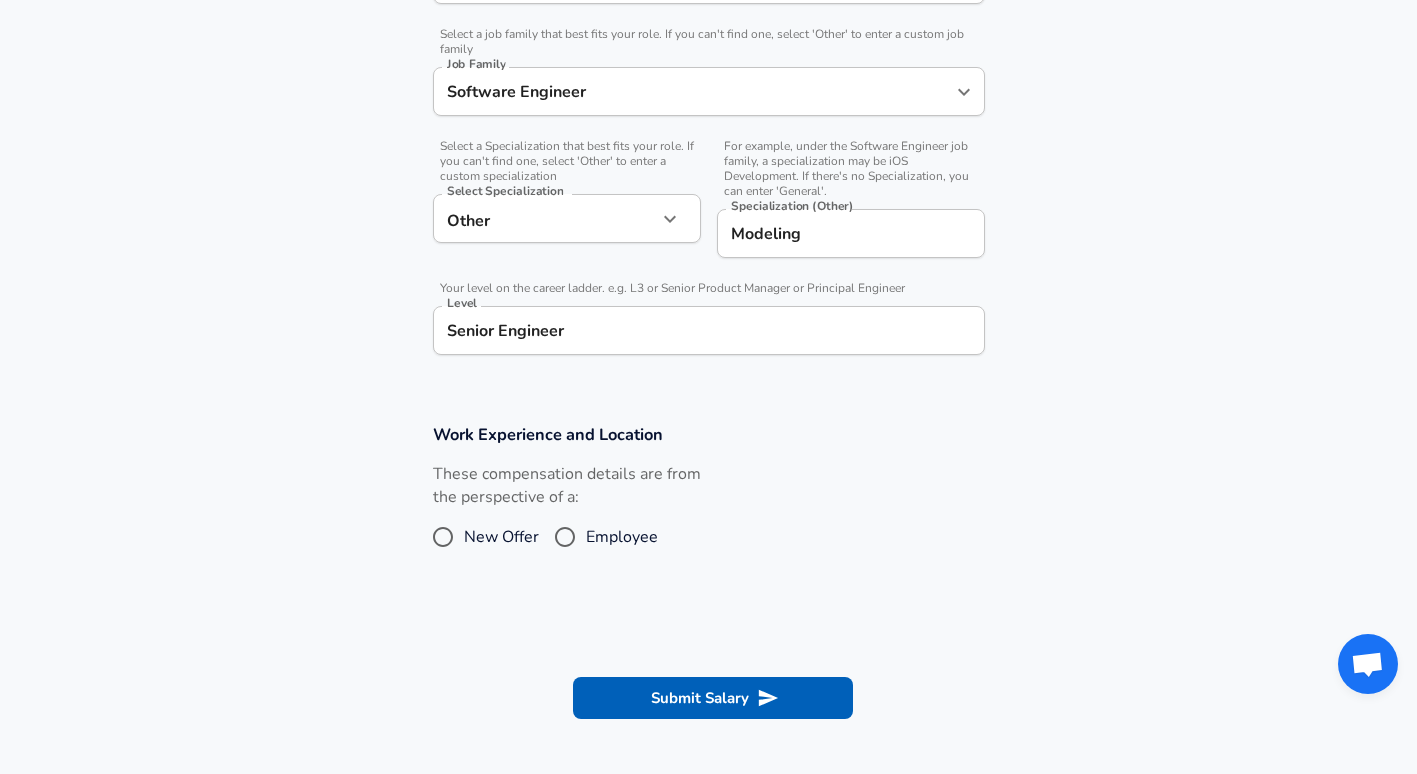 click on "New Offer" at bounding box center [443, 537] 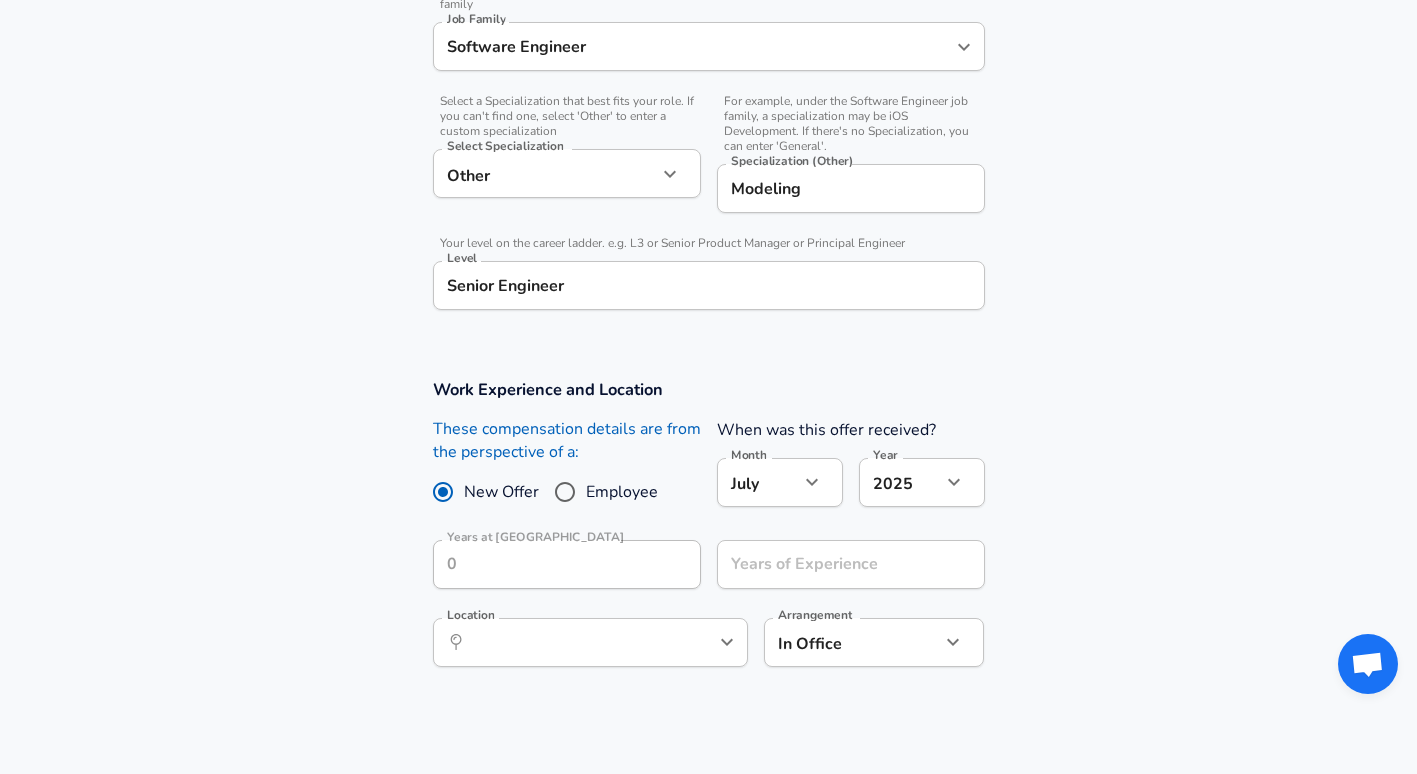 scroll, scrollTop: 700, scrollLeft: 0, axis: vertical 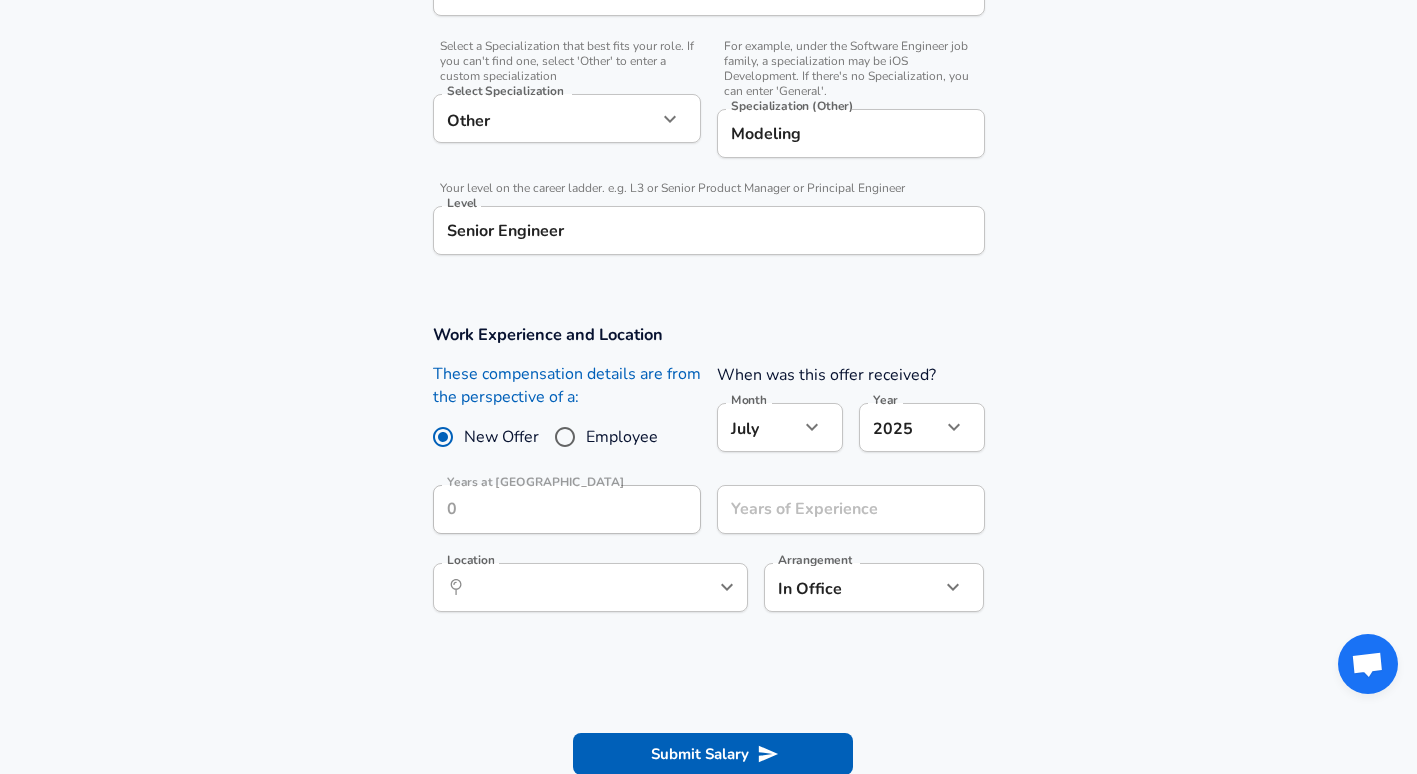 click on "Employee" at bounding box center [622, 437] 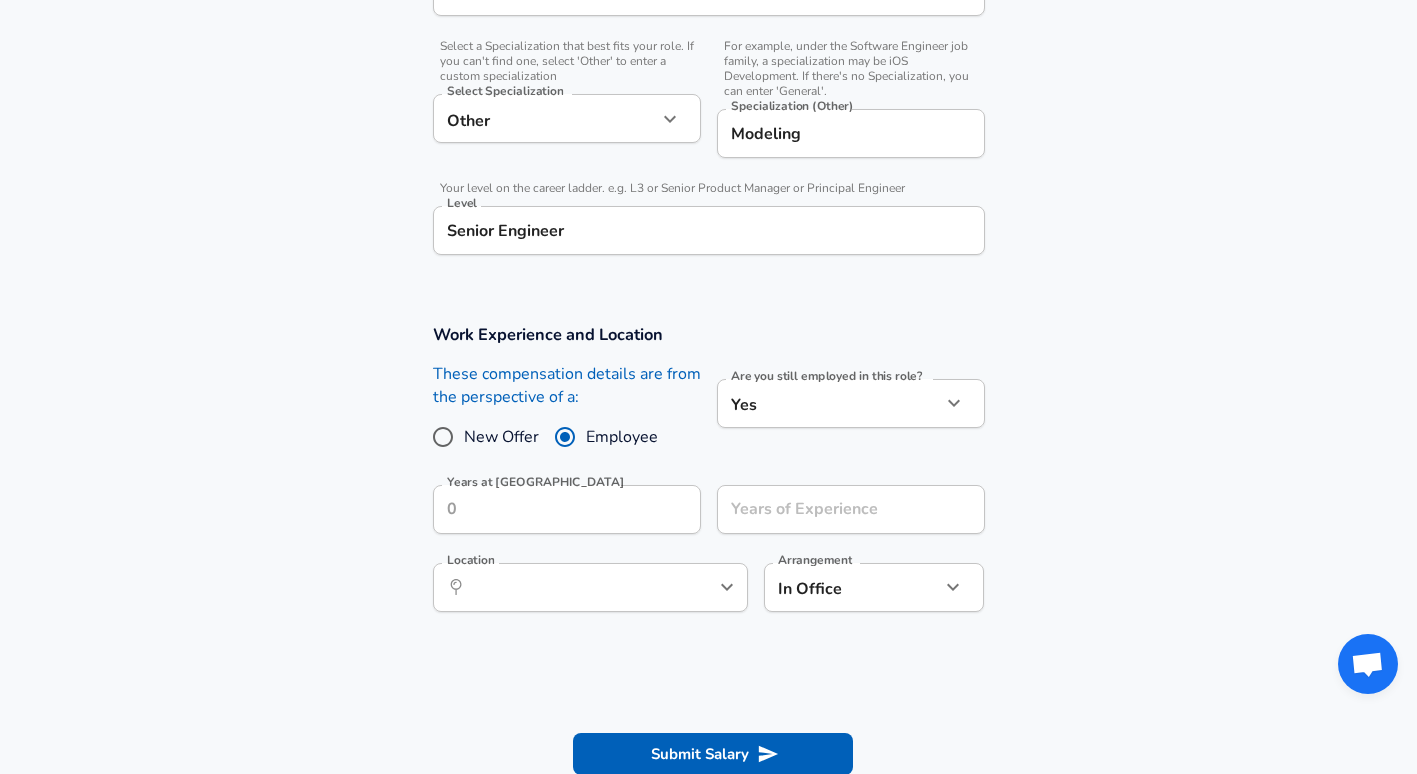 click on "New Offer" at bounding box center [501, 437] 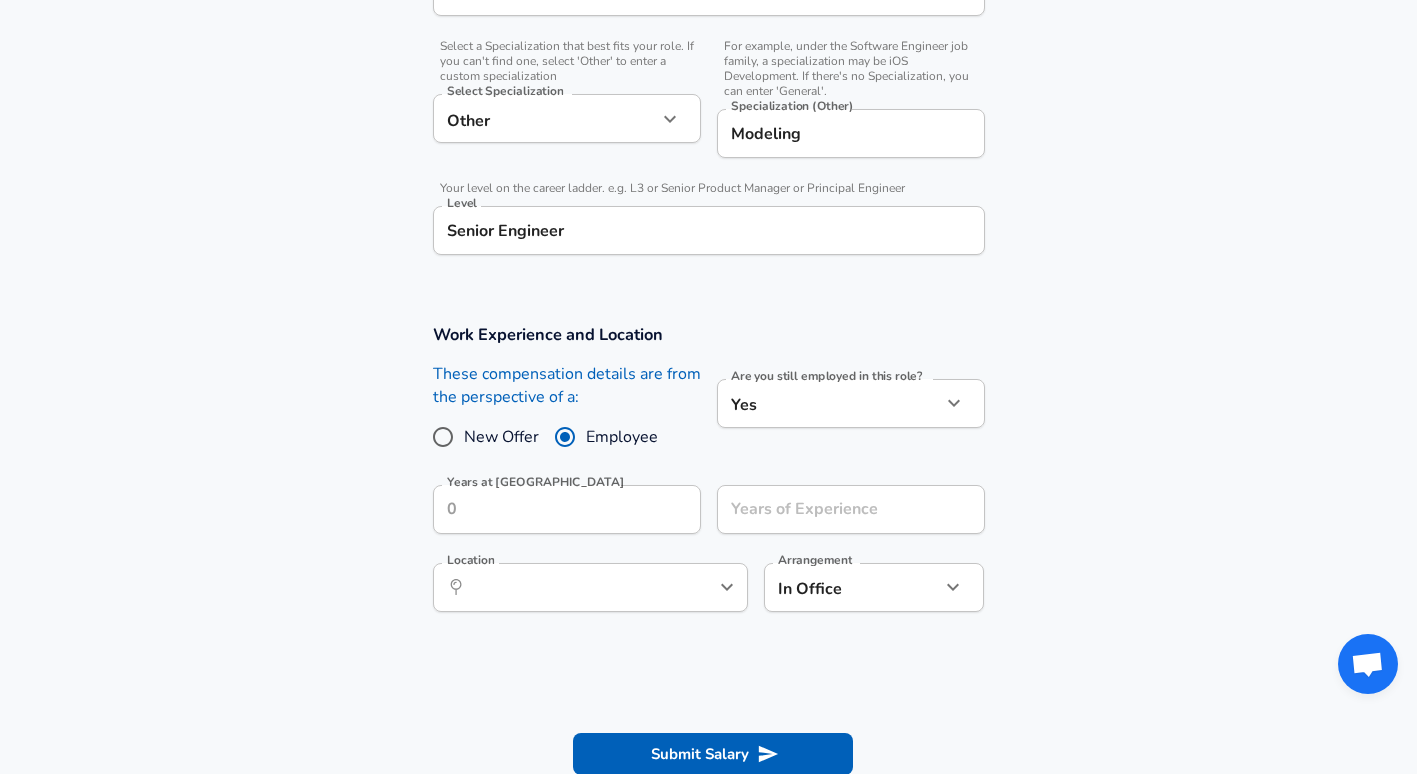 click on "New Offer" at bounding box center [443, 437] 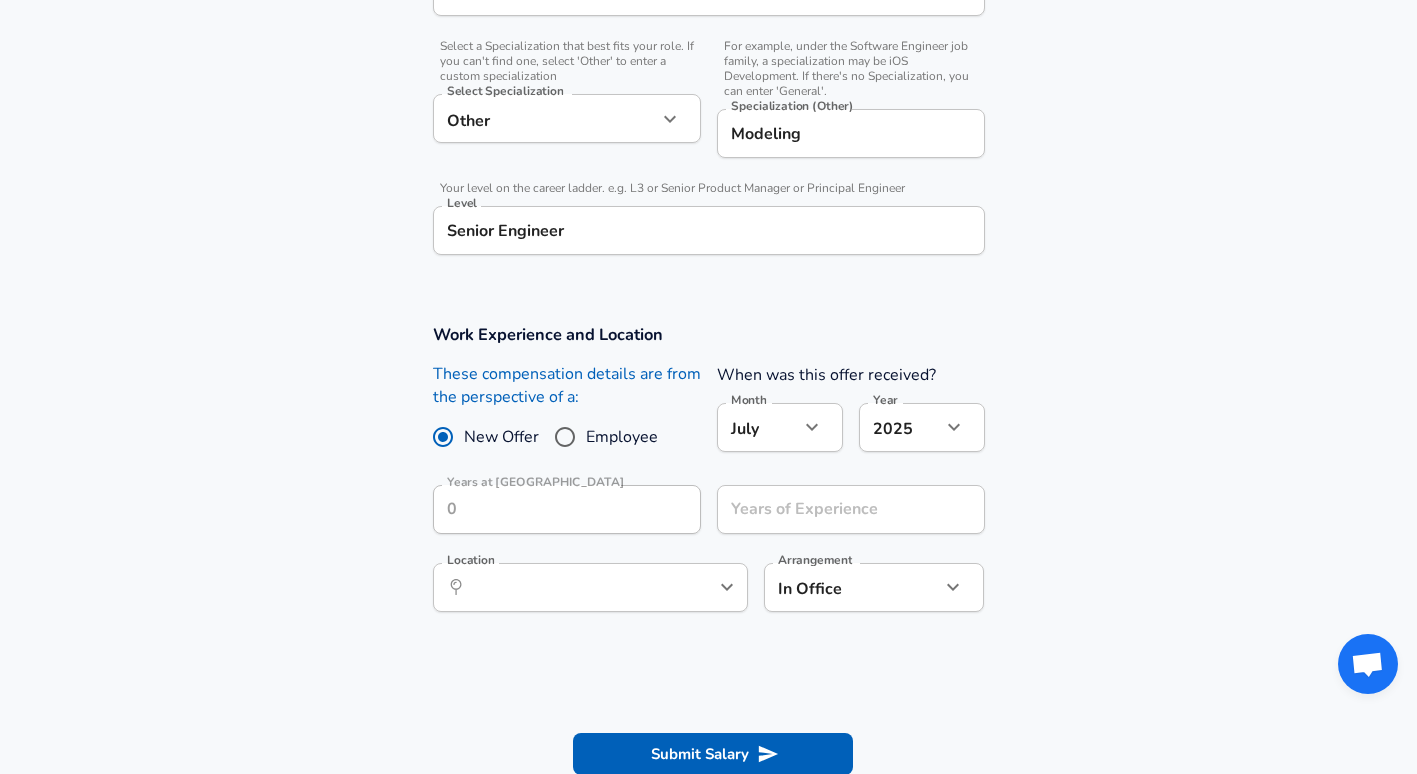 click on "Employee" at bounding box center [622, 437] 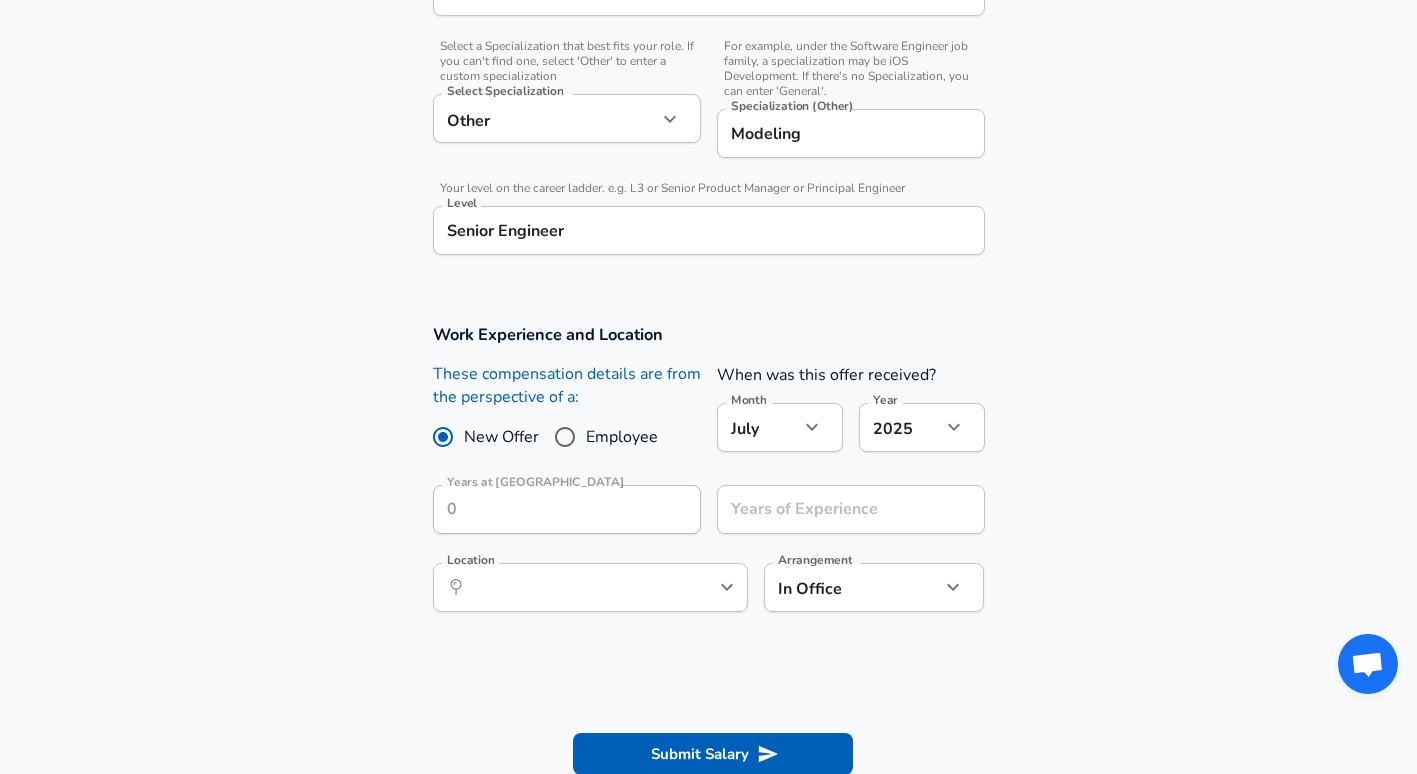 click on "Employee" at bounding box center (565, 437) 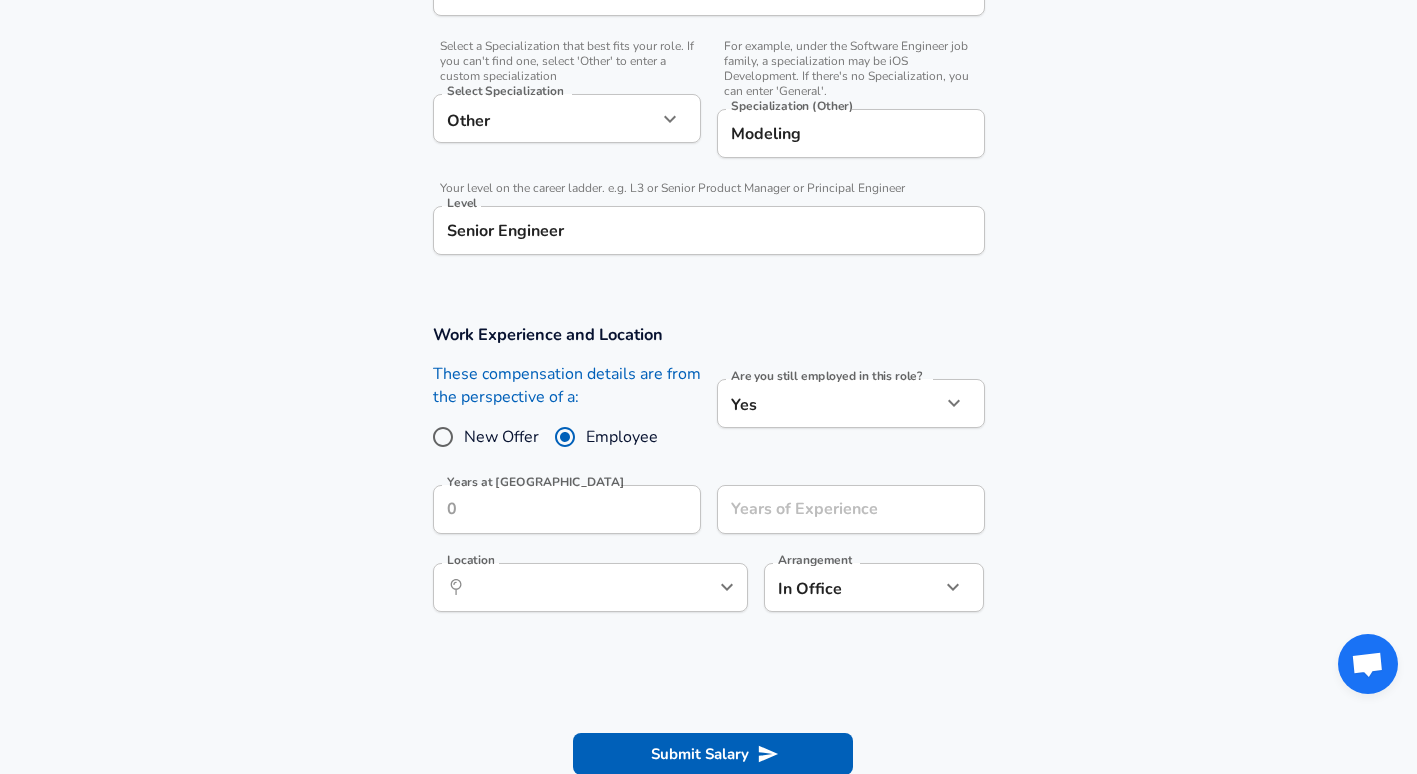 click on "New Offer" at bounding box center [501, 437] 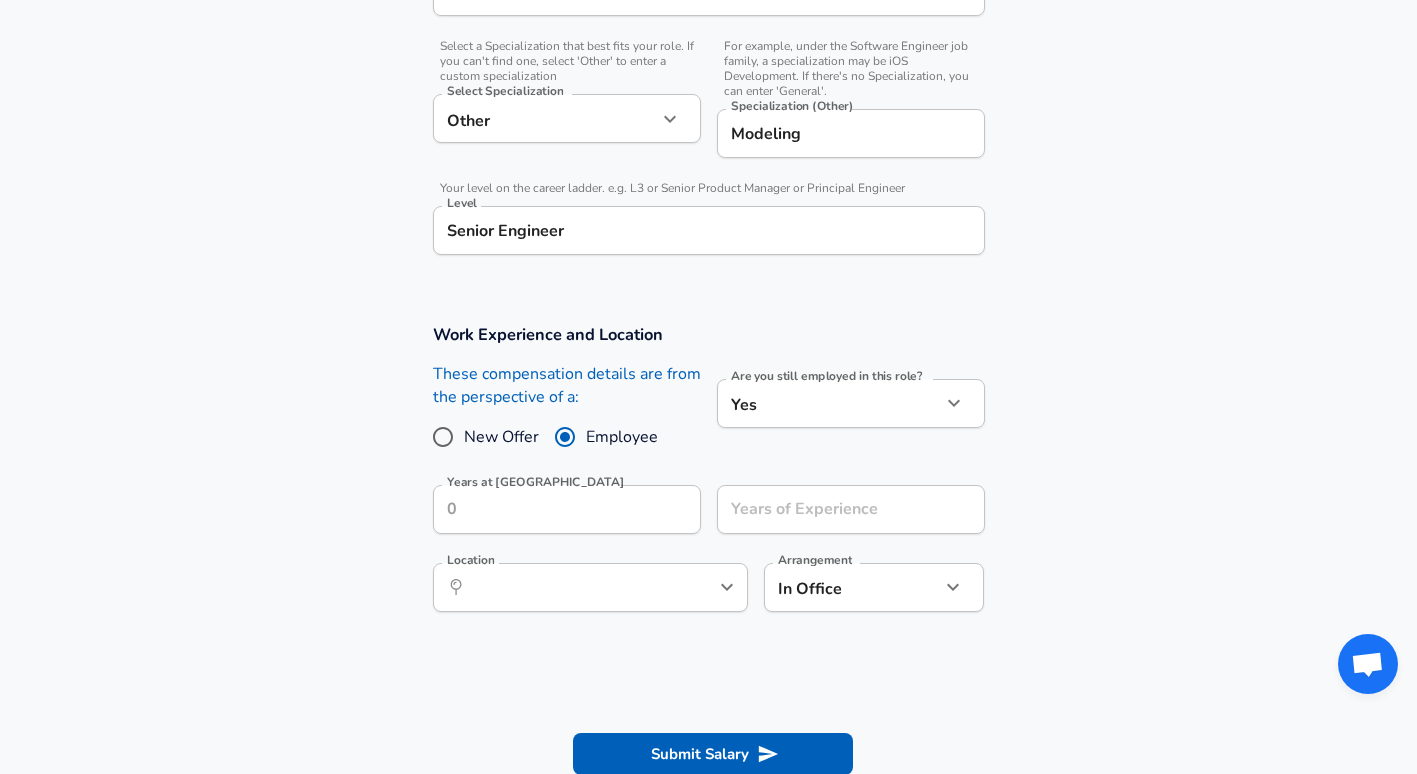 click on "New Offer" at bounding box center (443, 437) 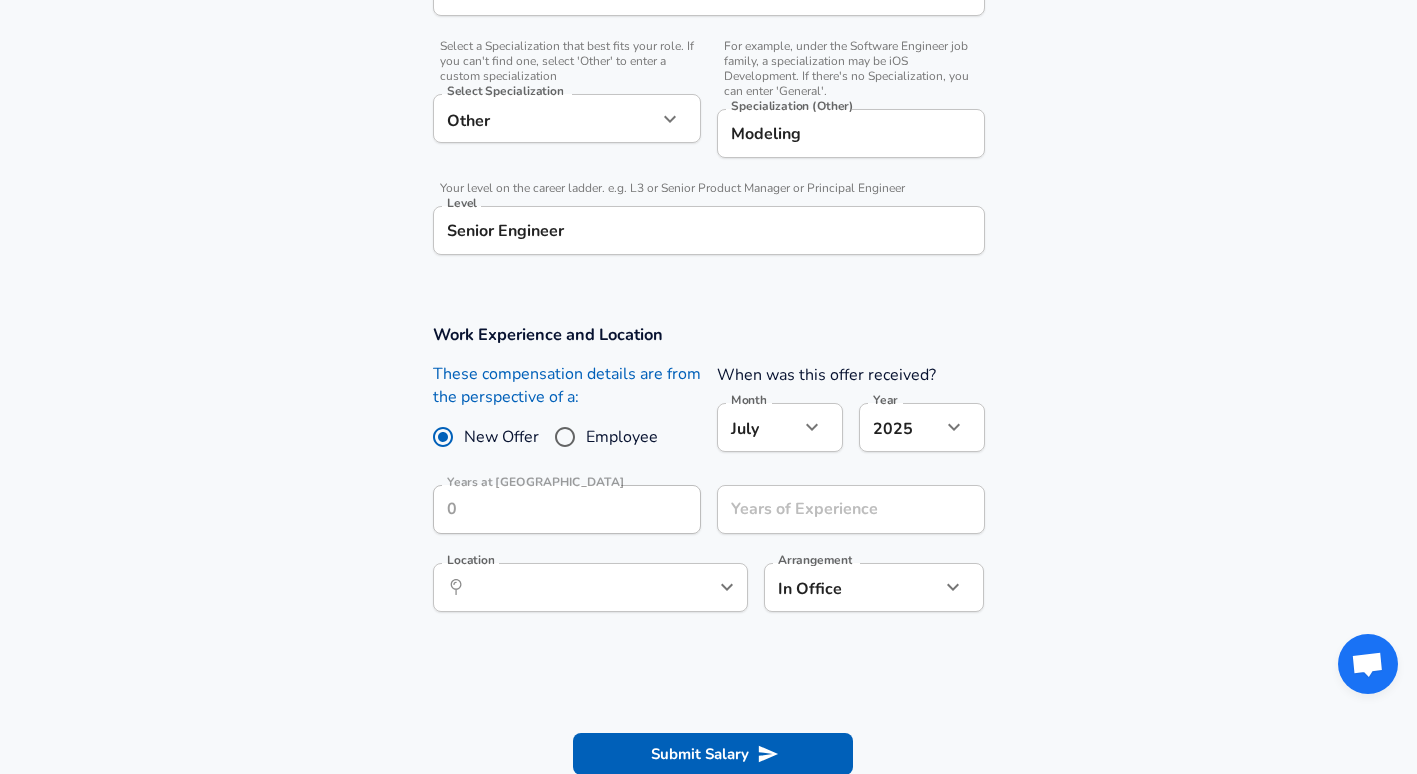 click on "Employee" at bounding box center (565, 437) 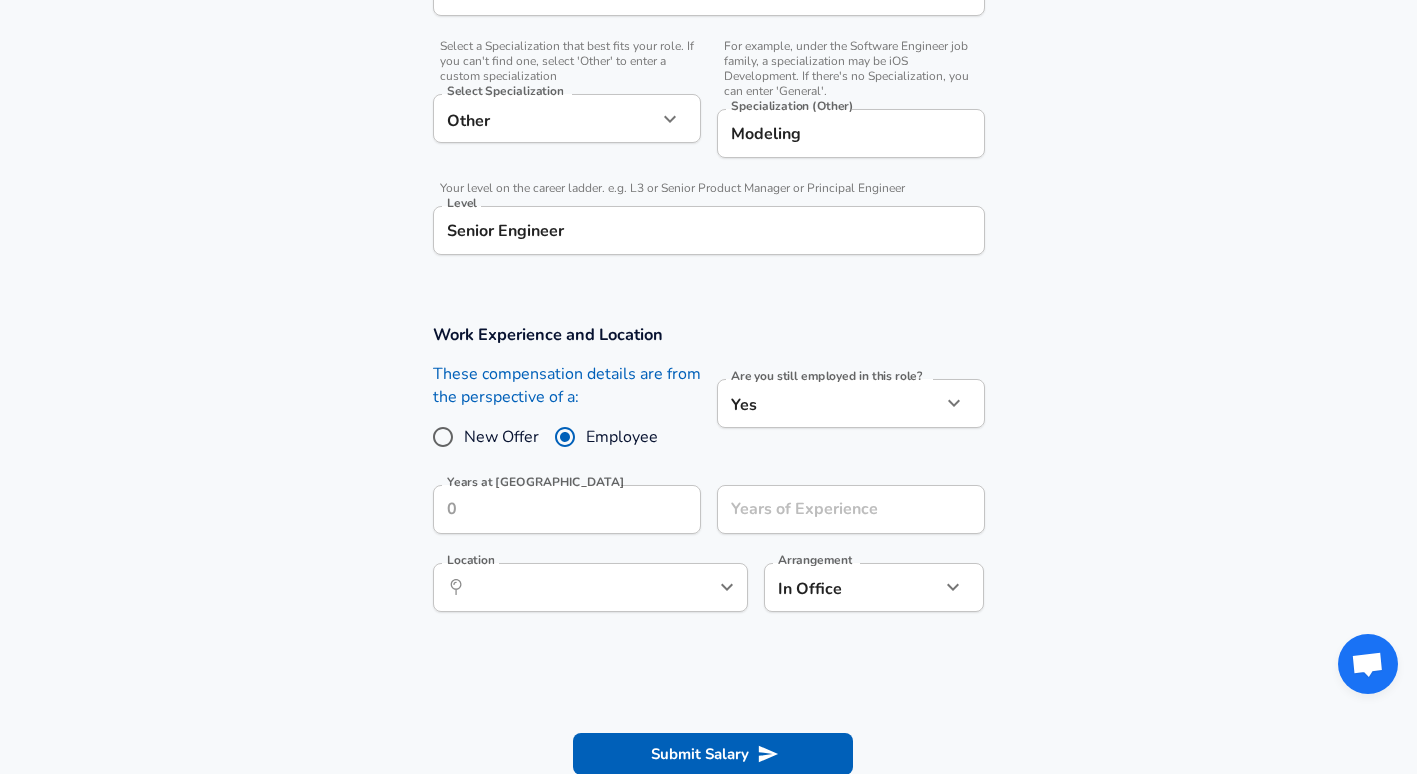 click on "New Offer" at bounding box center [501, 437] 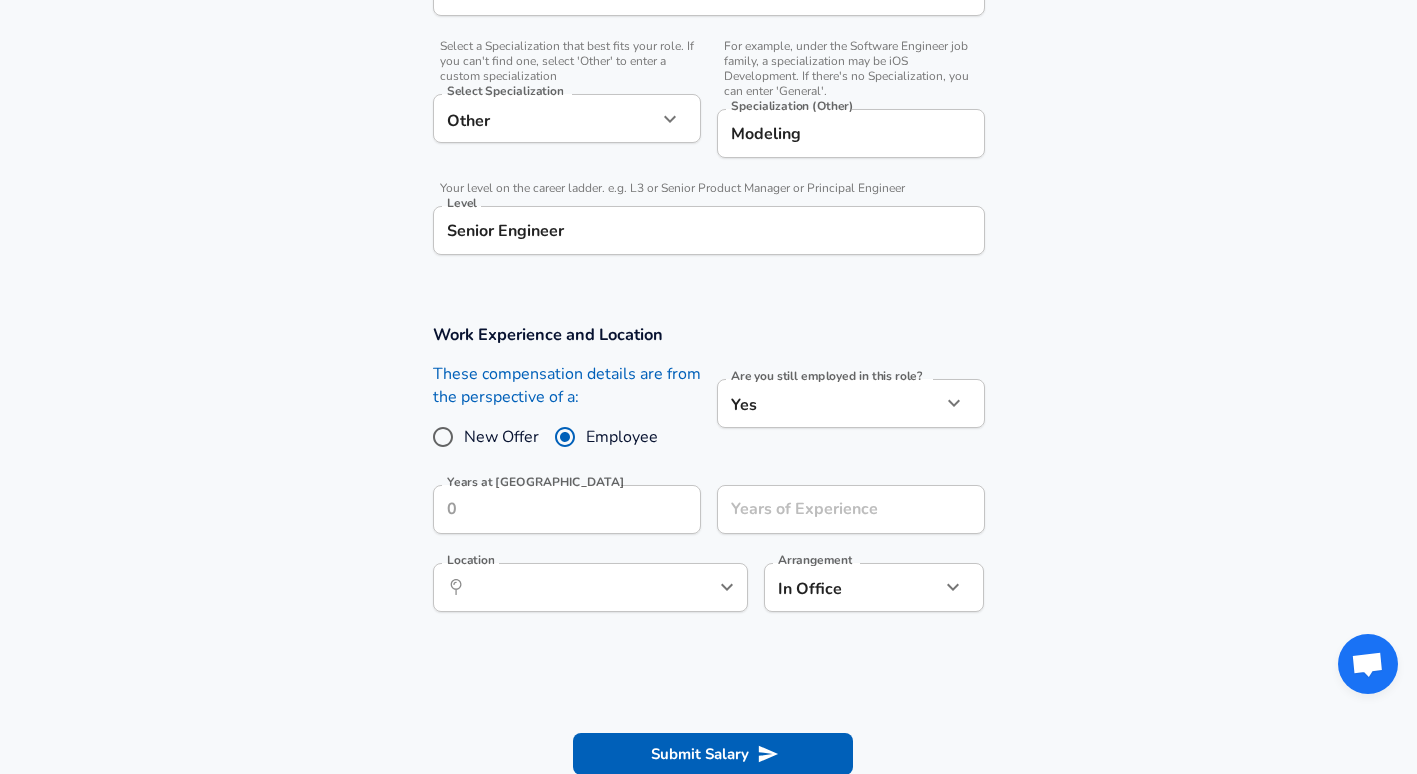 click on "New Offer" at bounding box center [443, 437] 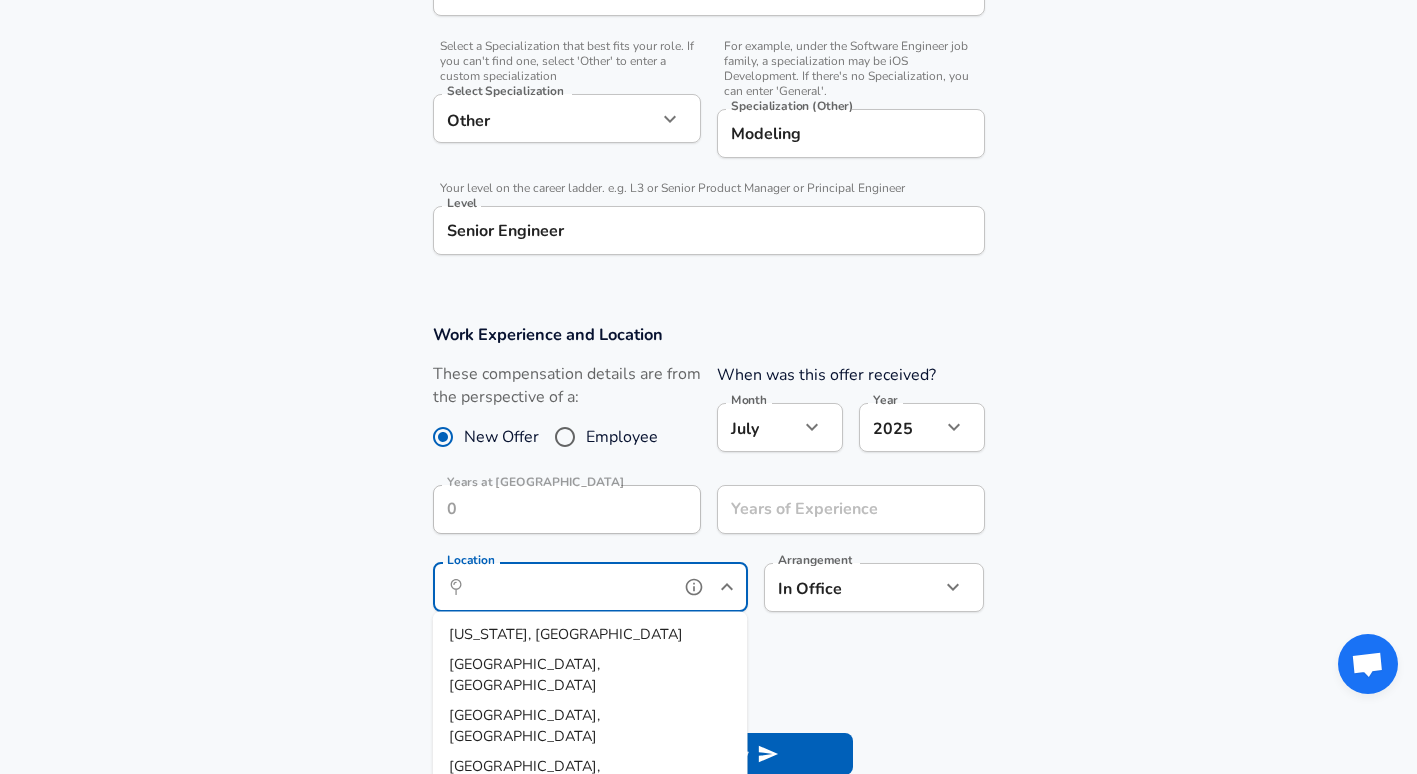 click on "Location" at bounding box center (568, 587) 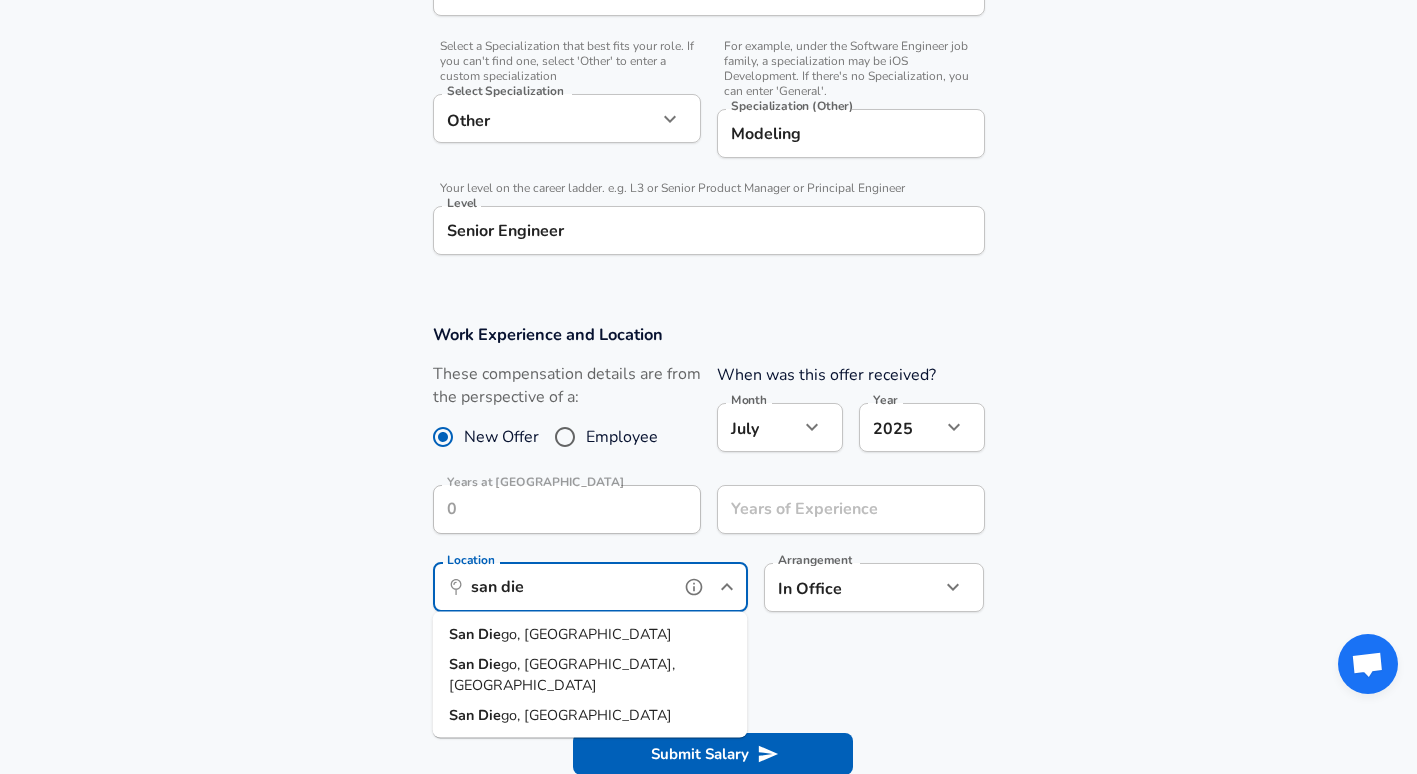 click on "[GEOGRAPHIC_DATA], [GEOGRAPHIC_DATA]" at bounding box center (590, 635) 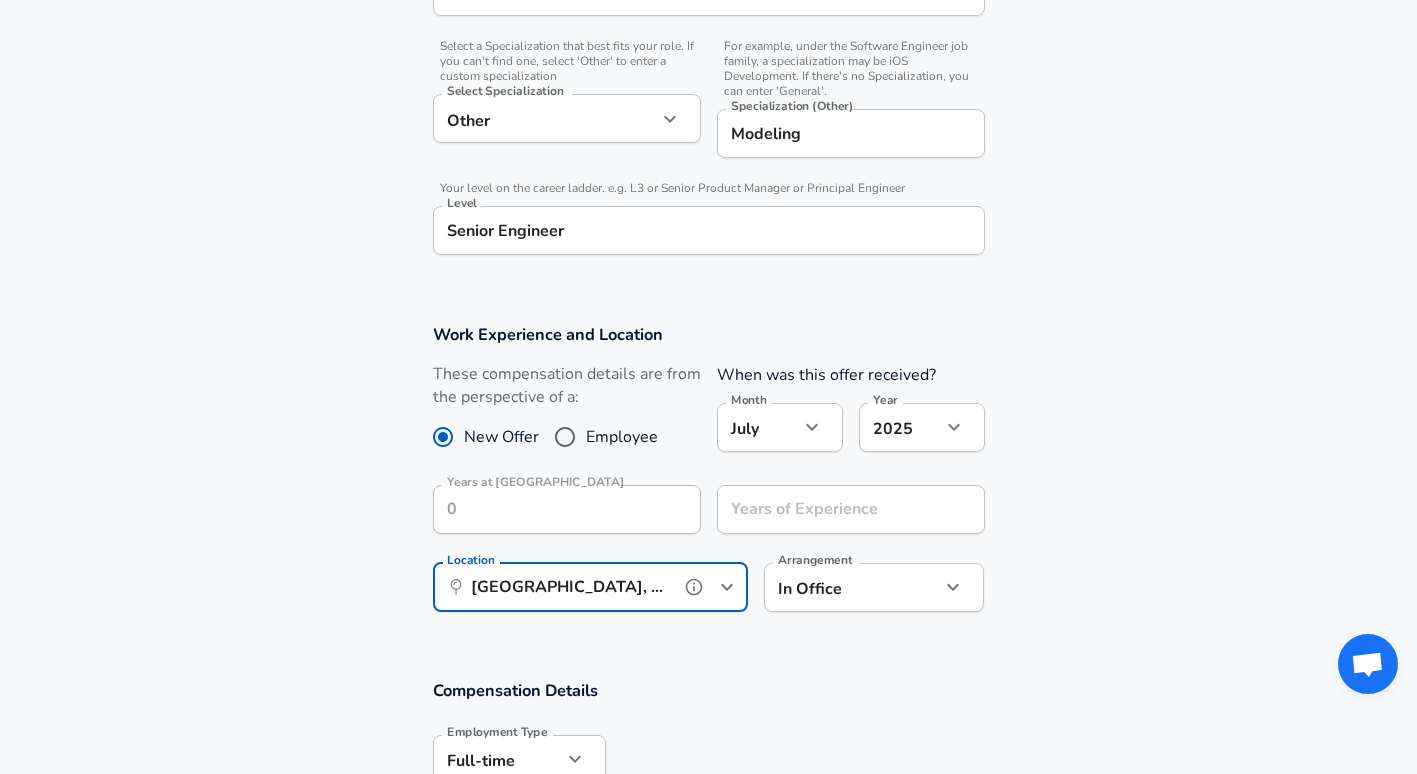 type on "[GEOGRAPHIC_DATA], [GEOGRAPHIC_DATA]" 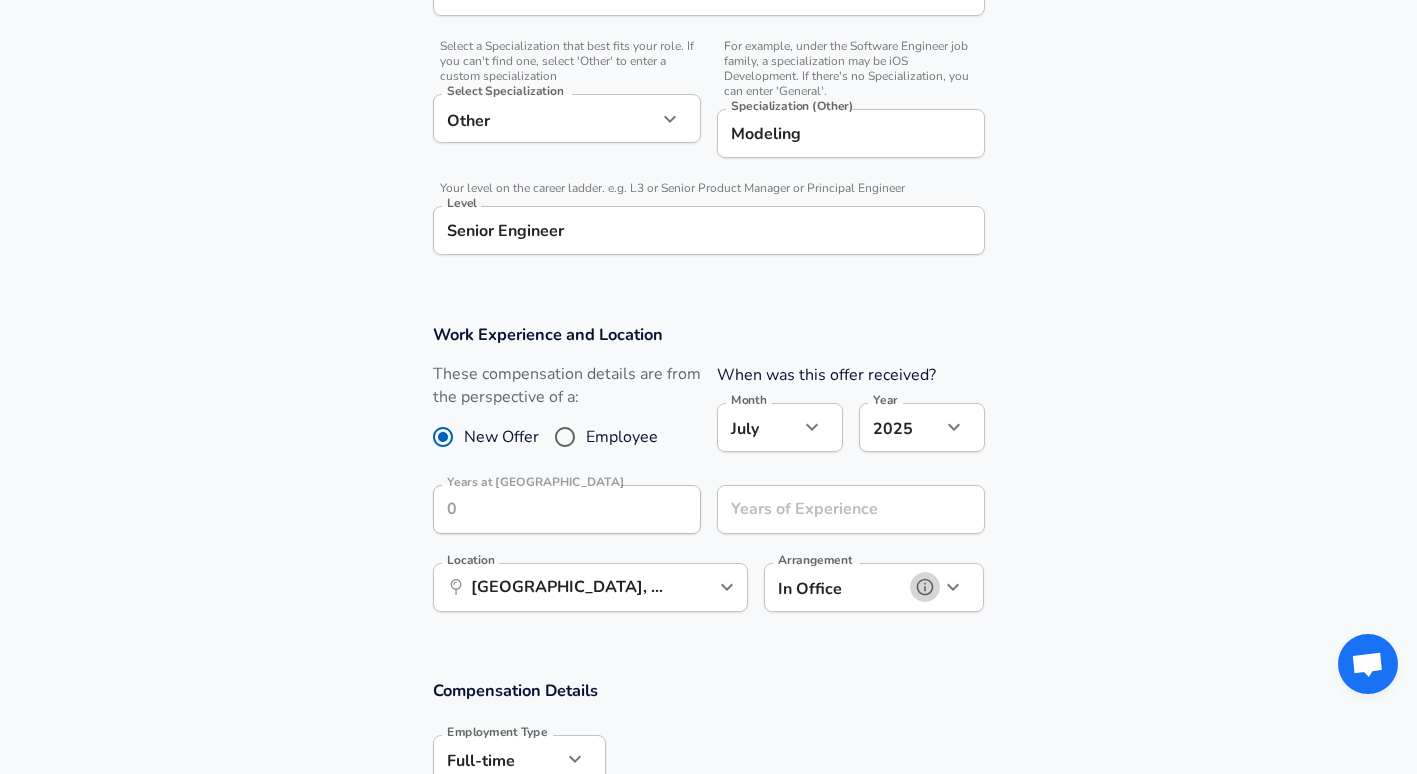 click 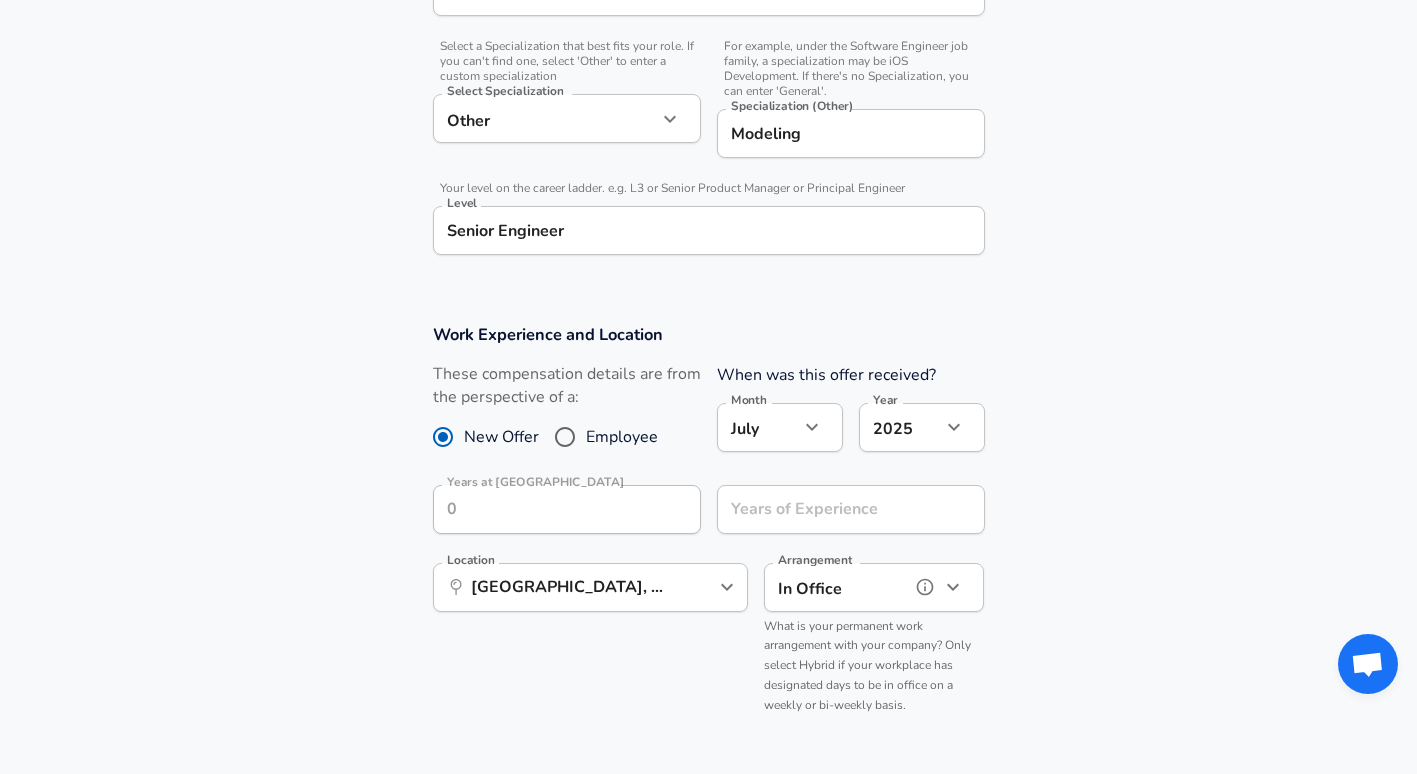 click 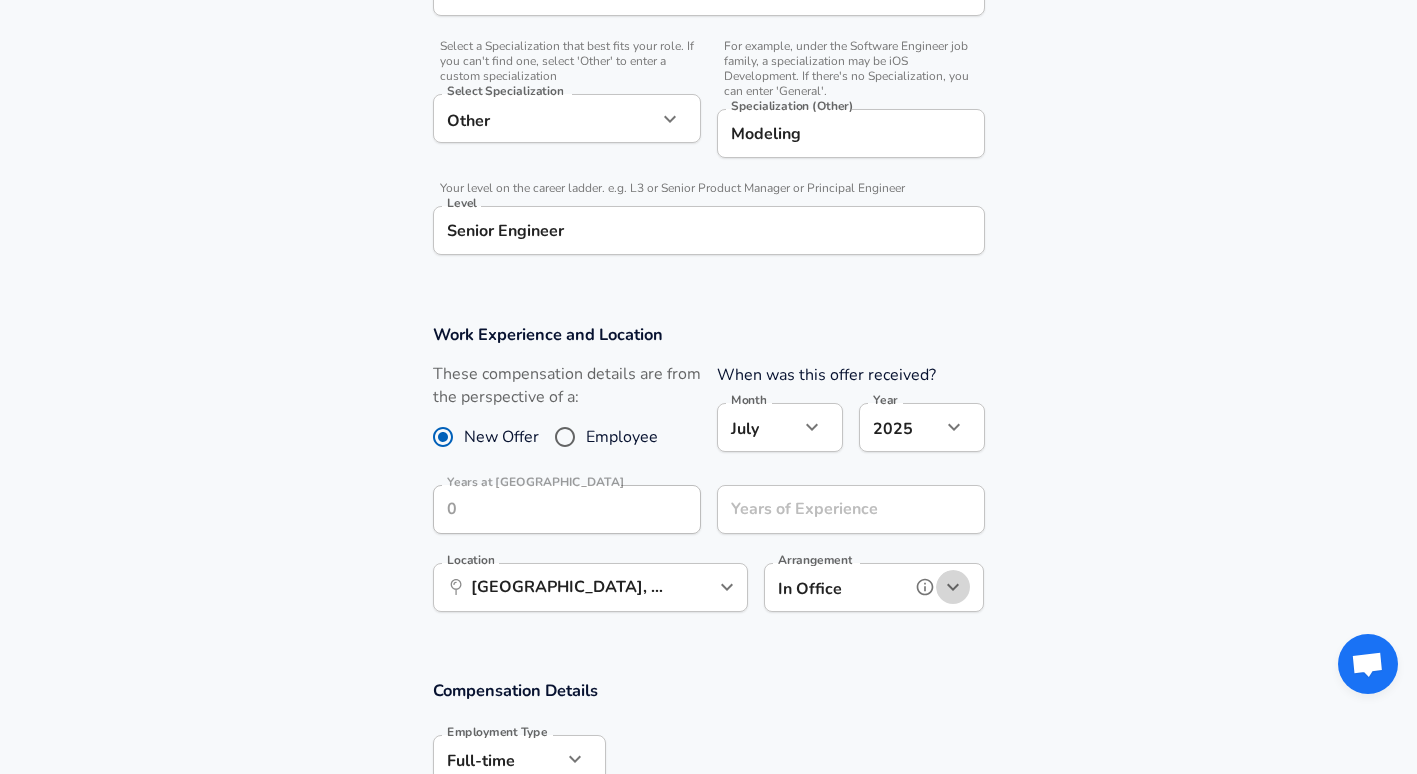 click 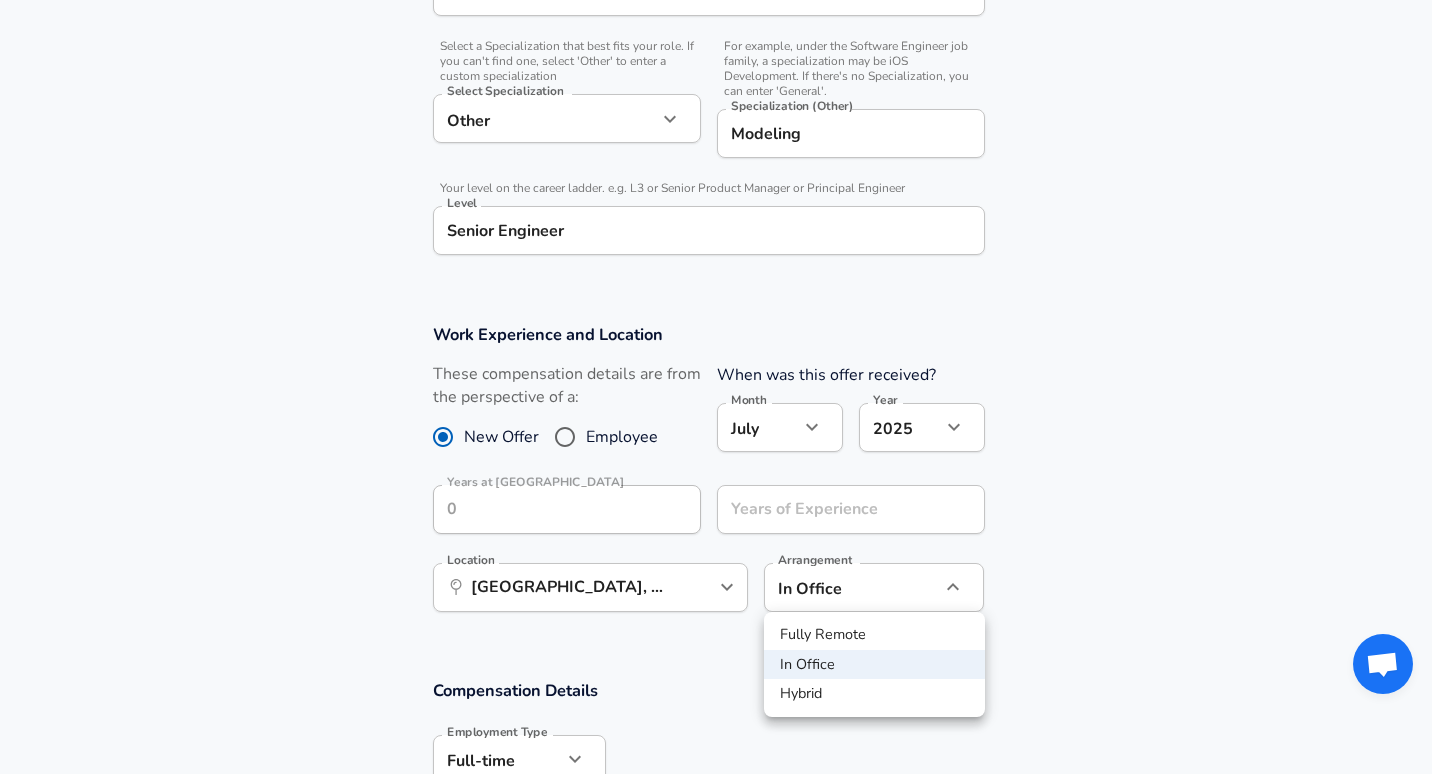 click at bounding box center (716, 387) 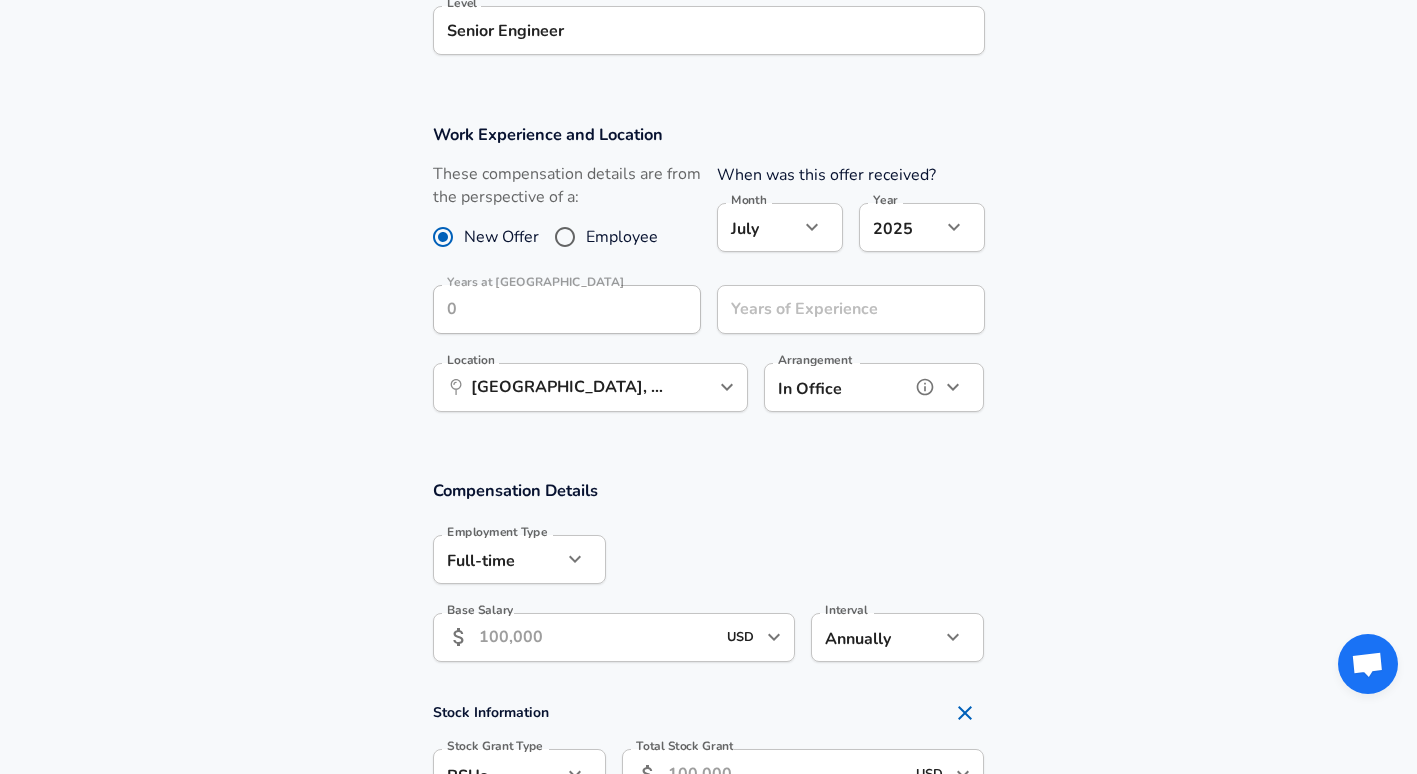 scroll, scrollTop: 1000, scrollLeft: 0, axis: vertical 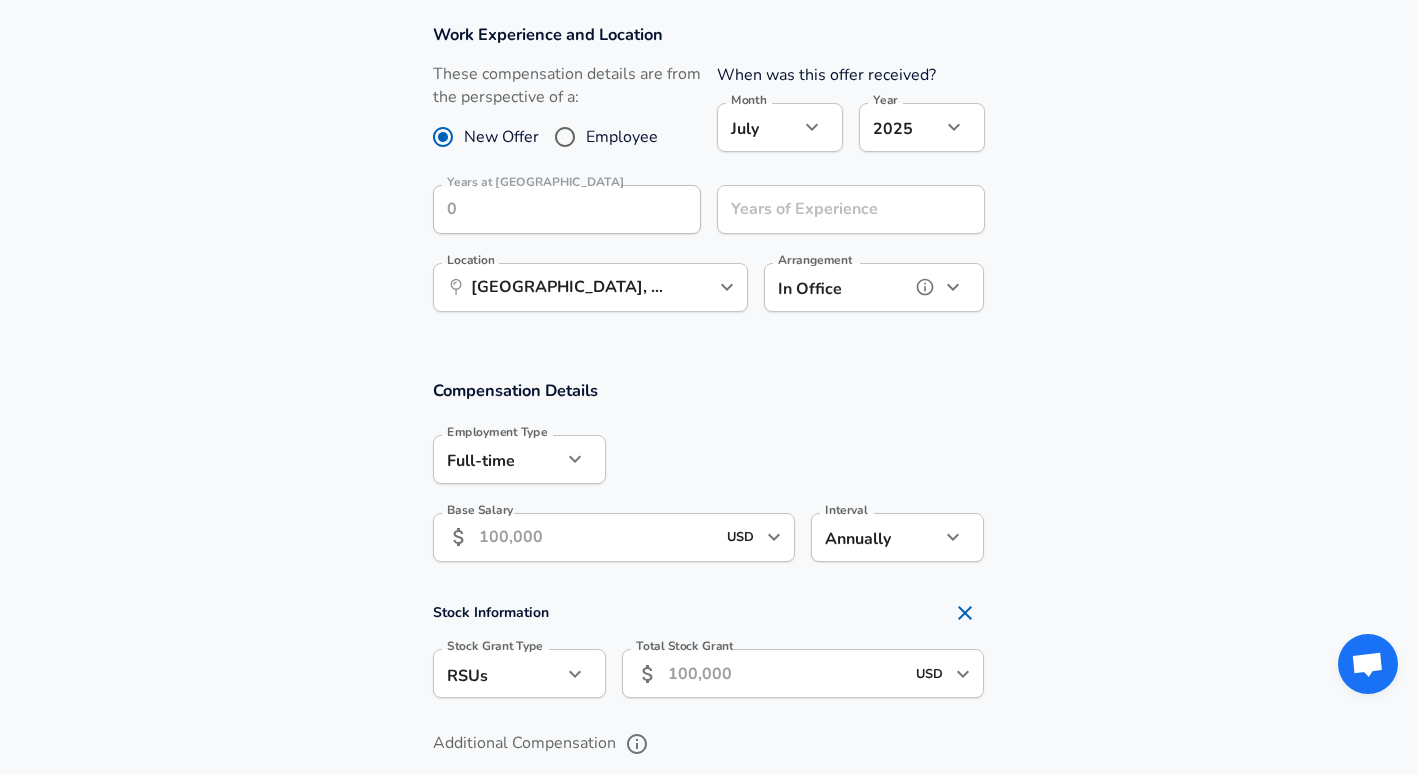 click 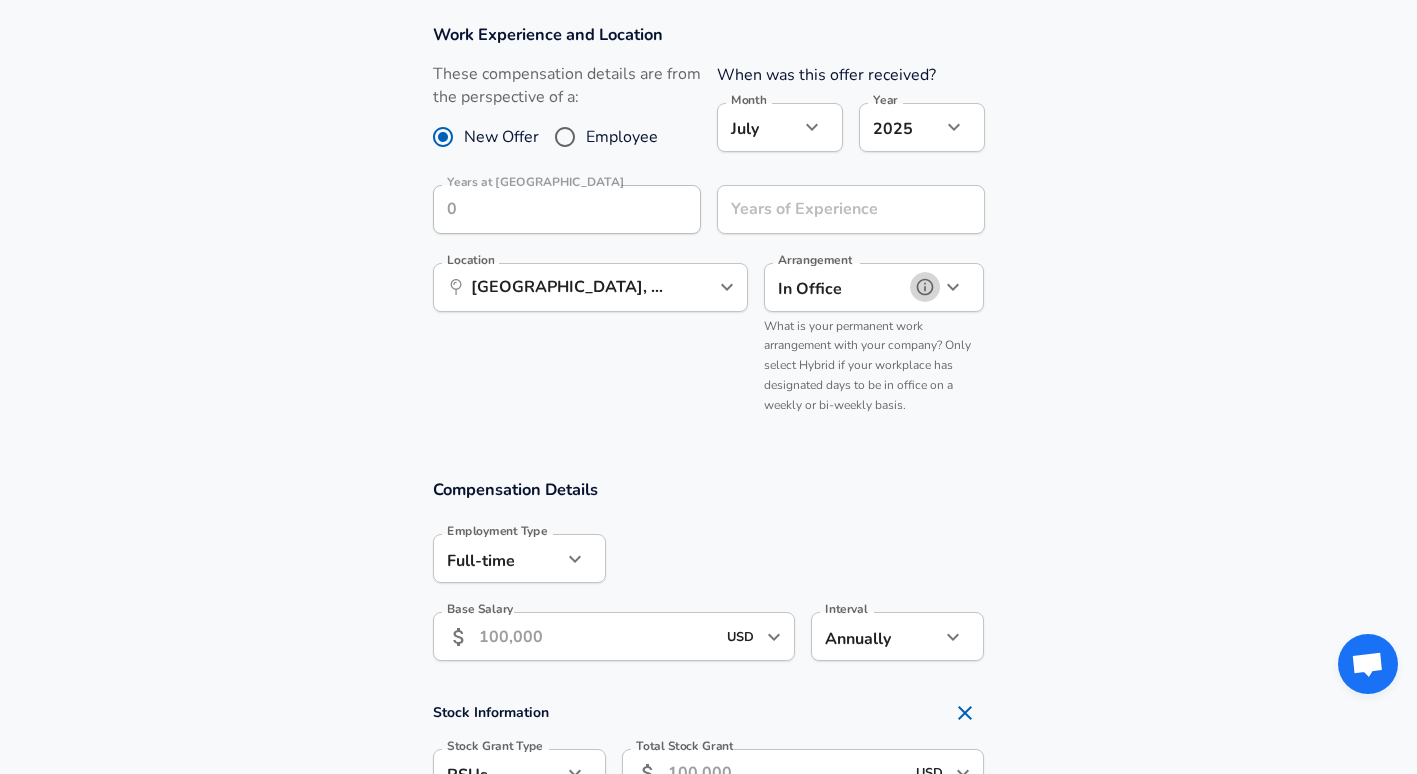 click 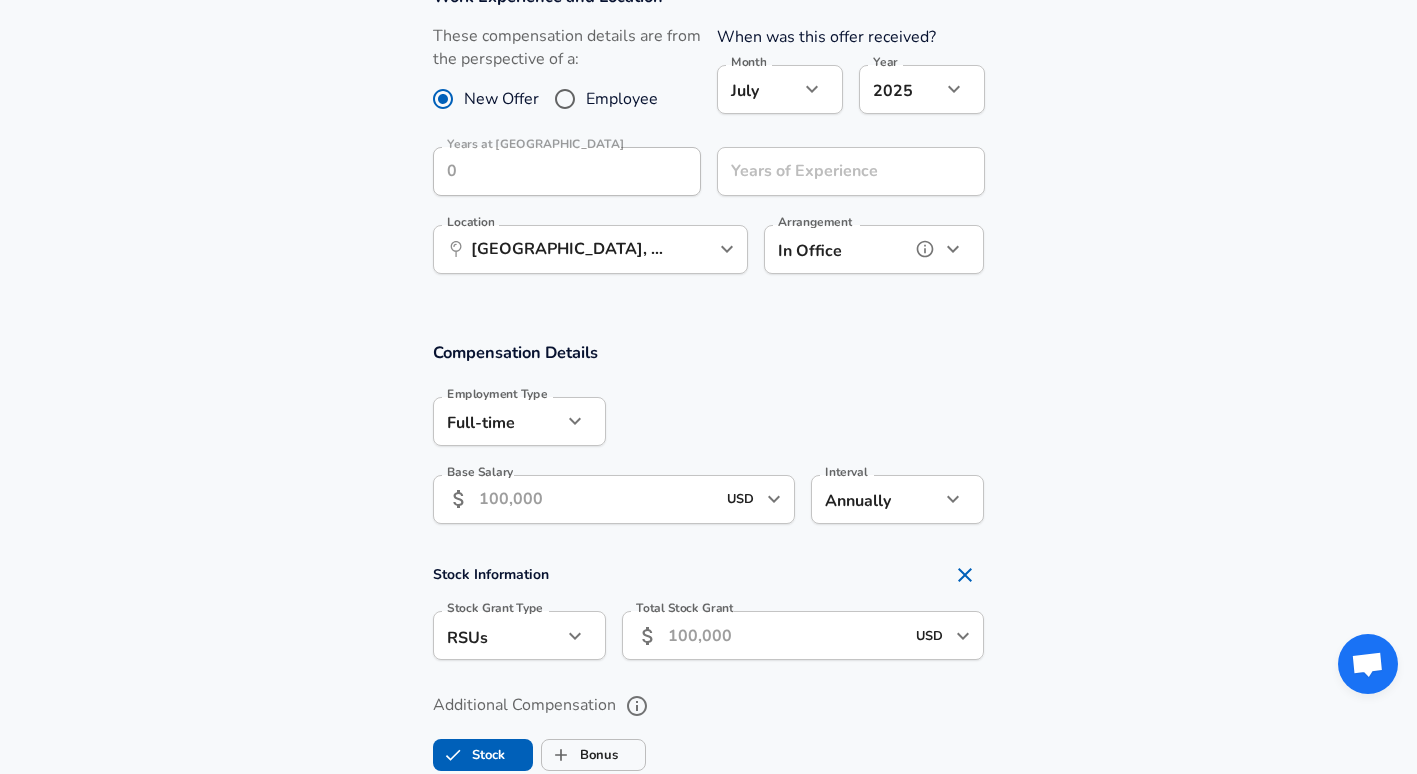 scroll, scrollTop: 1100, scrollLeft: 0, axis: vertical 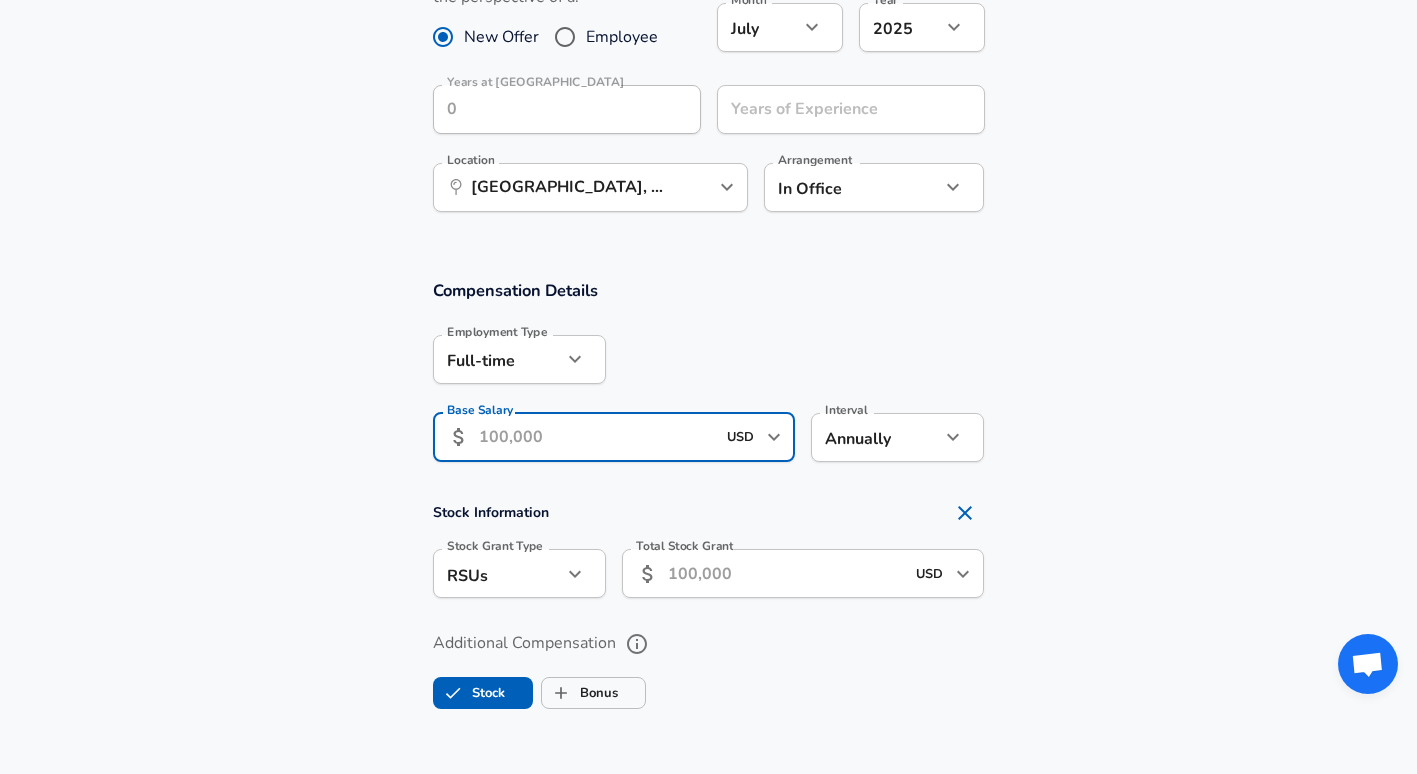 click on "Base Salary" at bounding box center [597, 437] 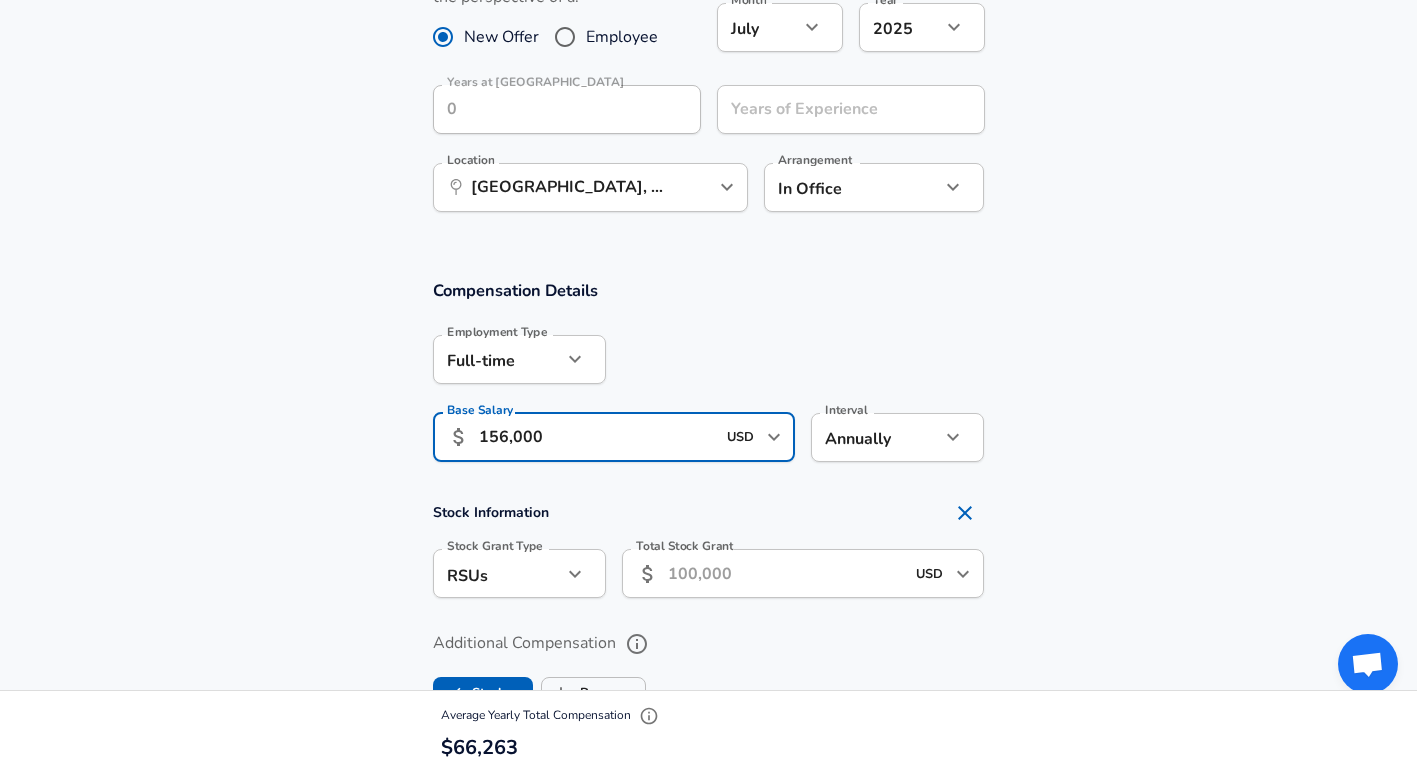 type on "156,000" 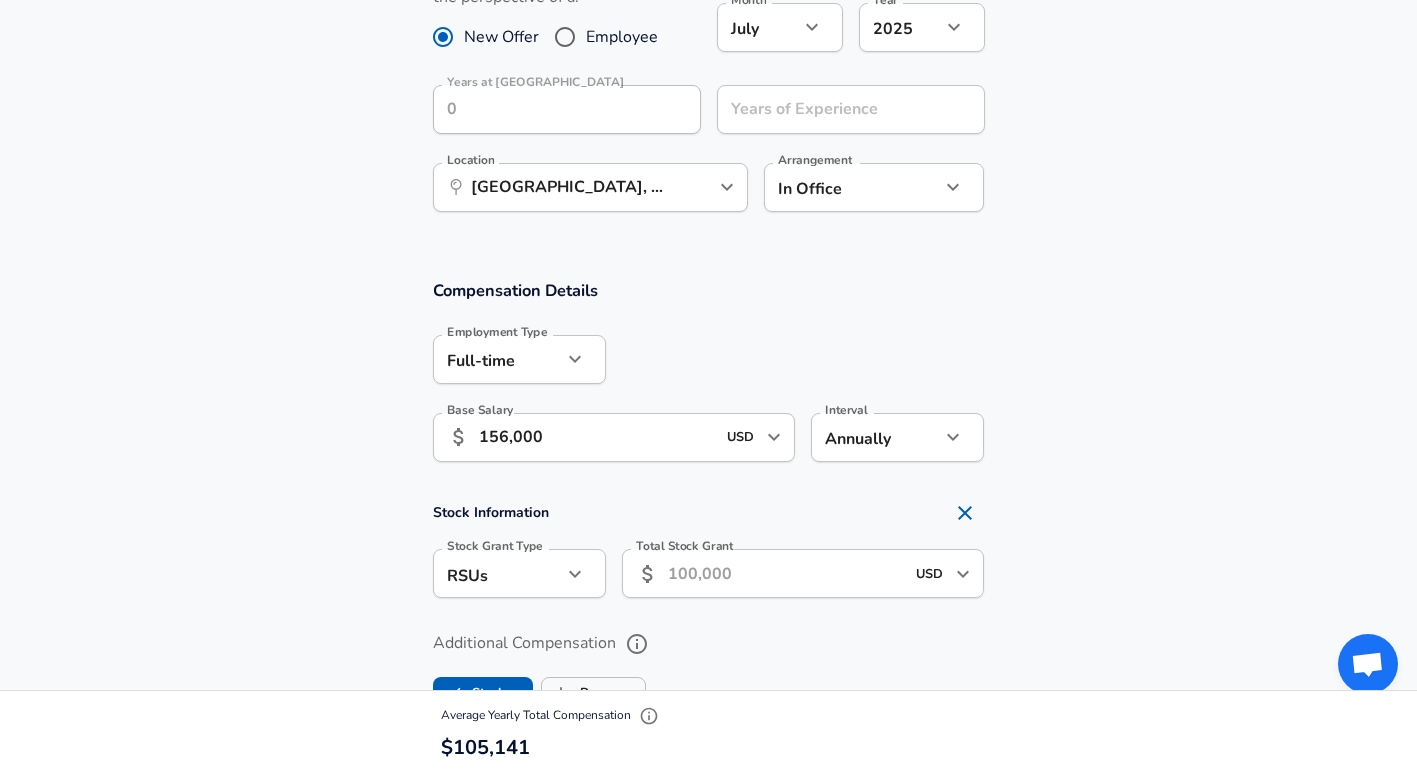 click at bounding box center (795, 358) 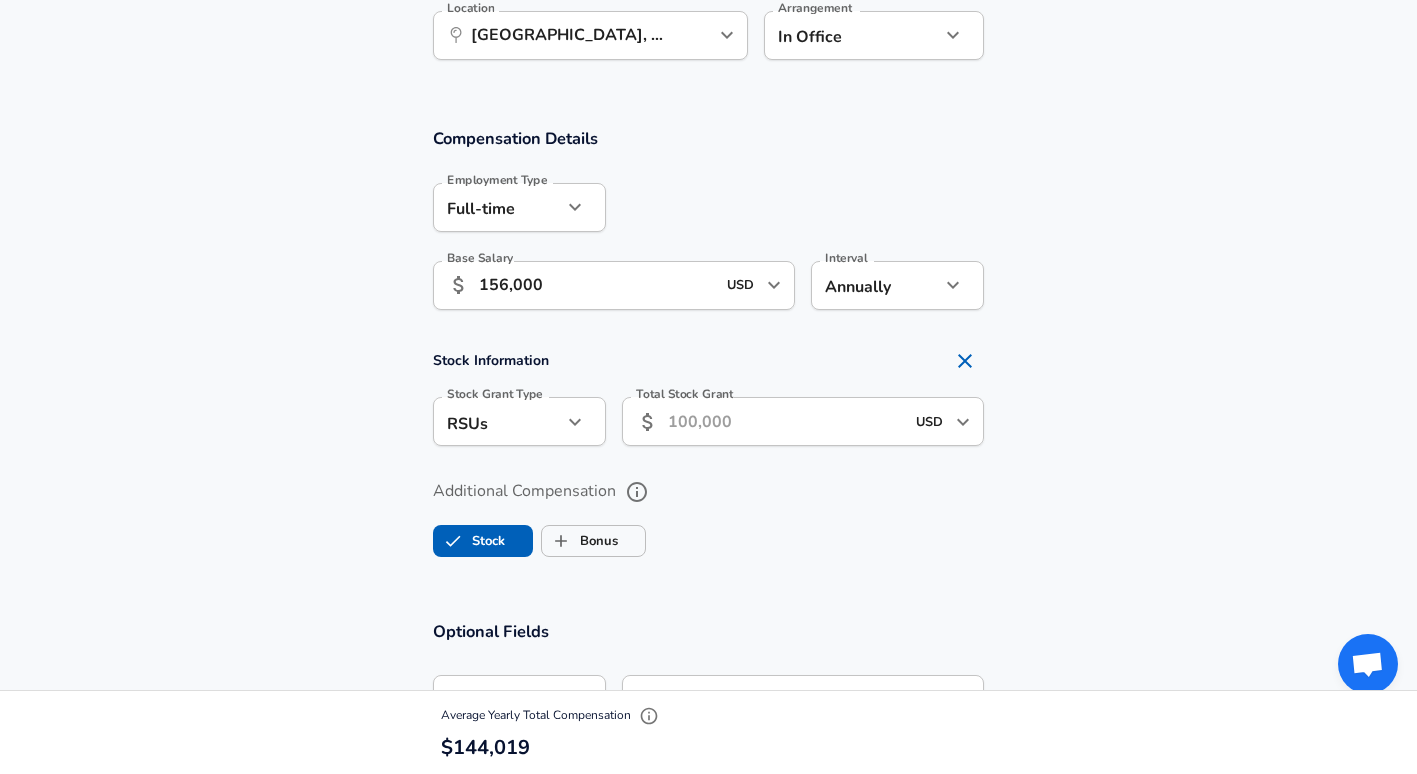 scroll, scrollTop: 1300, scrollLeft: 0, axis: vertical 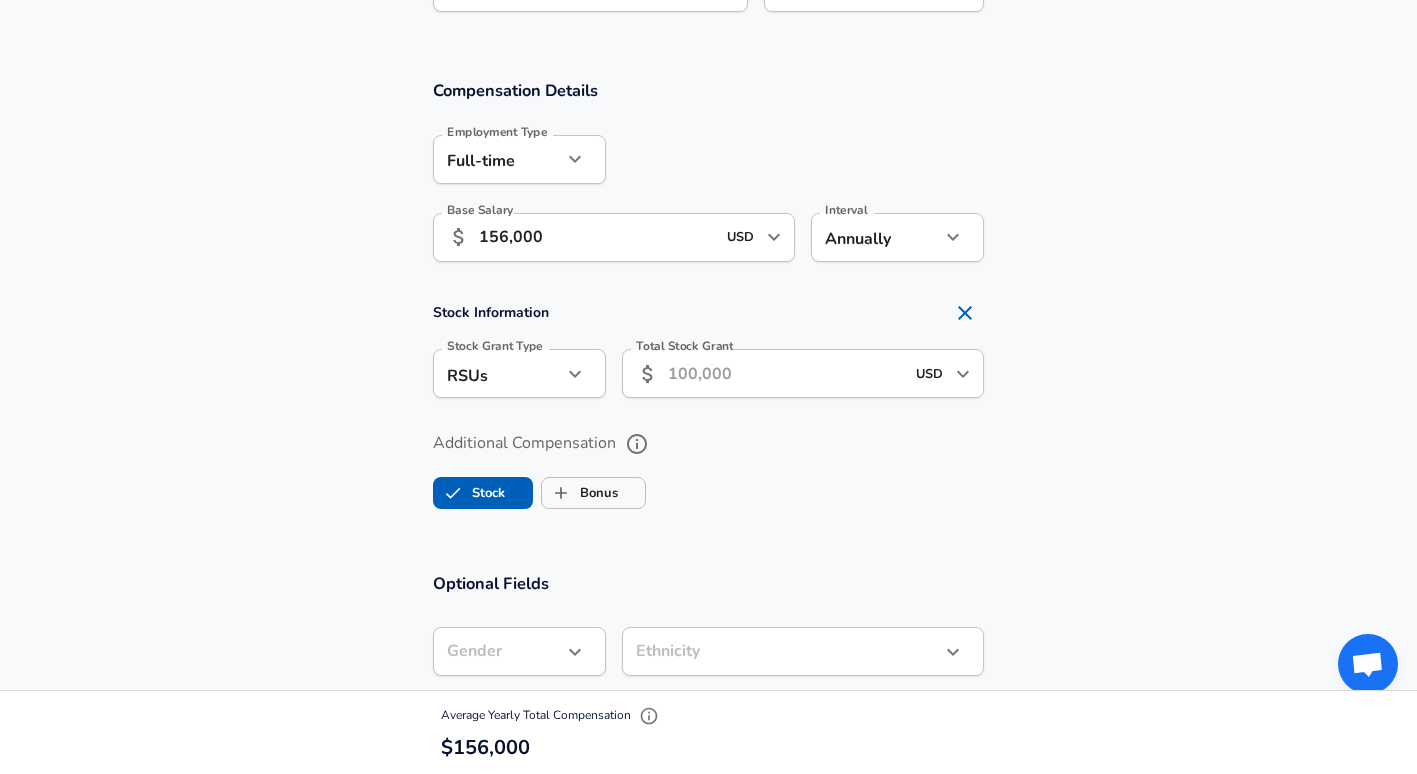 click on "Total Stock Grant" at bounding box center (786, 373) 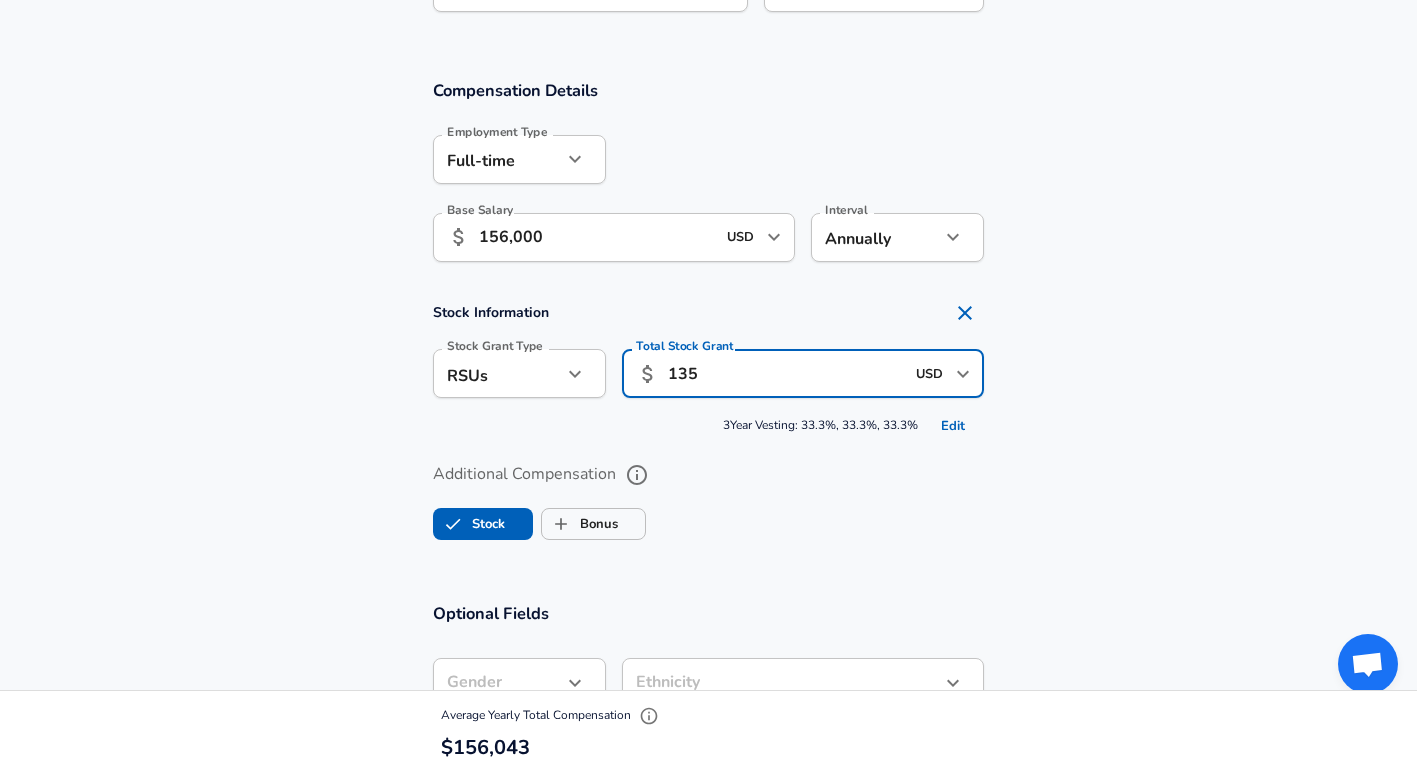 click on "Additional Compensation   Stock Bonus" at bounding box center [709, 503] 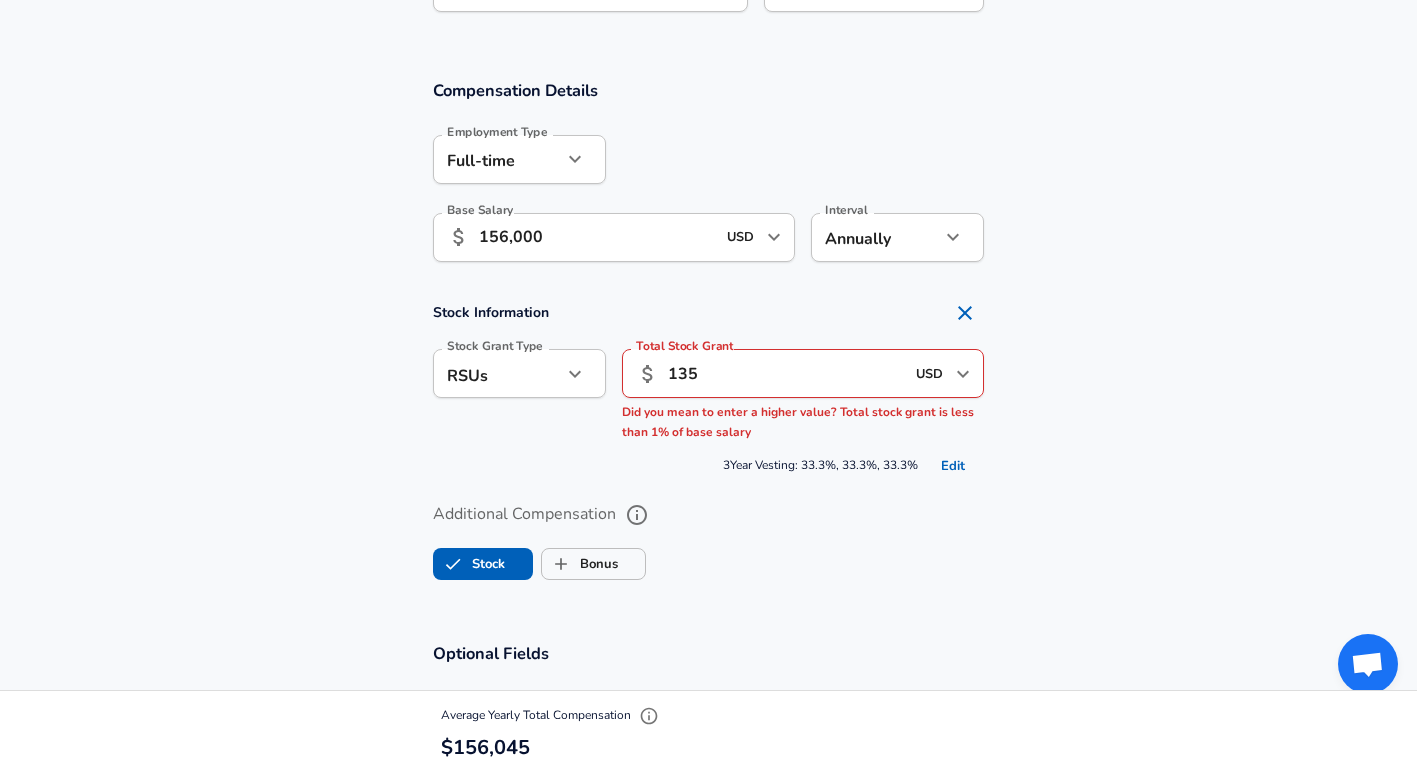 click on "135" at bounding box center (786, 373) 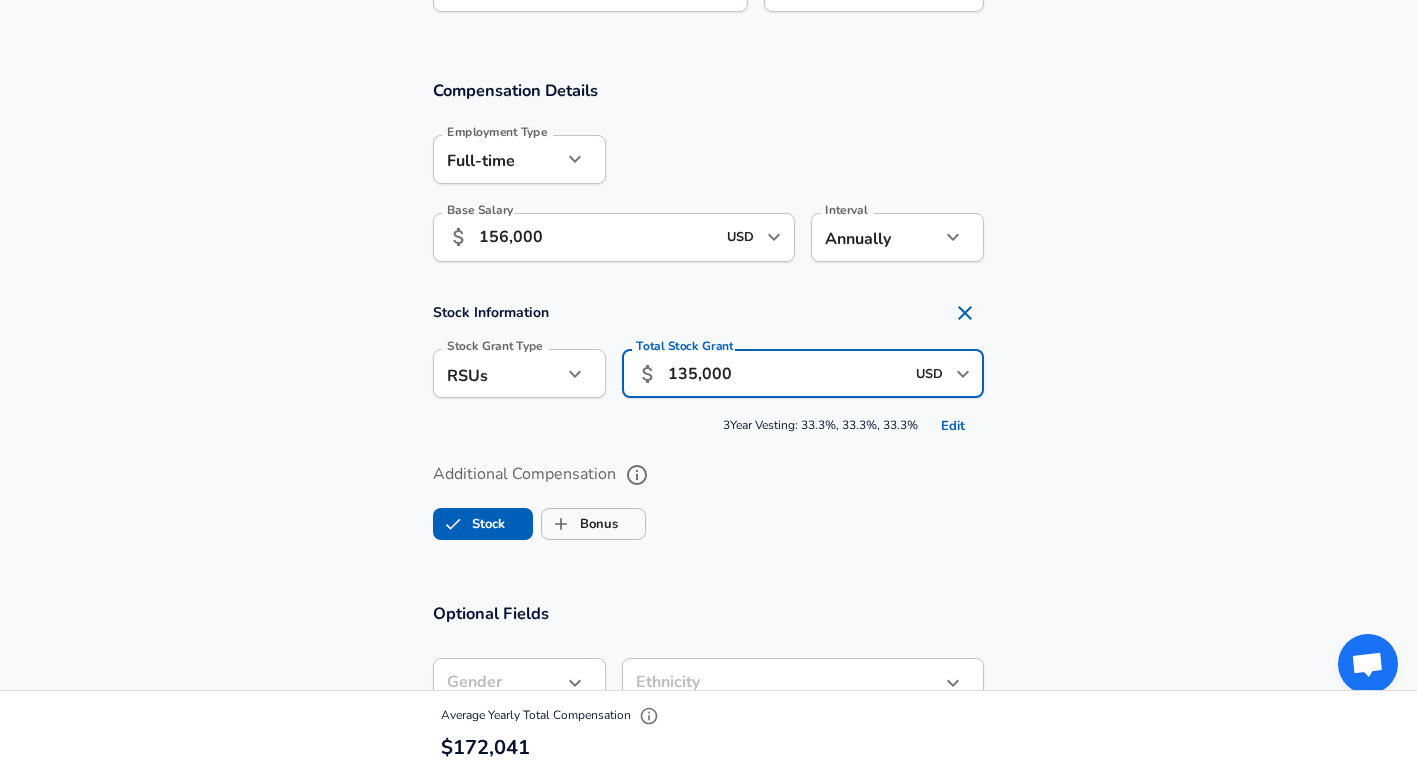 type on "135,000" 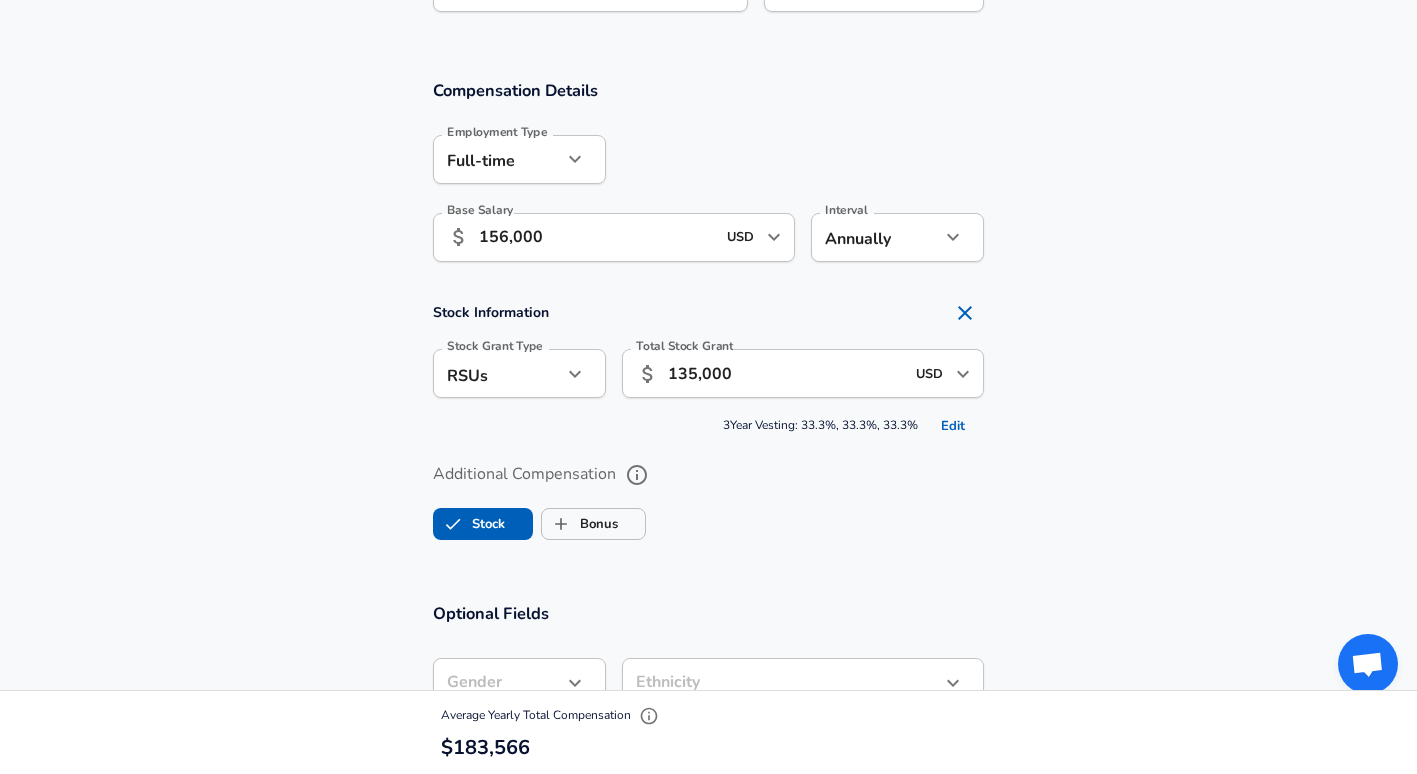click on "Stock Bonus" at bounding box center (709, 520) 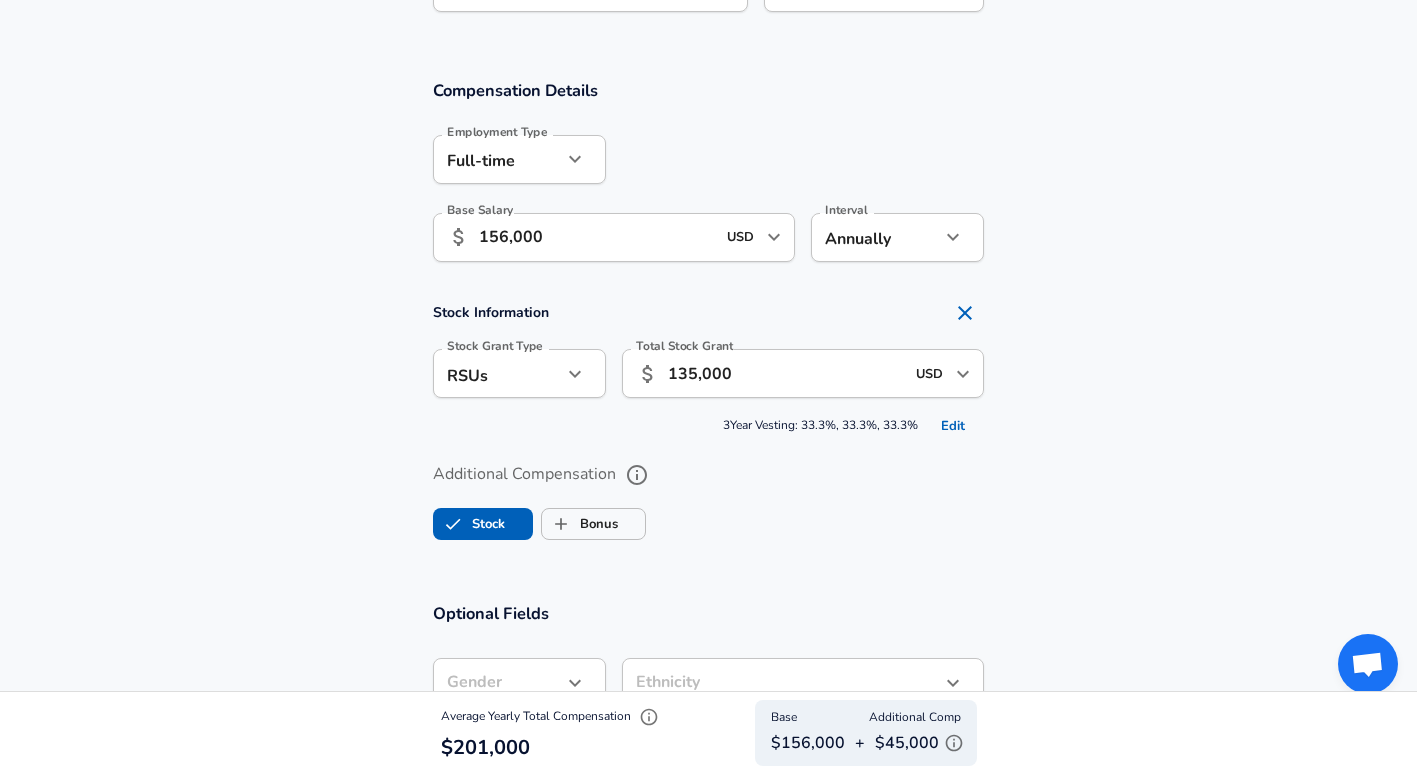 click on "Edit" at bounding box center [953, 426] 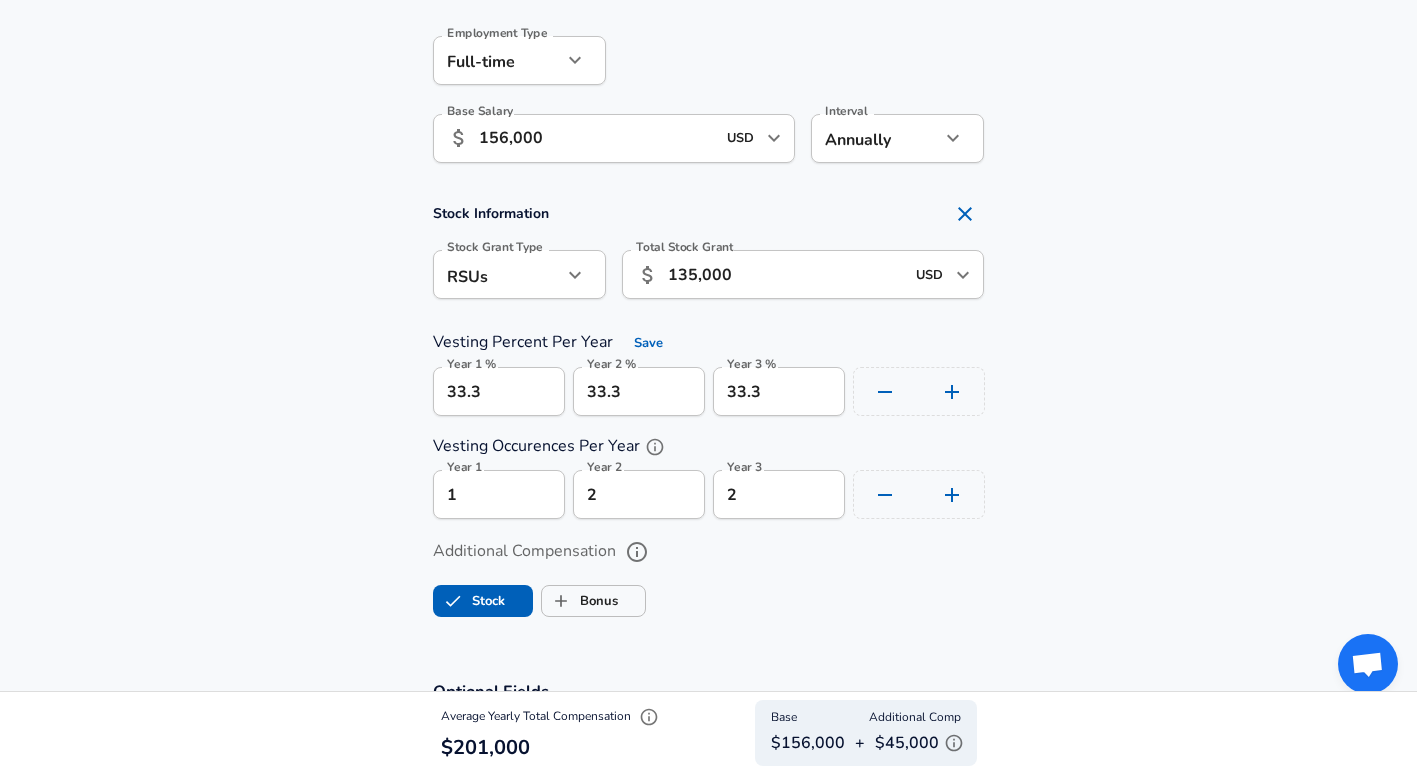 scroll, scrollTop: 1400, scrollLeft: 0, axis: vertical 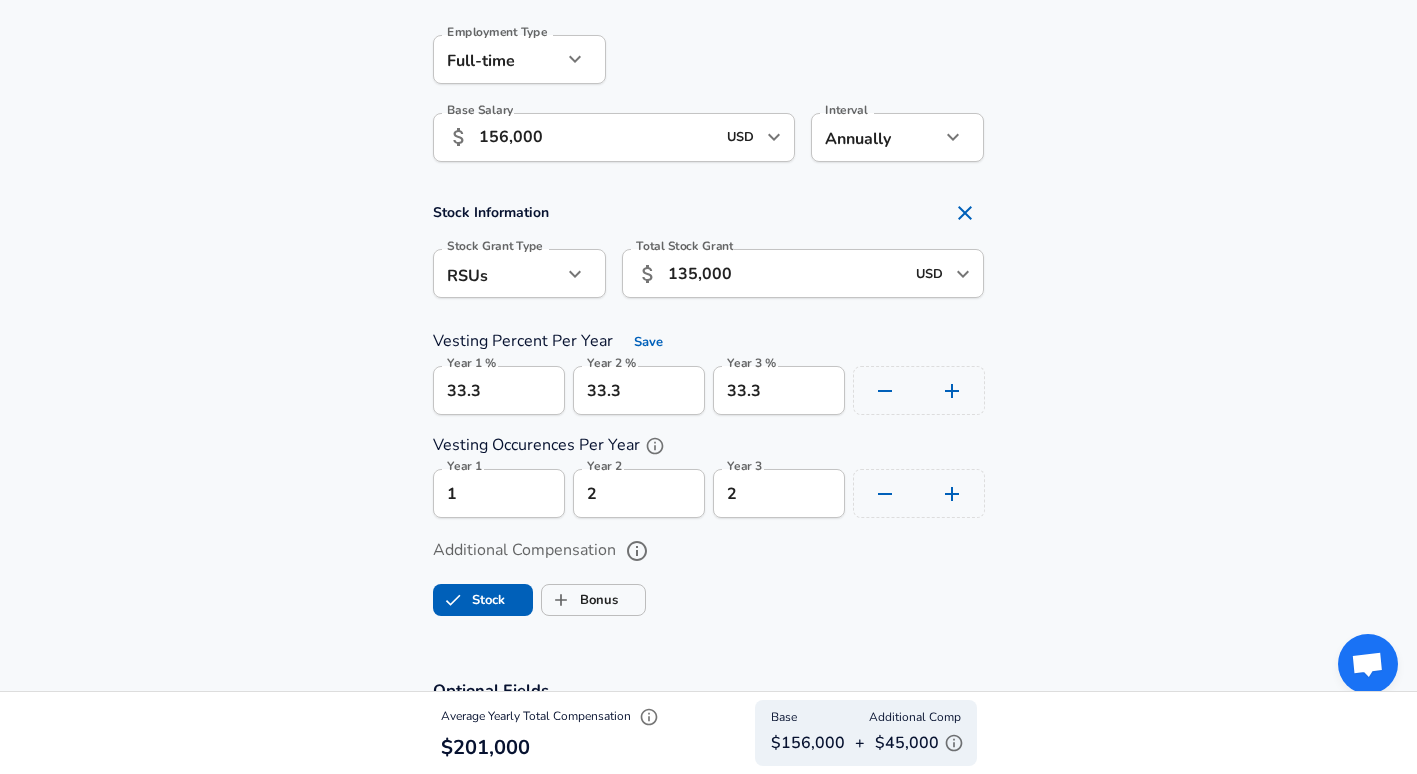 click on "1" at bounding box center [499, 493] 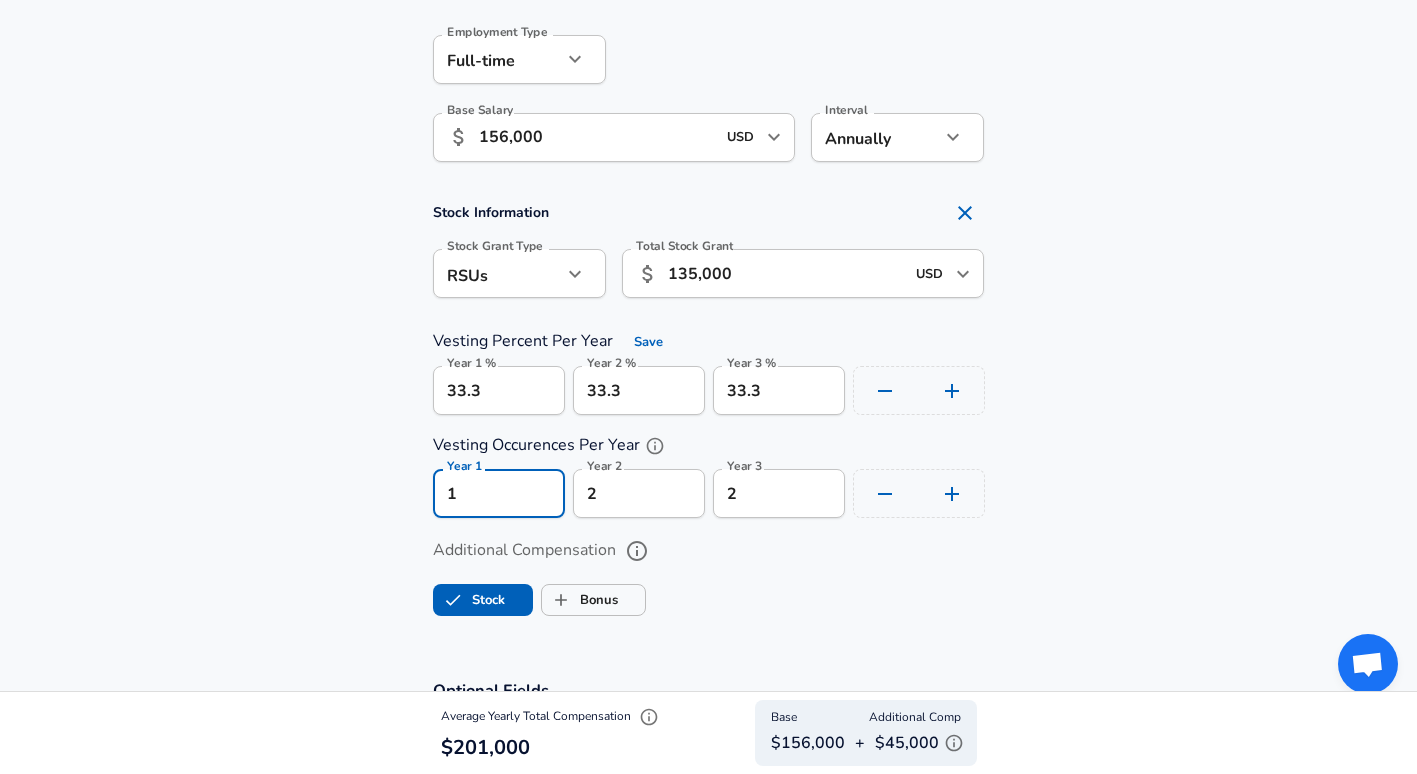 click on "1" at bounding box center (499, 493) 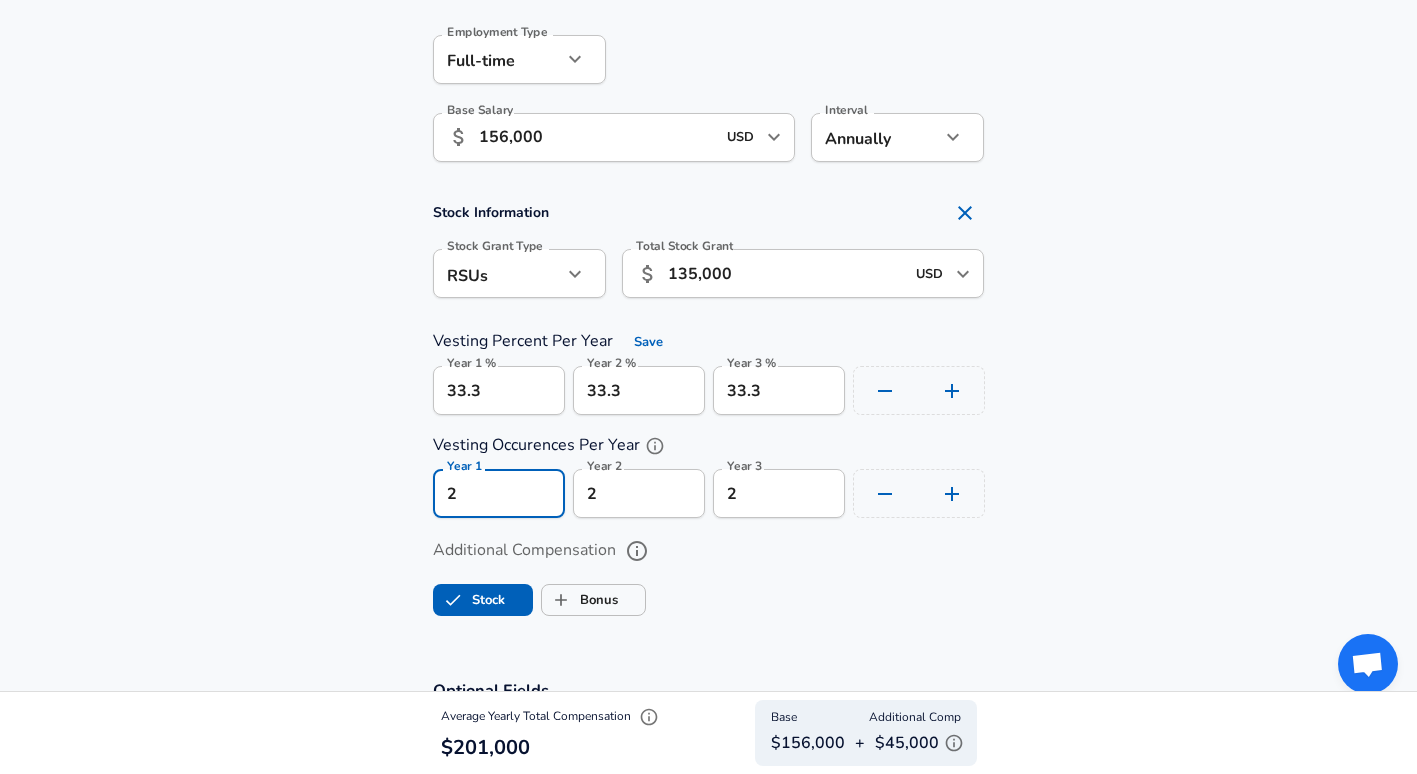 click on "2" at bounding box center [499, 493] 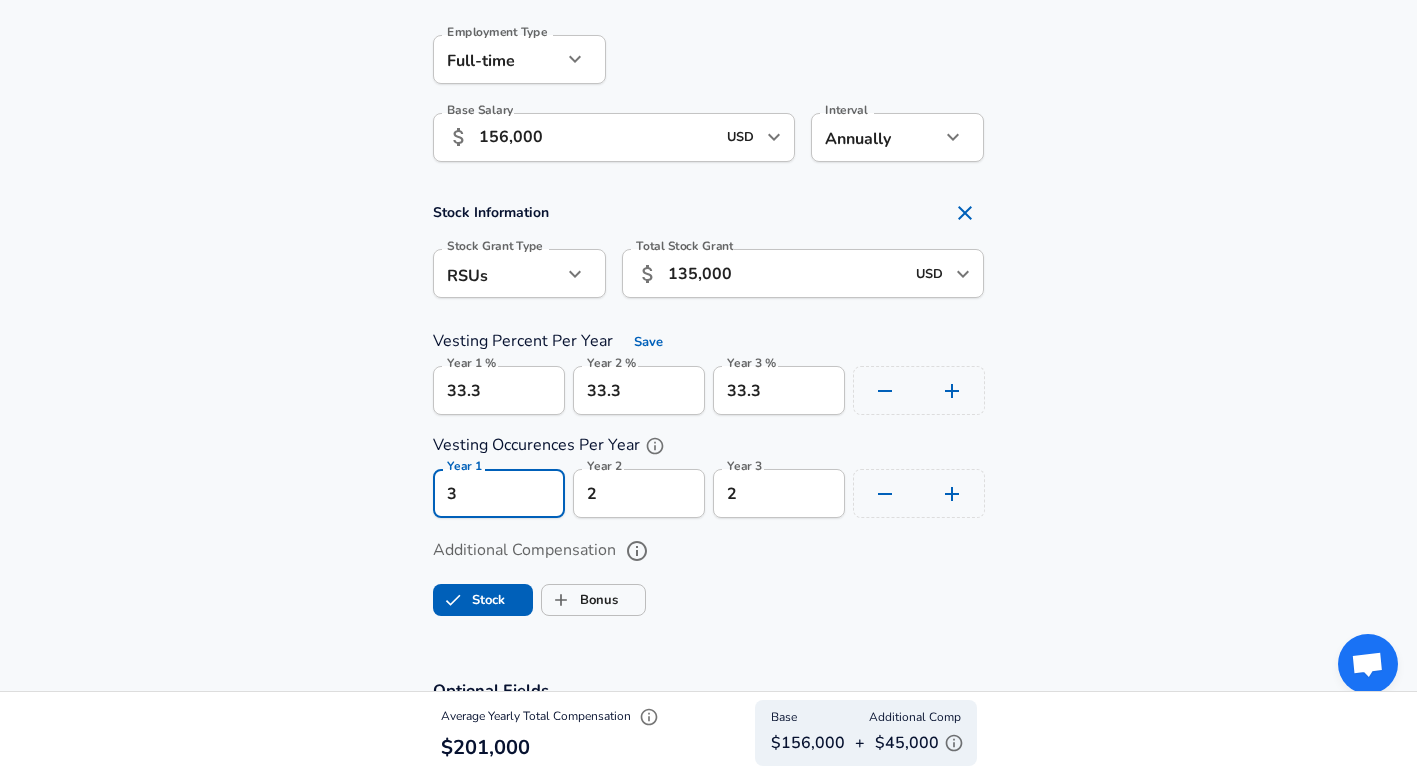 click on "3" at bounding box center [499, 493] 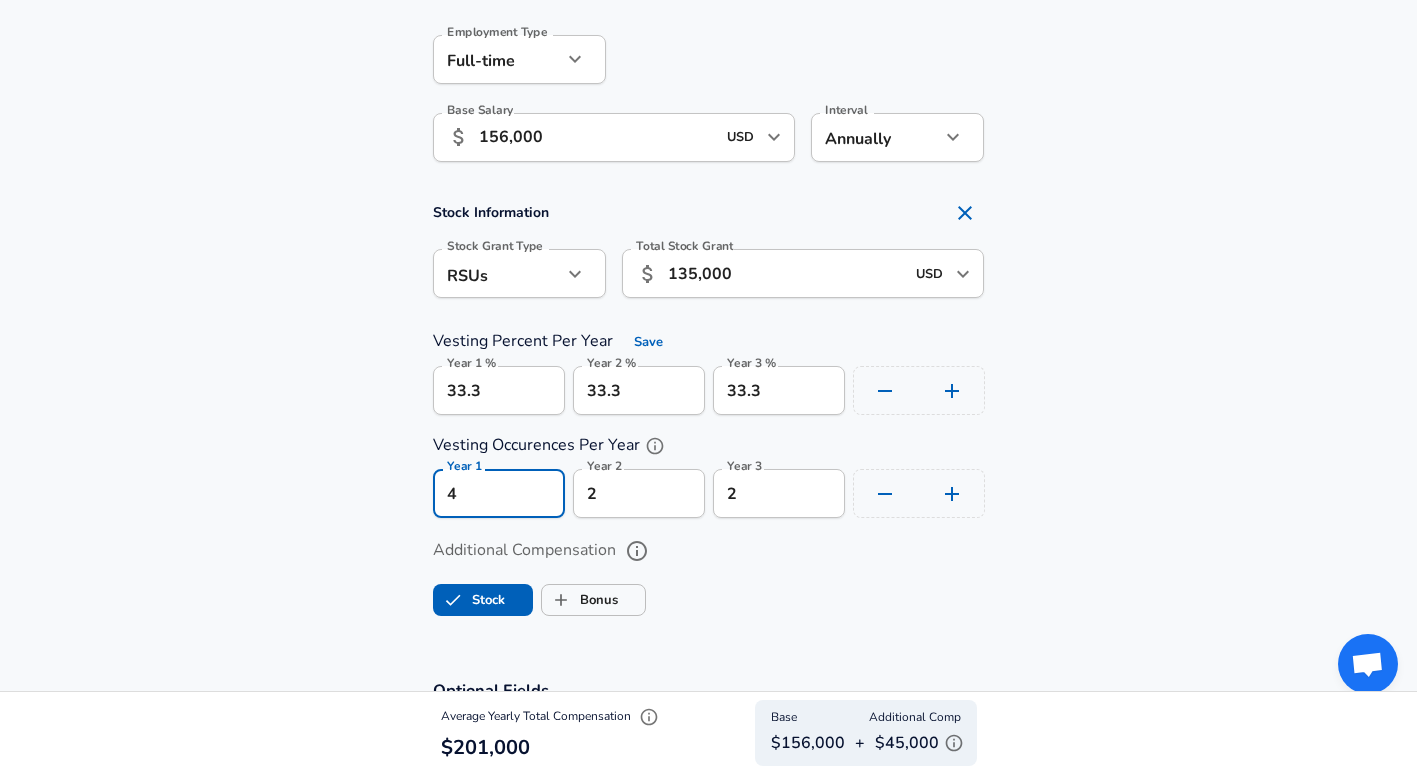 type on "4" 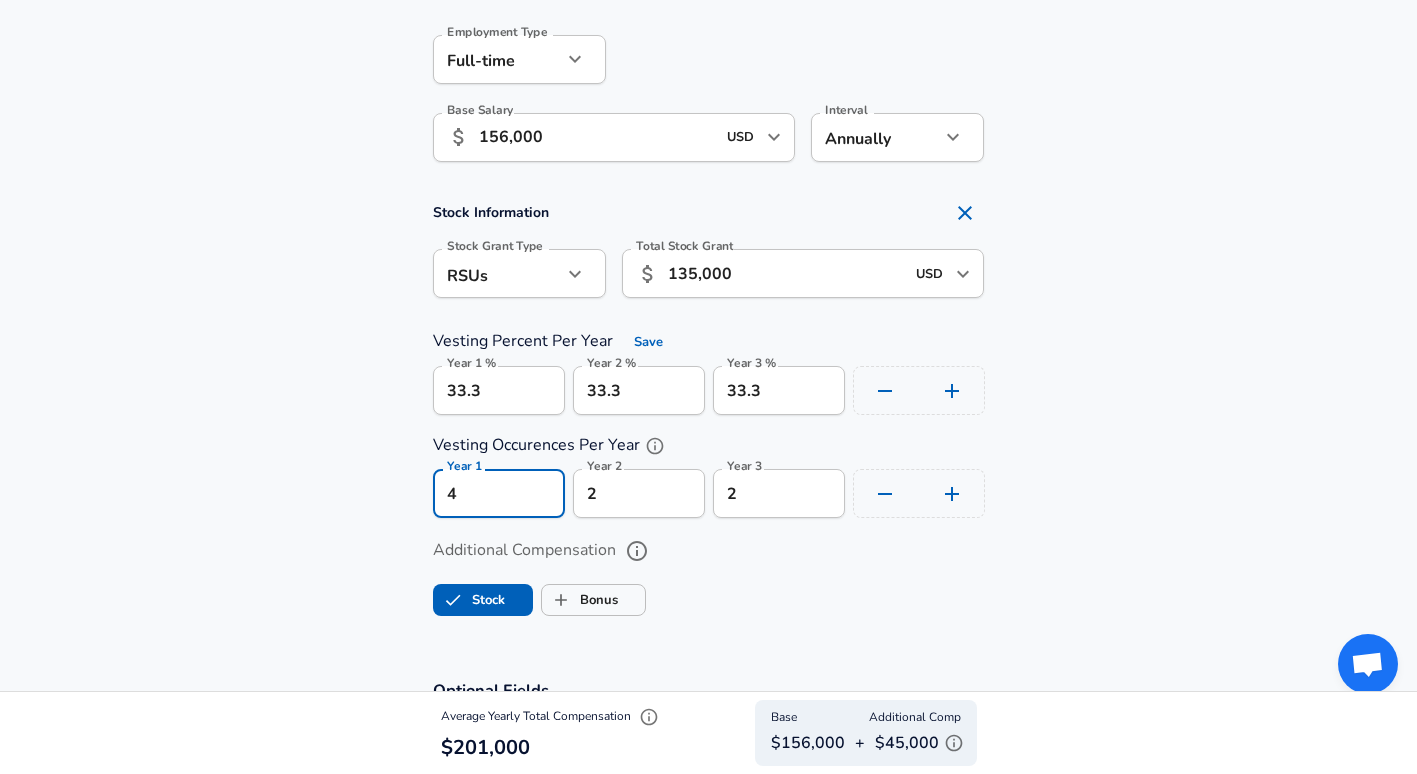 click on "4" at bounding box center [499, 493] 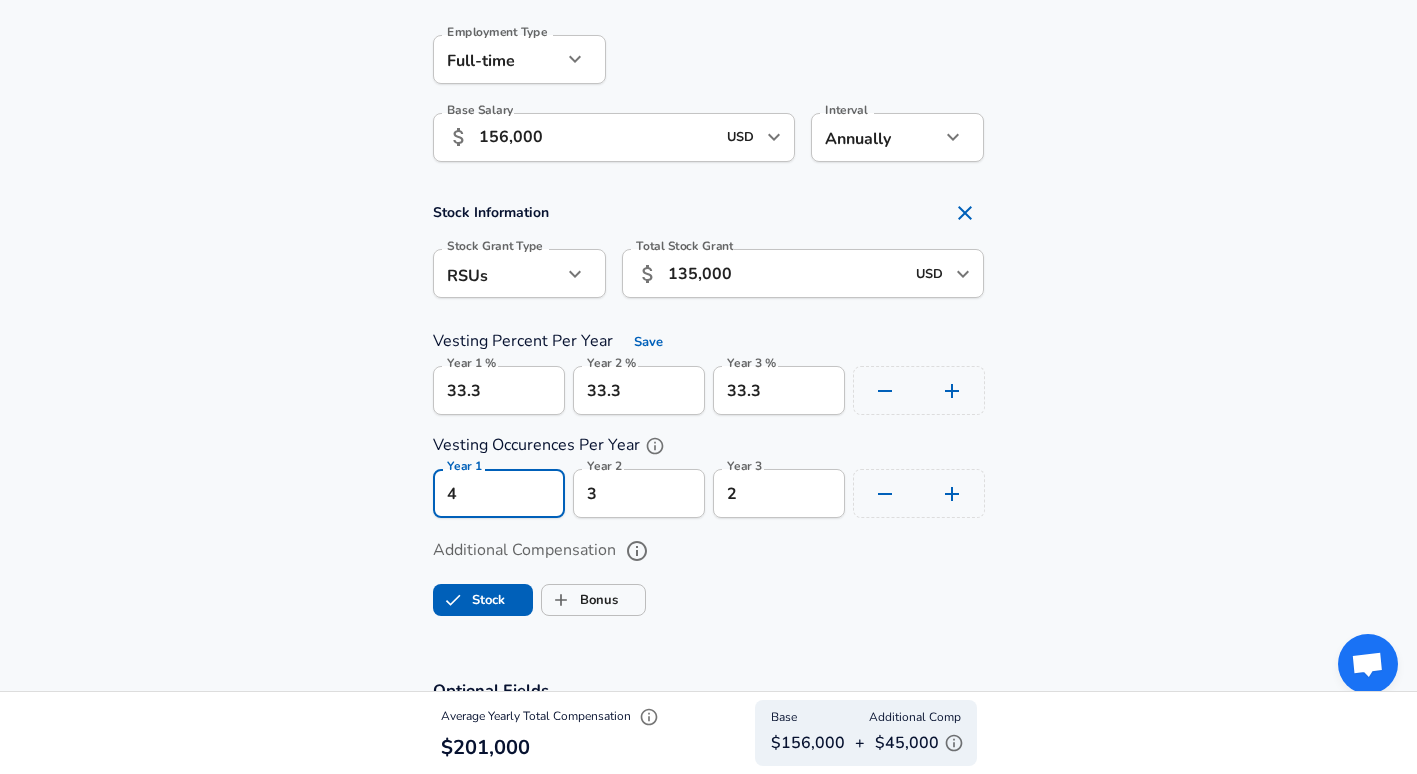 click on "3" at bounding box center (639, 493) 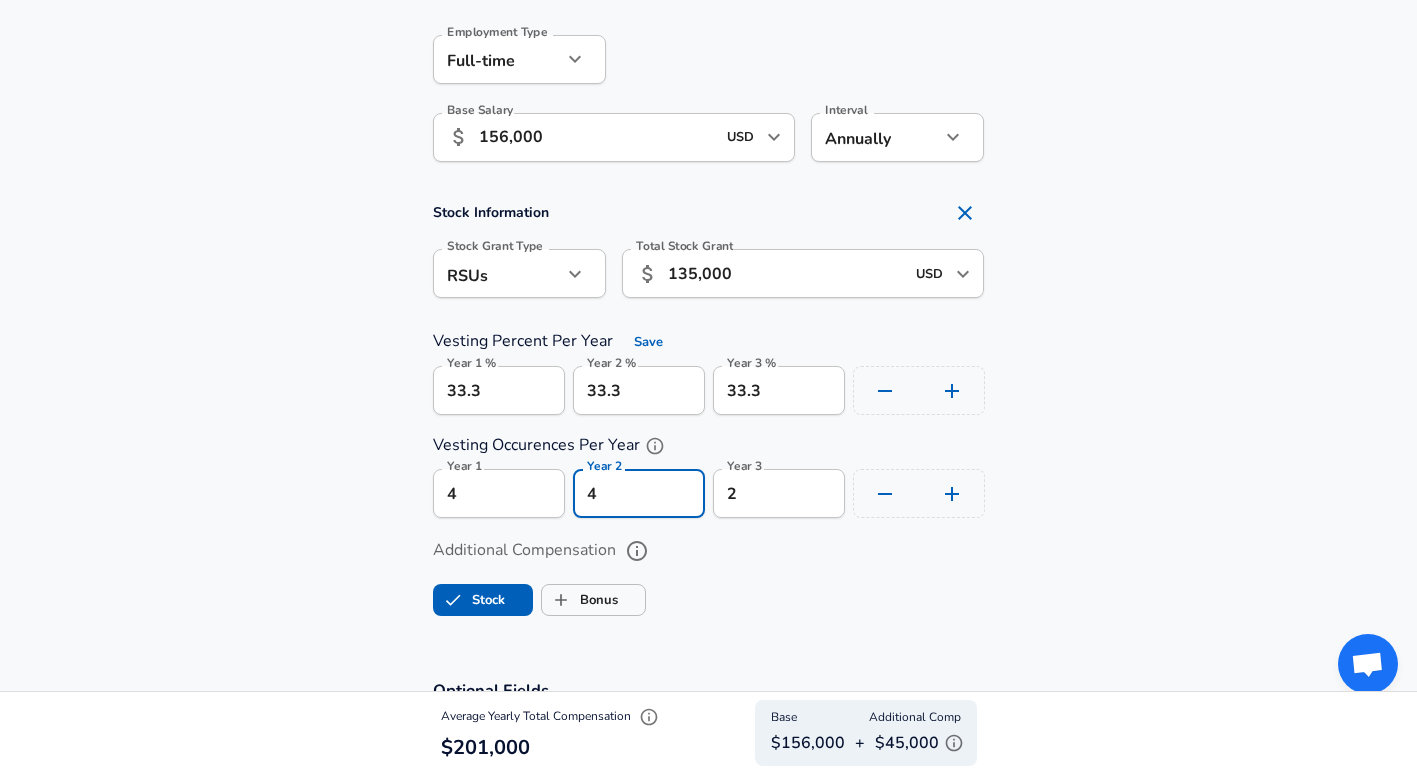 type on "4" 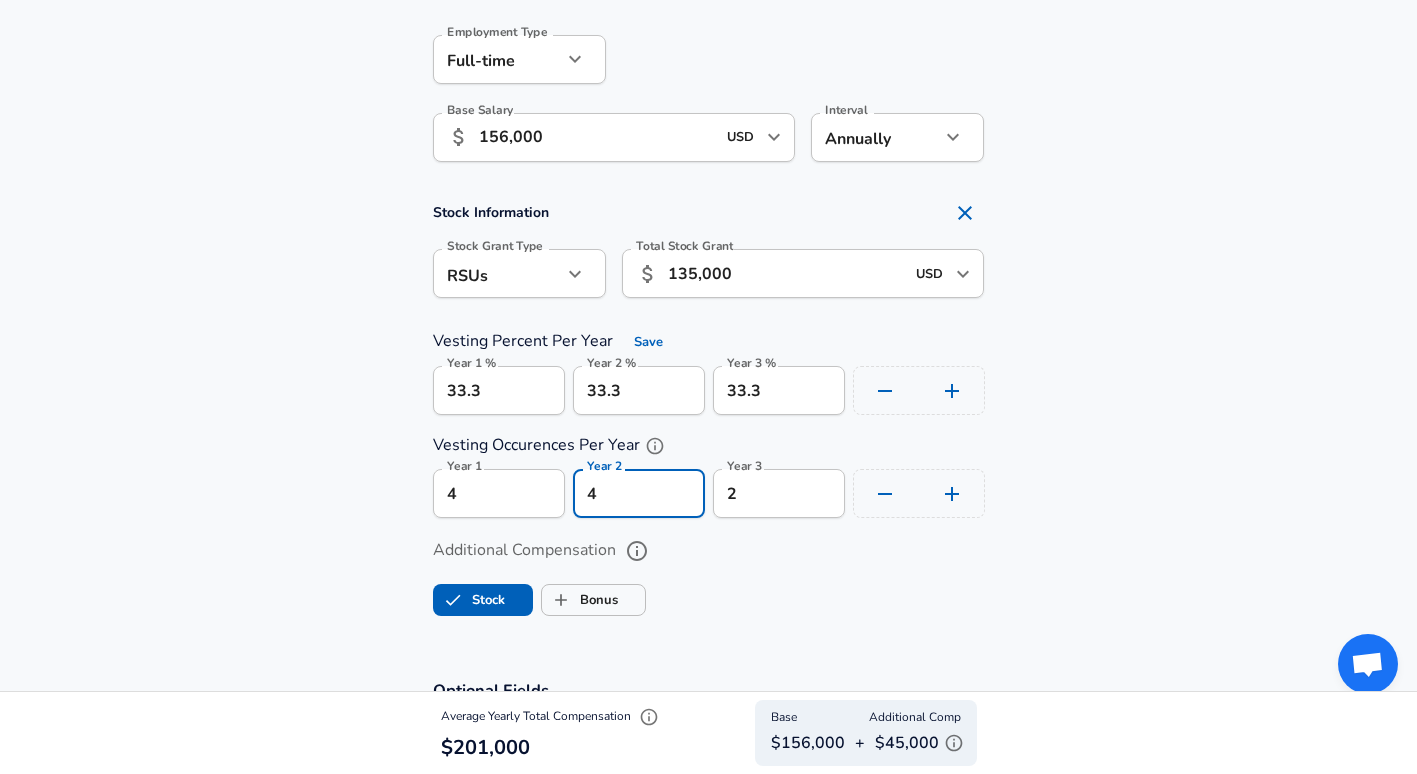 click on "4" at bounding box center [639, 493] 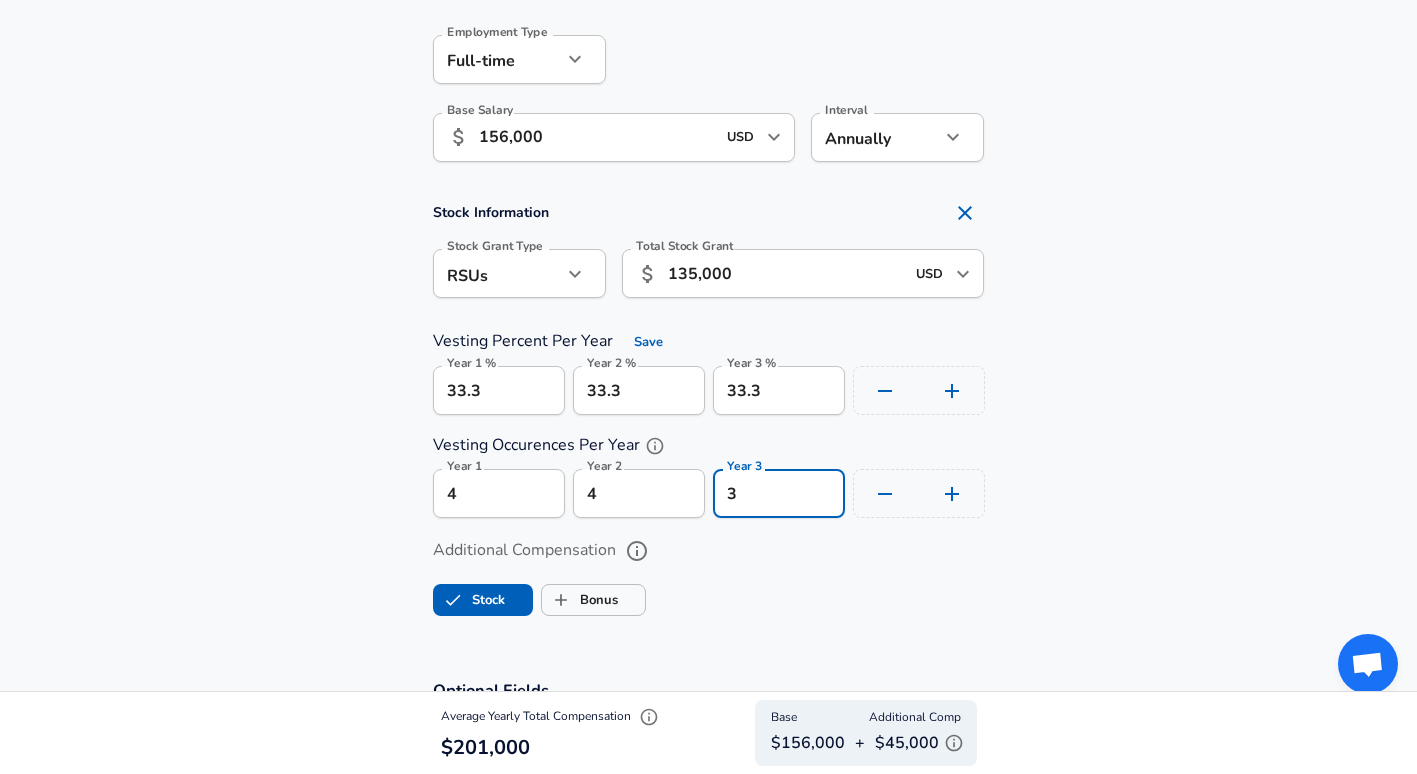 click on "3" at bounding box center (779, 493) 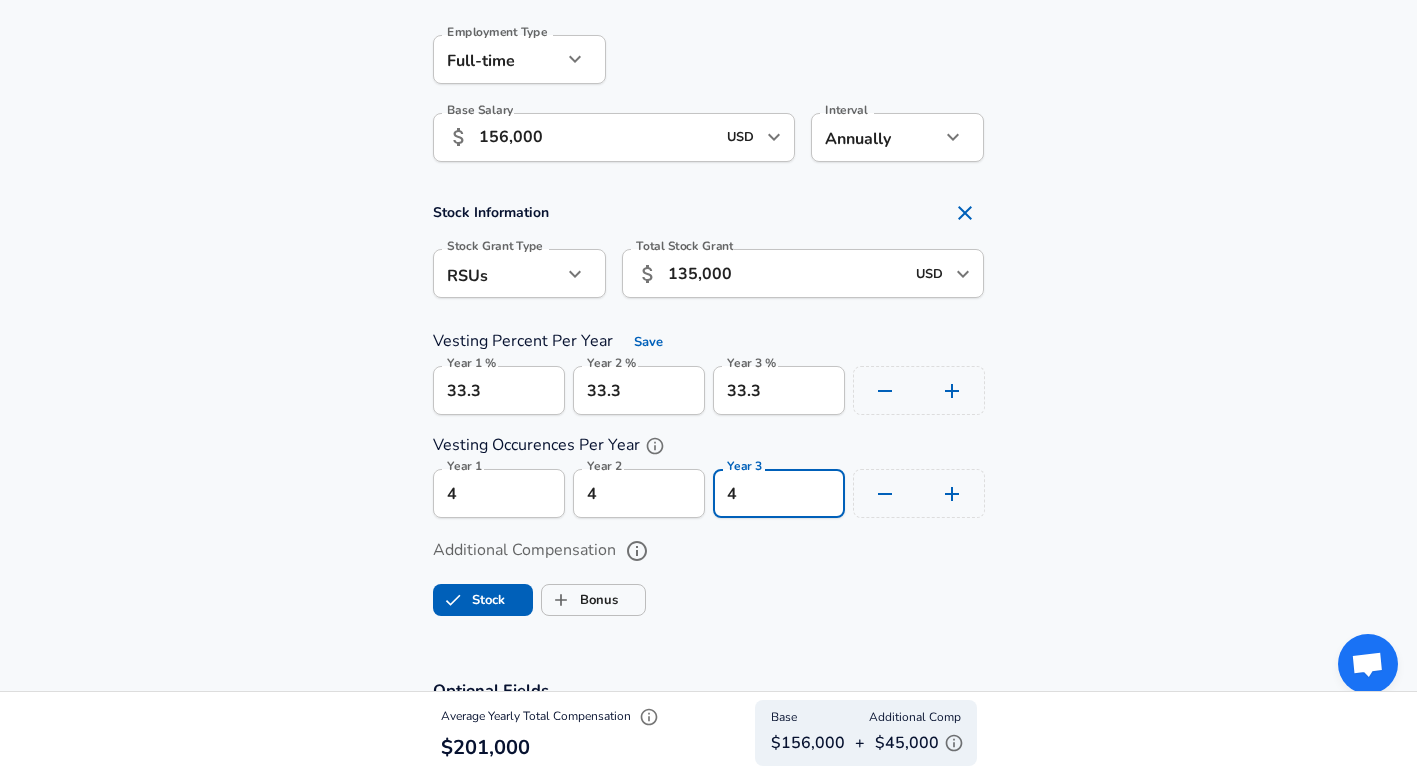 type on "4" 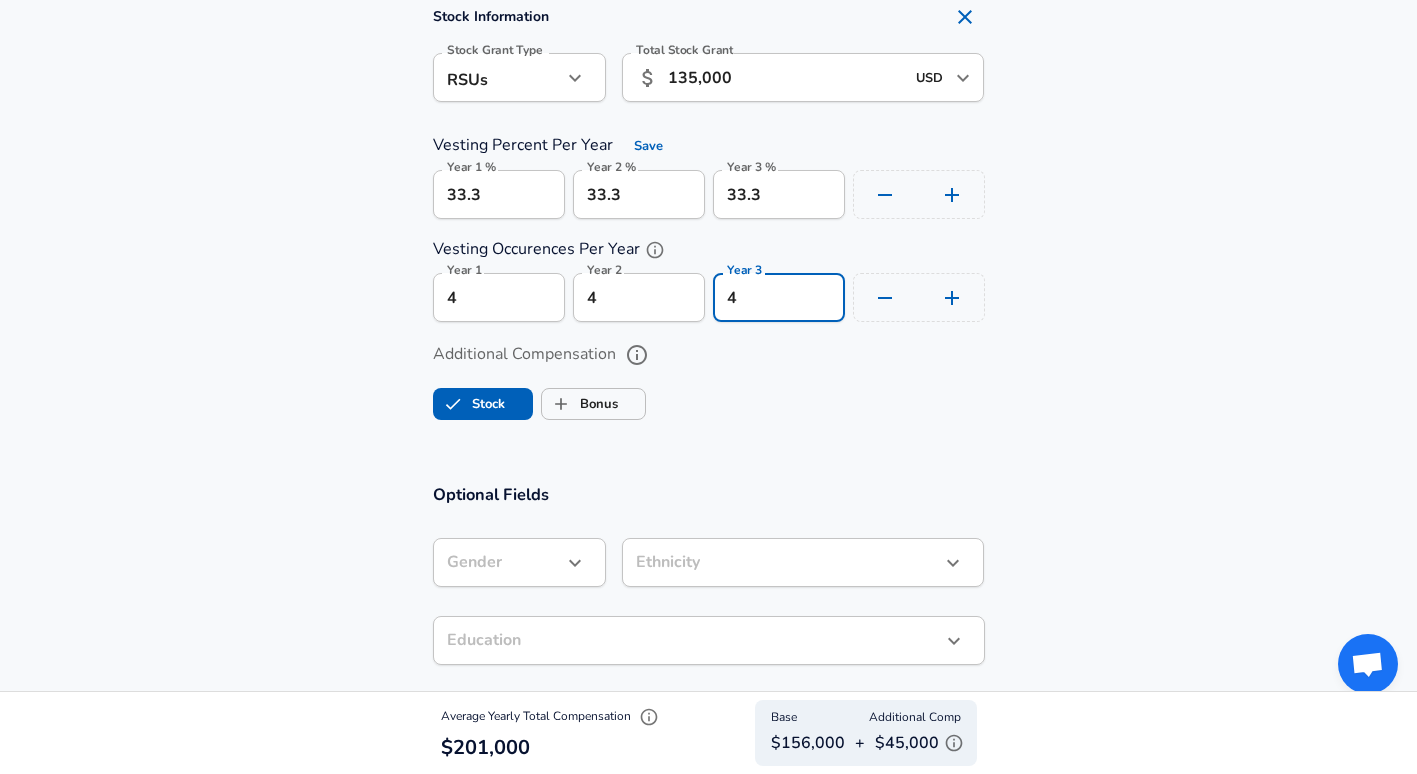 scroll, scrollTop: 1600, scrollLeft: 0, axis: vertical 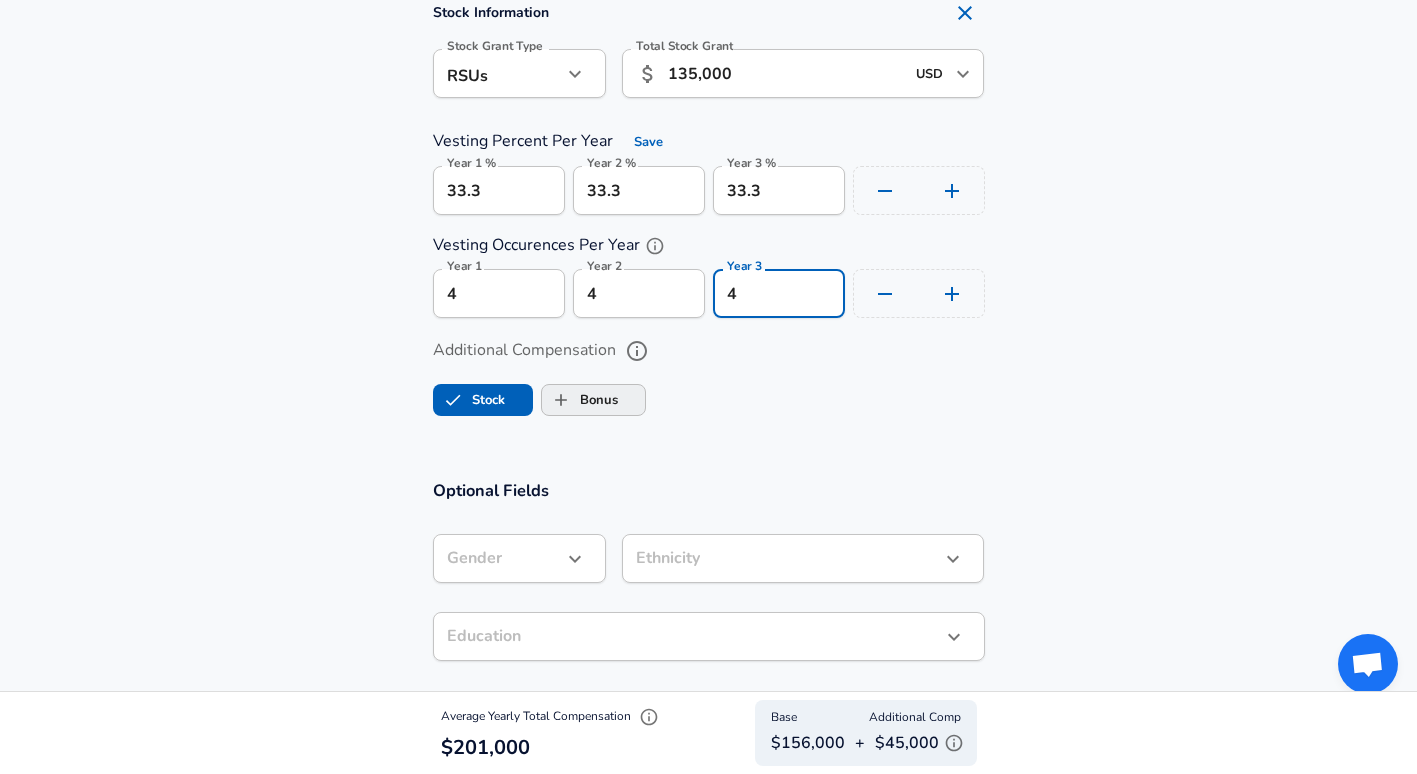 click on "Bonus" at bounding box center [561, 400] 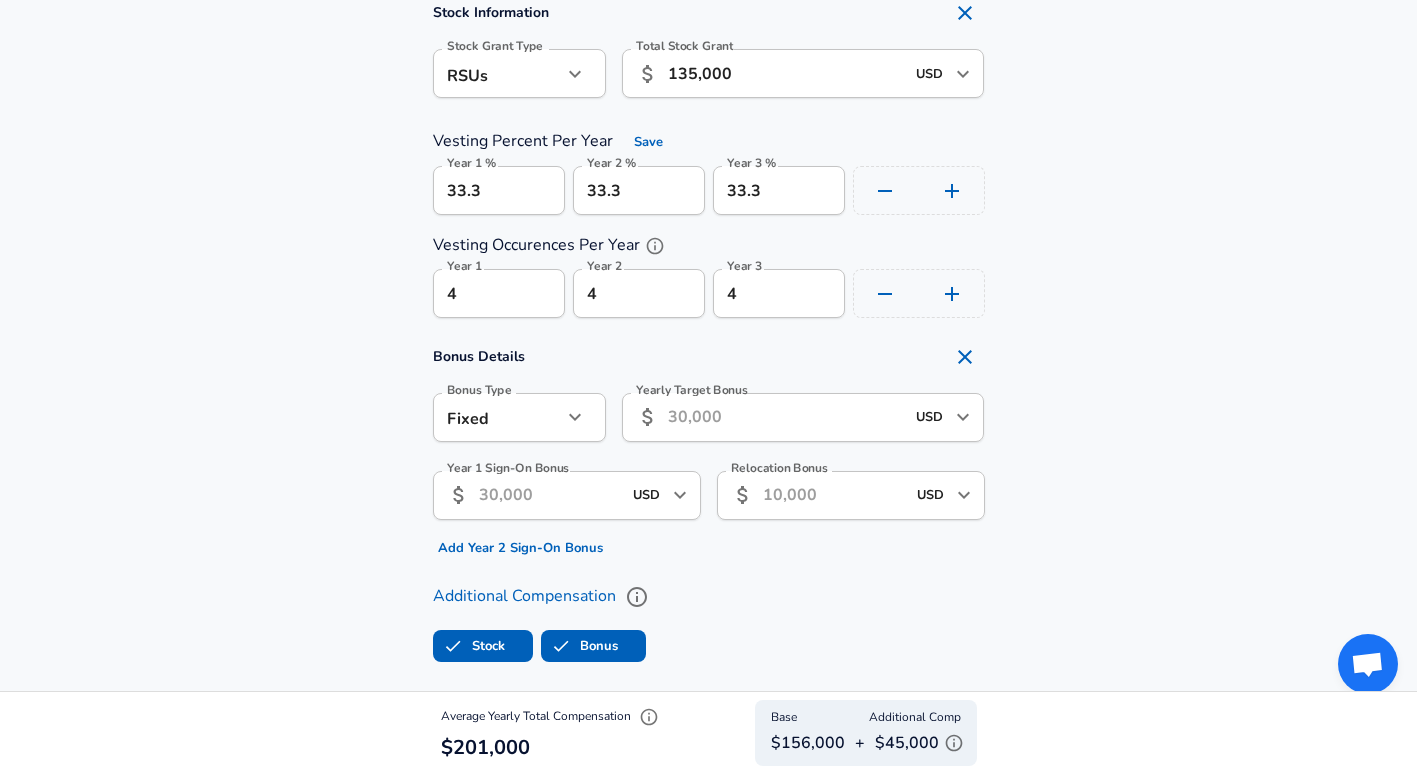 checkbox on "true" 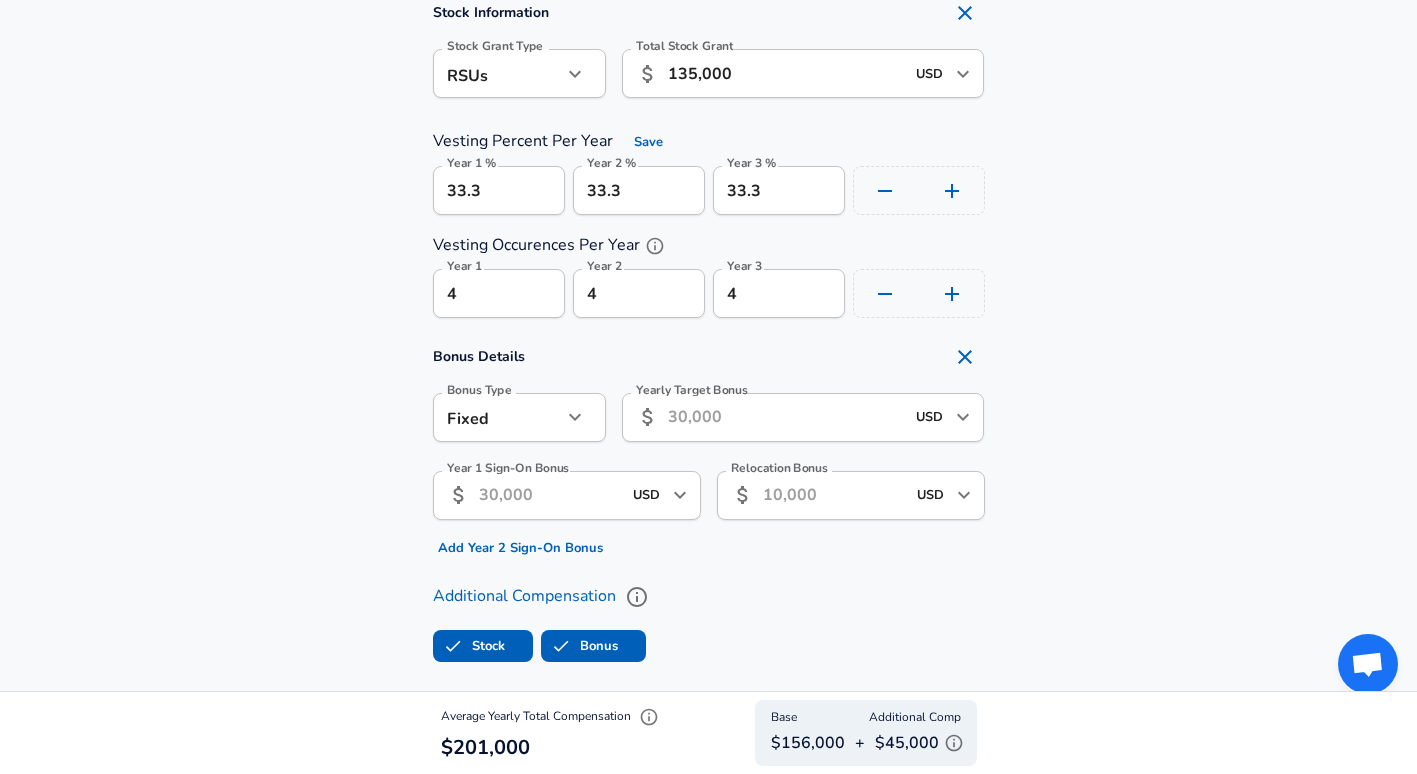 click 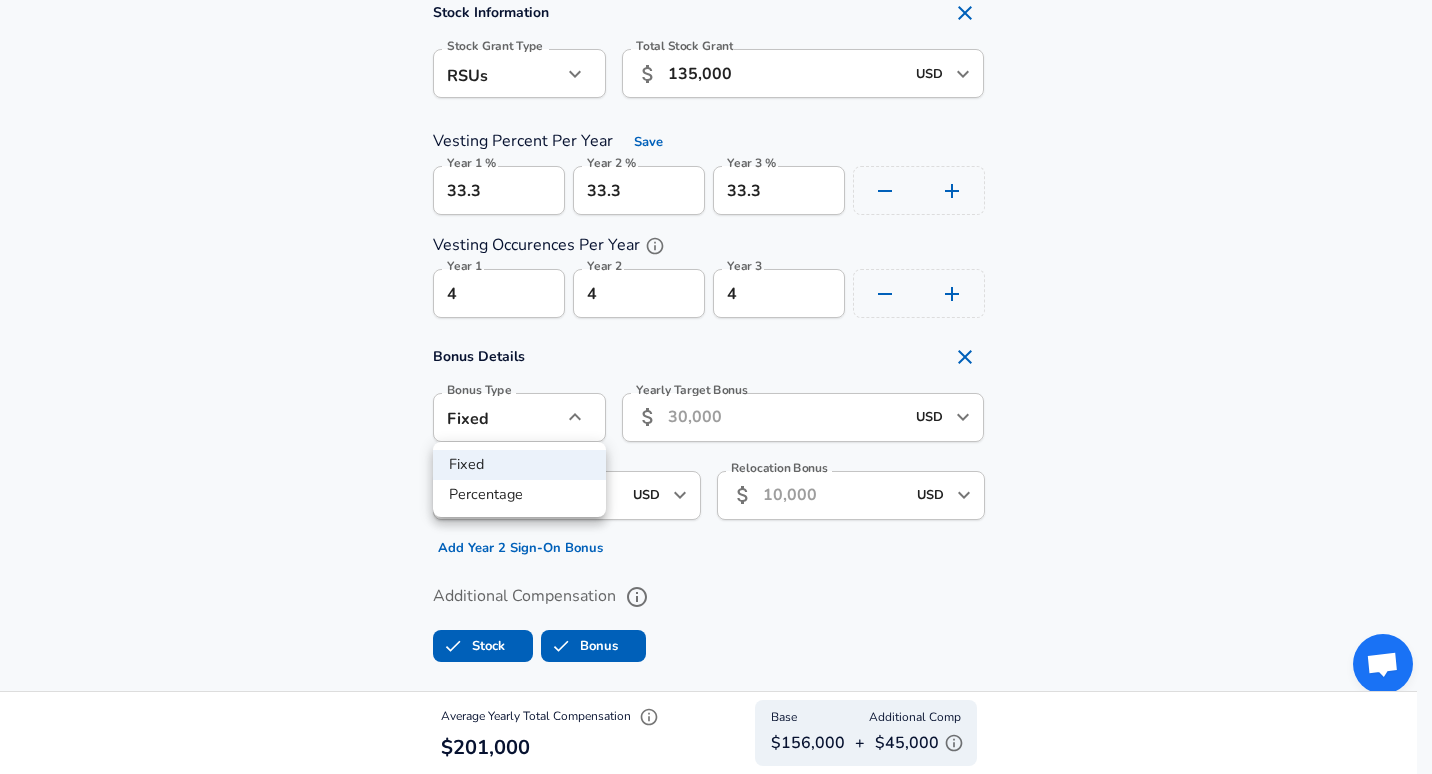click on "Percentage" at bounding box center (519, 495) 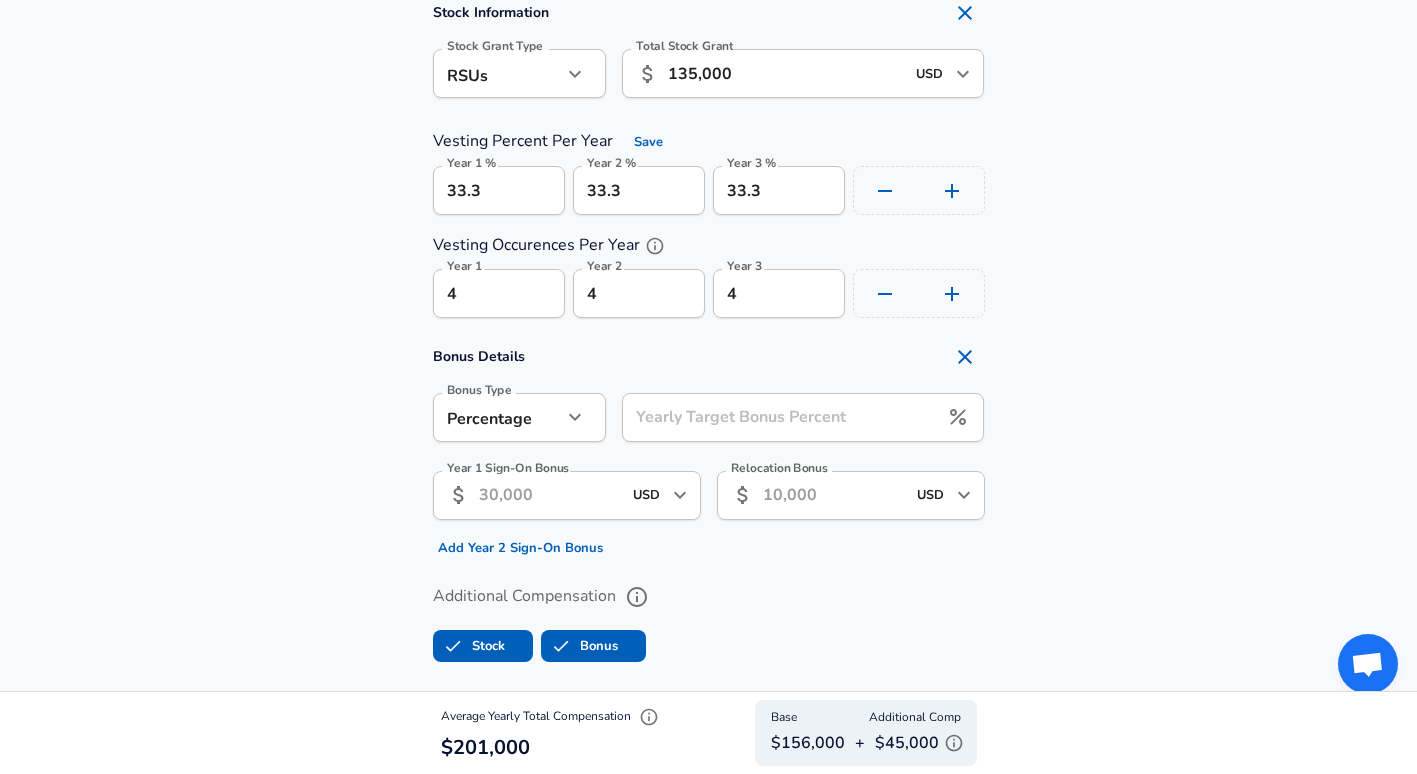 click on "Yearly Target Bonus Percent" at bounding box center [780, 417] 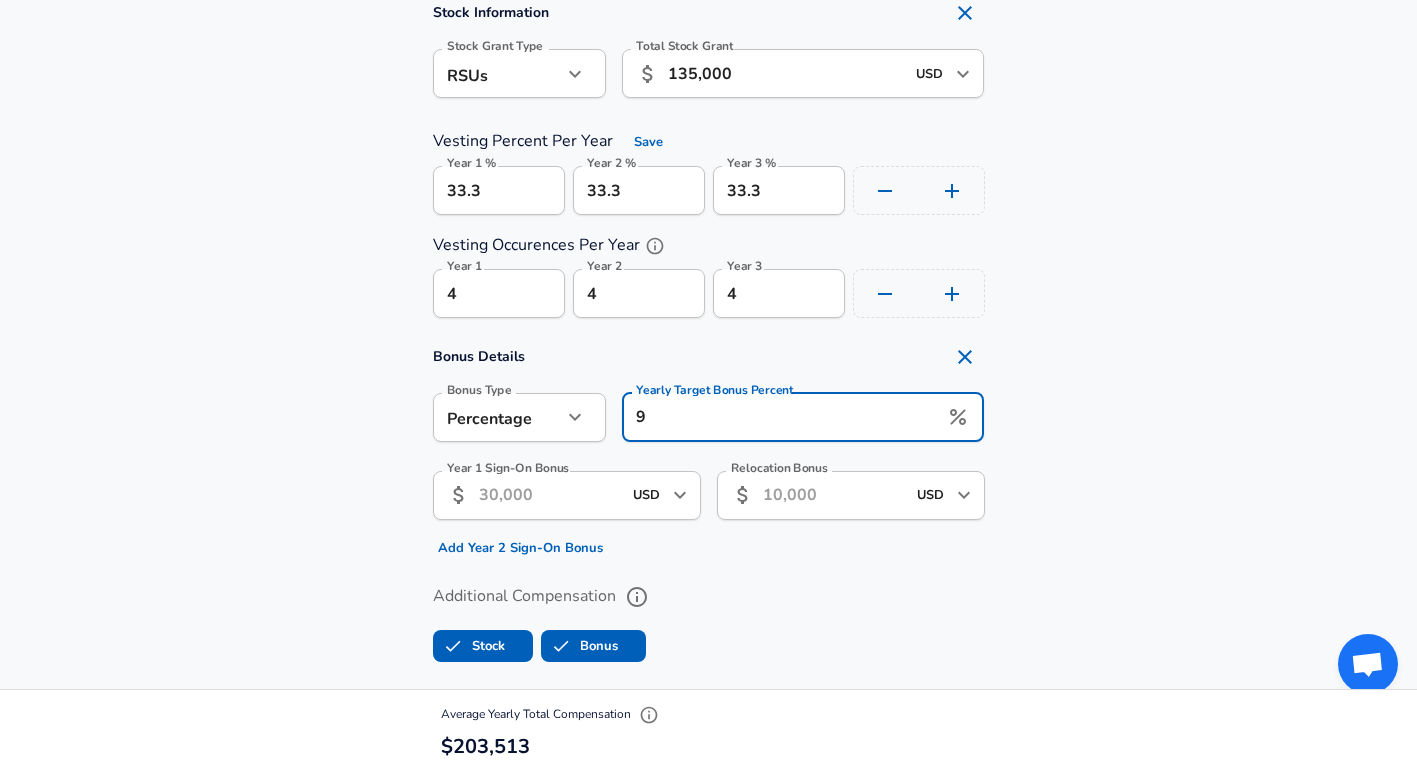 type on "9" 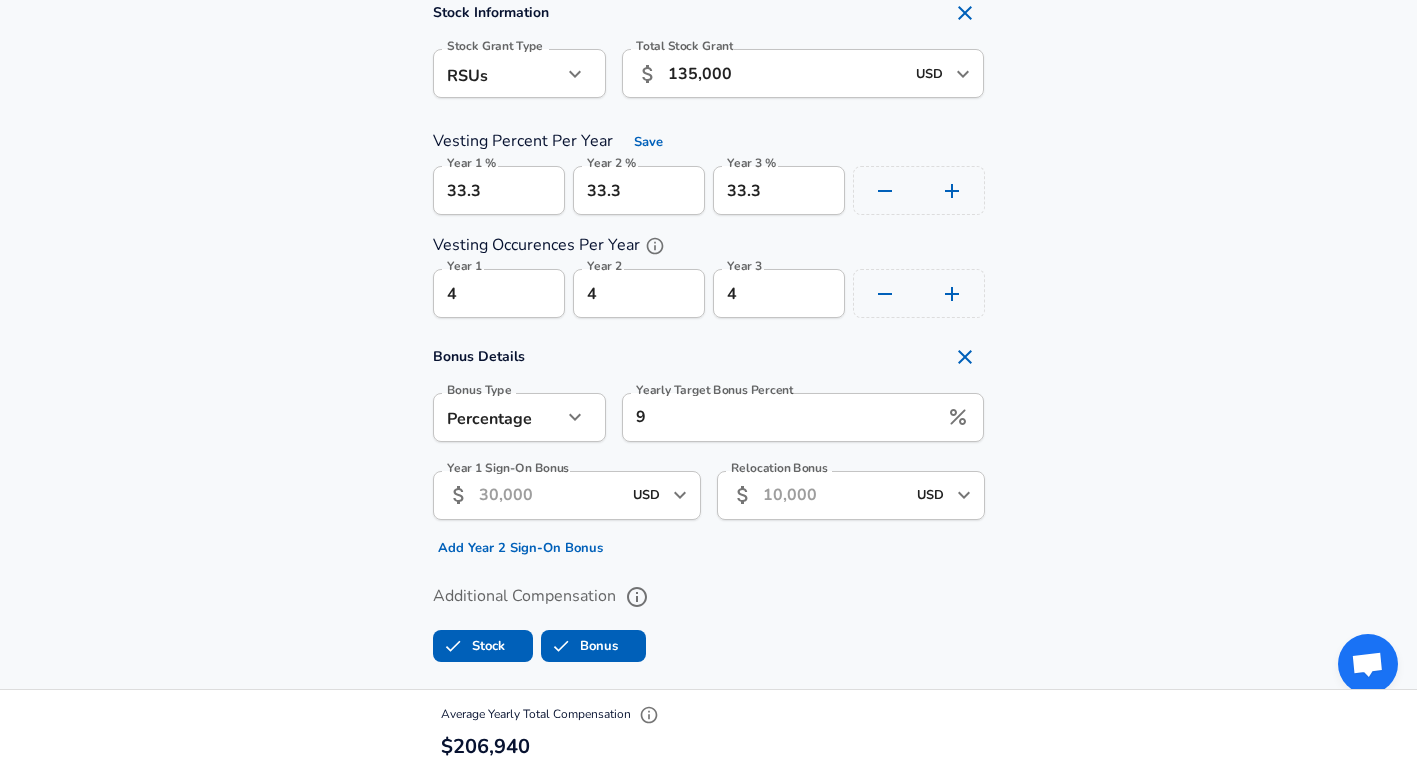 click on "Bonus Details  Bonus Type Percentage percentage Bonus Type Yearly Target Bonus Percent 9 Yearly Target Bonus Percent Year 1 Sign-On Bonus ​ USD ​ Year 1 Sign-On Bonus Add Year 2 Sign-On Bonus Relocation Bonus ​ USD ​ Relocation Bonus" at bounding box center [708, 450] 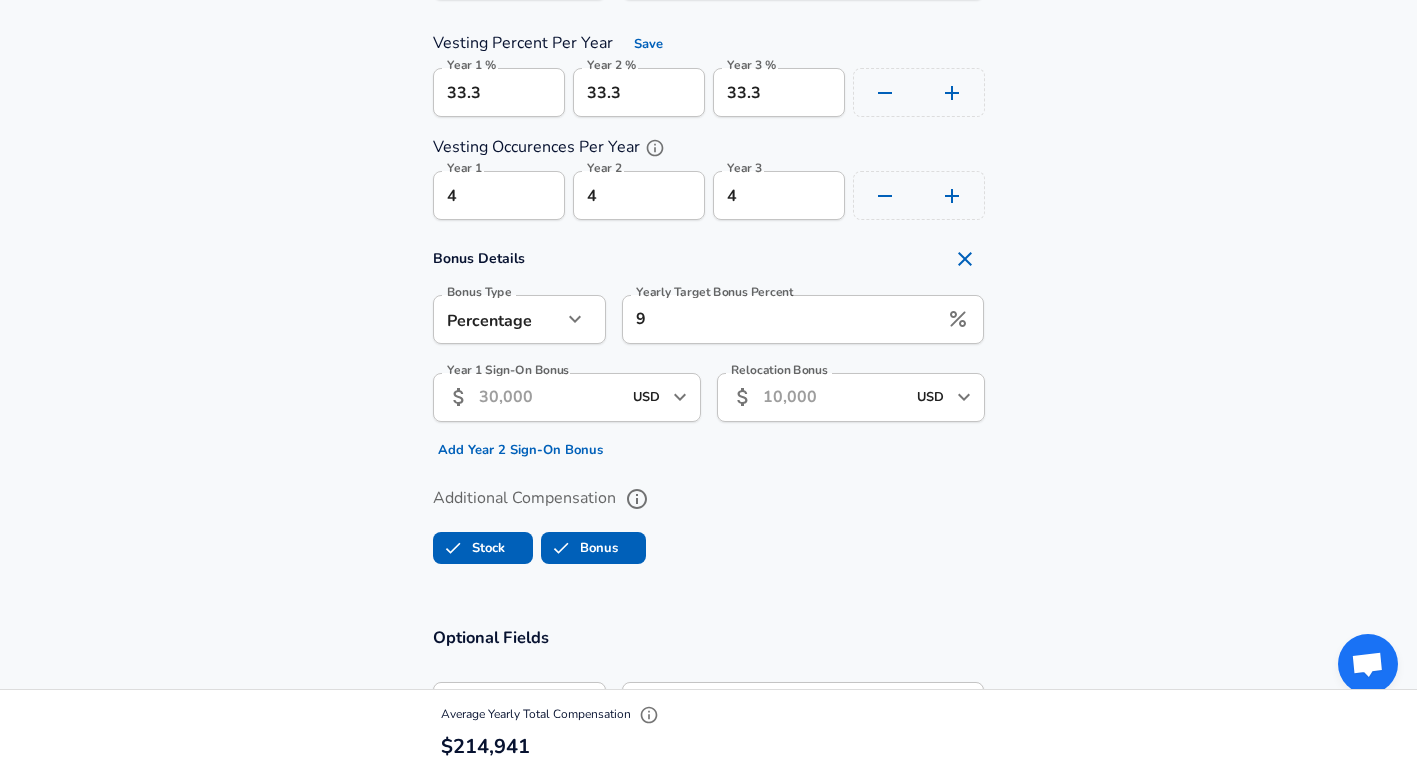 scroll, scrollTop: 1700, scrollLeft: 0, axis: vertical 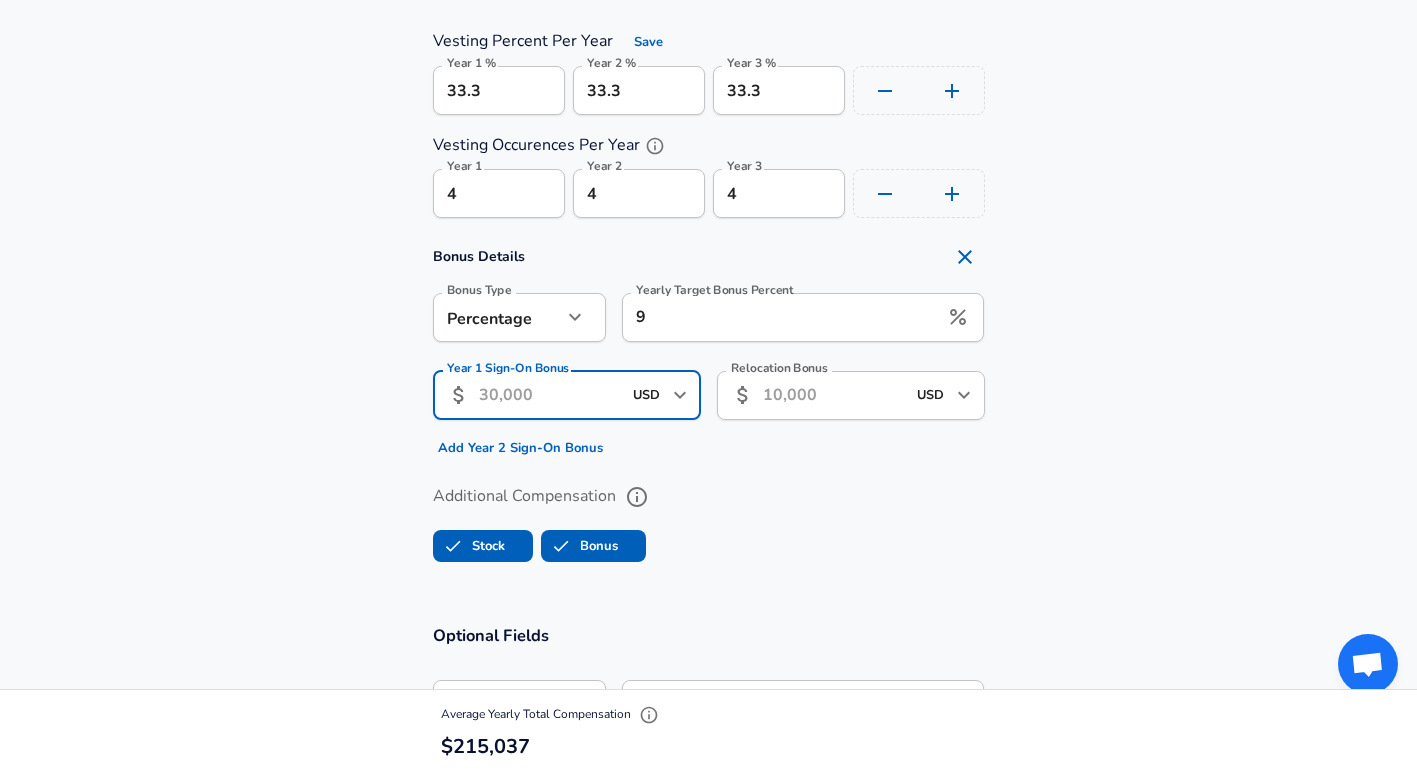 click on "Year 1 Sign-On Bonus" at bounding box center (550, 395) 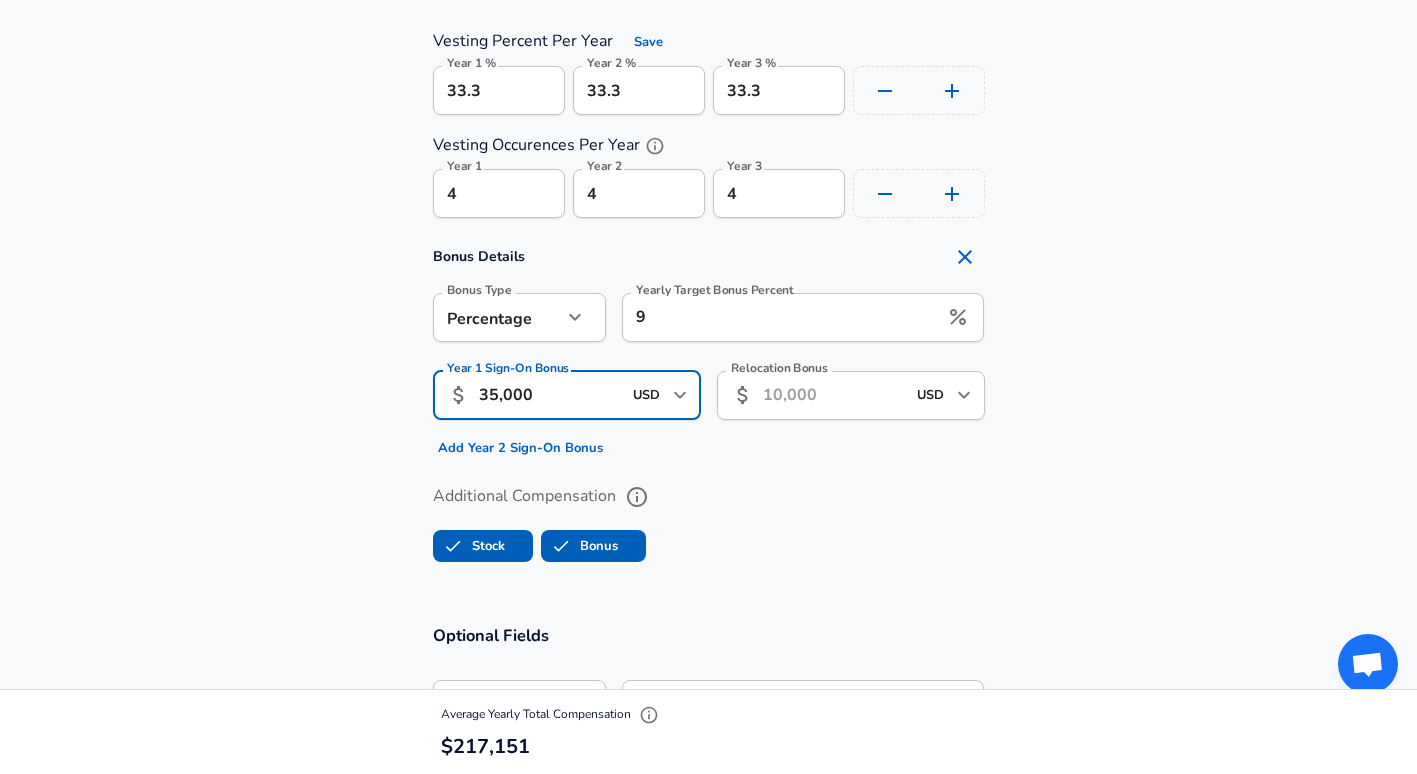 type on "35,000" 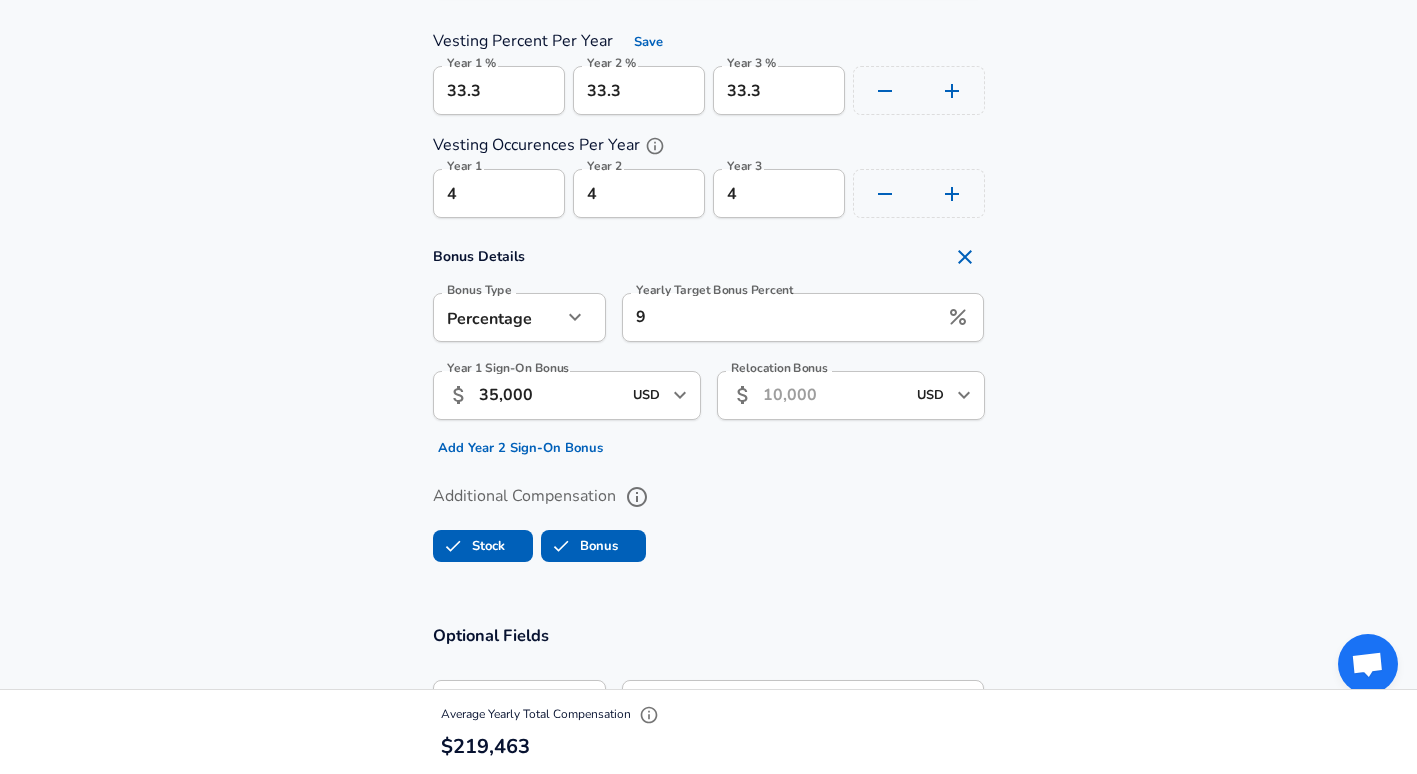 click on "Relocation Bonus" at bounding box center [834, 395] 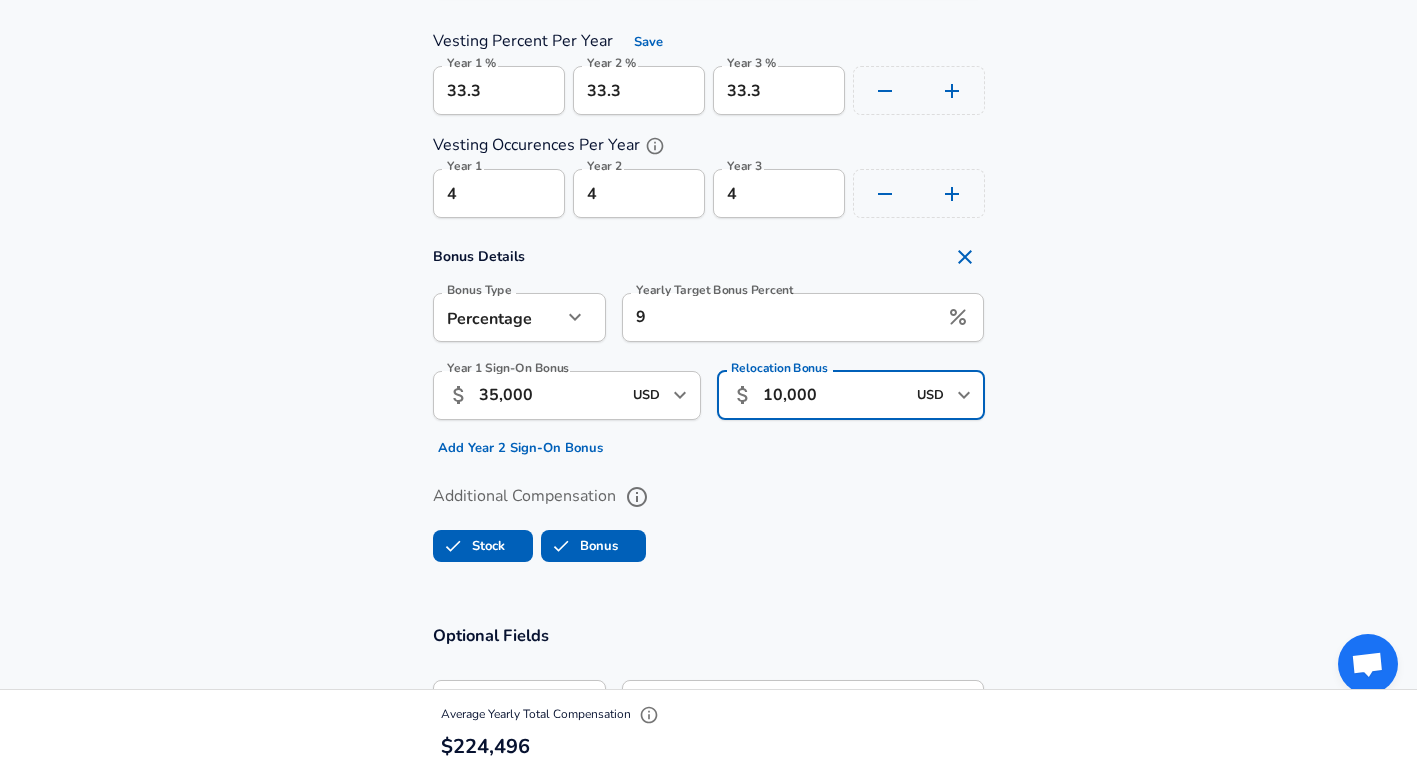 type on "10,000" 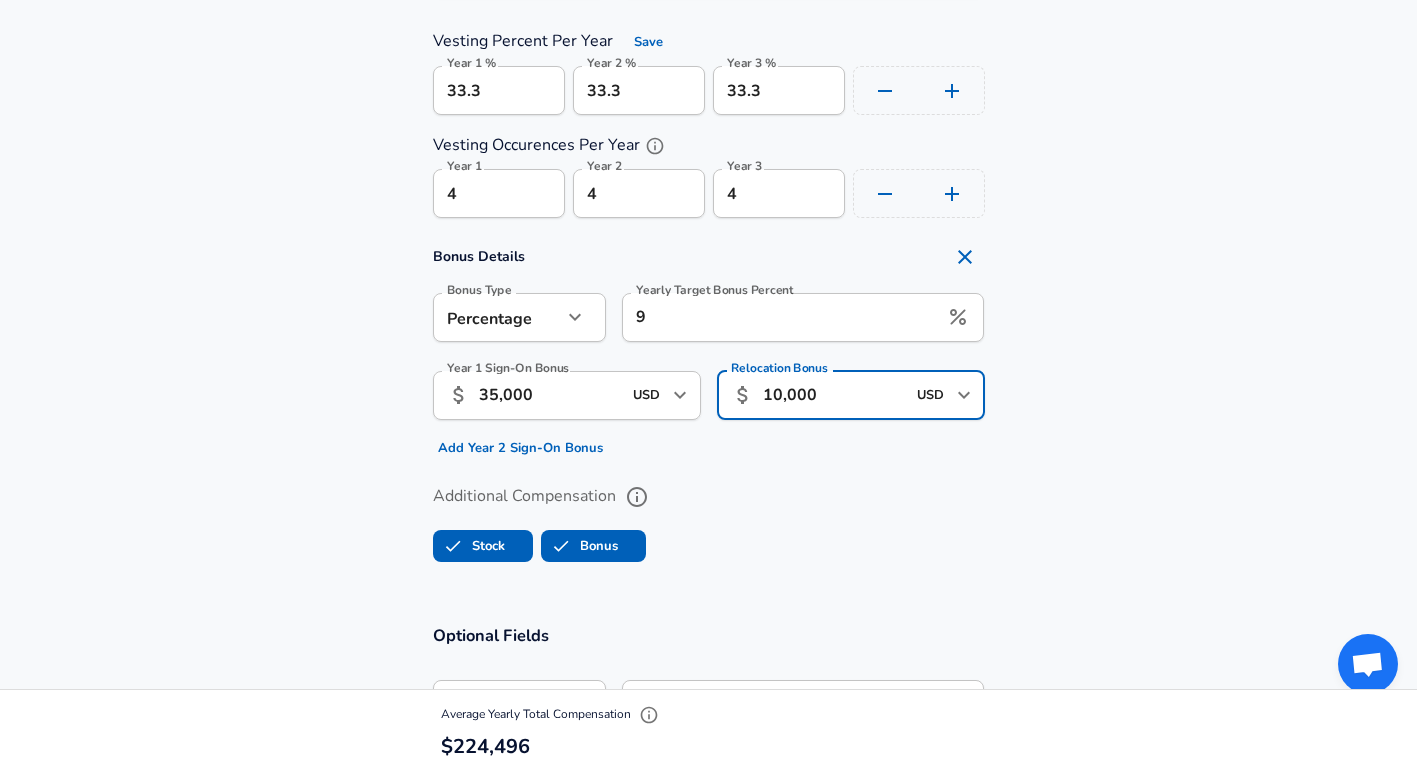 click on "Relocation Bonus ​ 10,000 USD ​ Relocation Bonus" at bounding box center [843, 409] 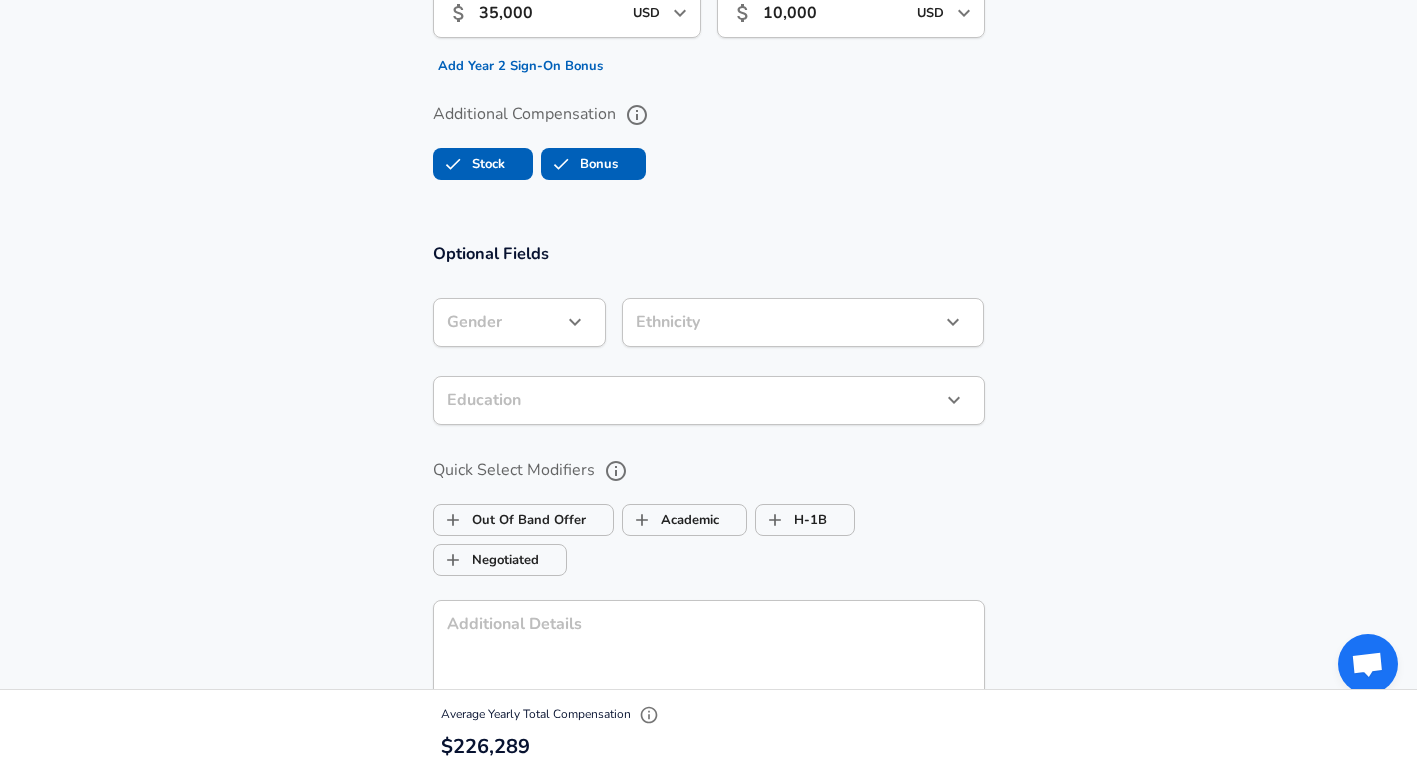scroll, scrollTop: 2100, scrollLeft: 0, axis: vertical 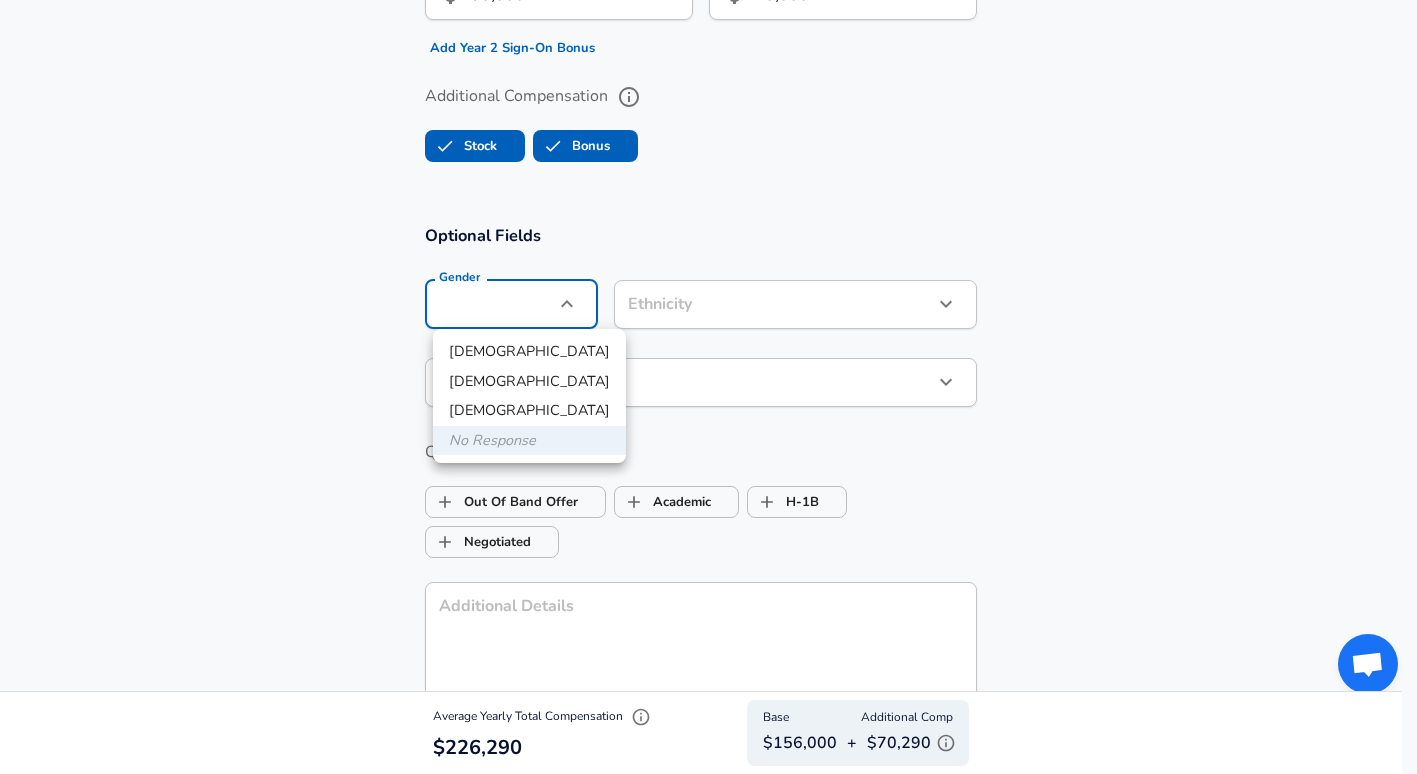click on "Restart Add Your Salary Upload your offer letter   to verify your submission Enhance Privacy and Anonymity Yes Automatically hides specific fields until there are enough submissions to safely display the full details.   More Details Based on your submission and the data points that we have already collected, we will automatically hide and anonymize specific fields if there aren't enough data points to remain sufficiently anonymous. Company & Title Information   Enter the company you received your offer from Company Qualcomm Company   Select the title that closest resembles your official title. This should be similar to the title that was present on your offer letter. Title Hardware Engineer Title   Select a job family that best fits your role. If you can't find one, select 'Other' to enter a custom job family Job Family Software Engineer Job Family   Select a Specialization that best fits your role. If you can't find one, select 'Other' to enter a custom specialization Select Specialization Other Other     7" at bounding box center (708, -1713) 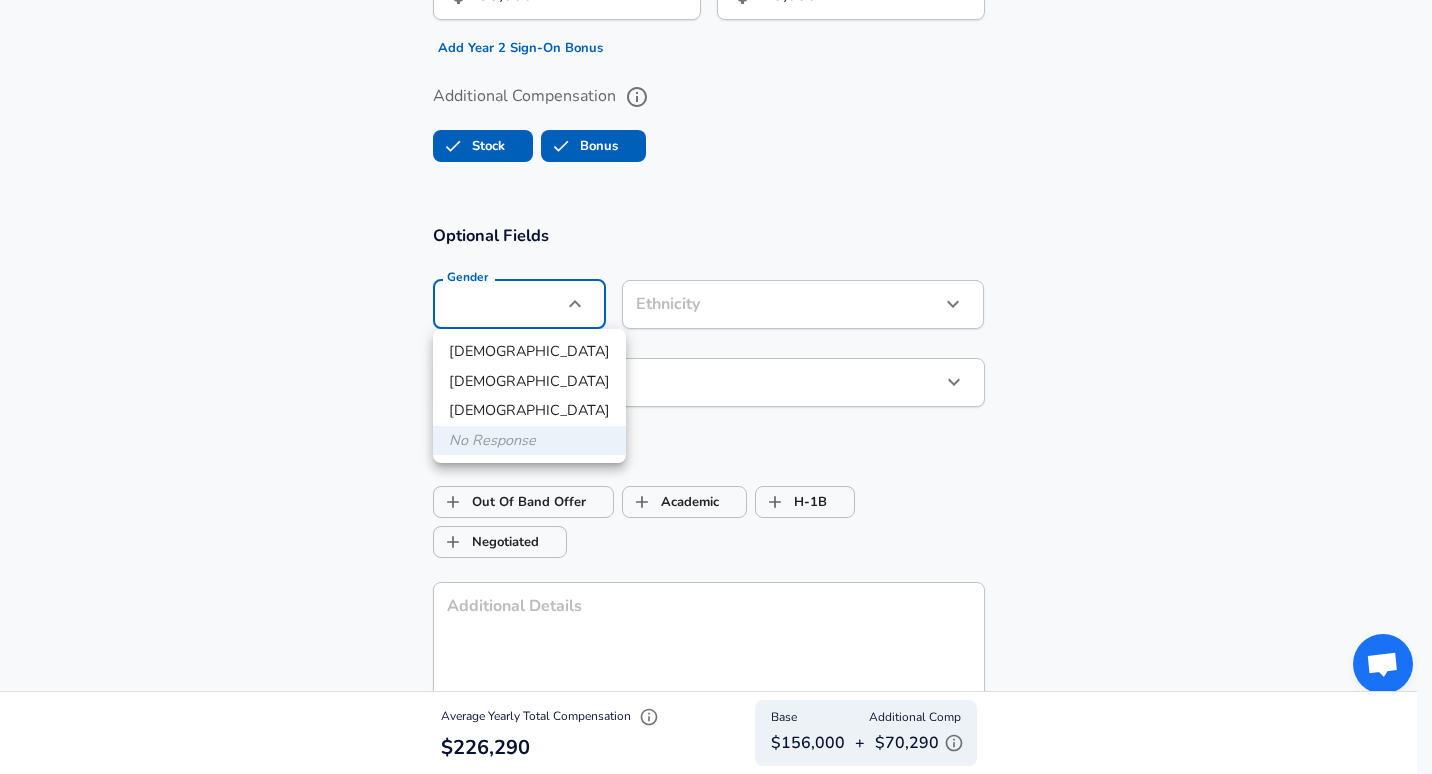 click on "[DEMOGRAPHIC_DATA]" at bounding box center [529, 352] 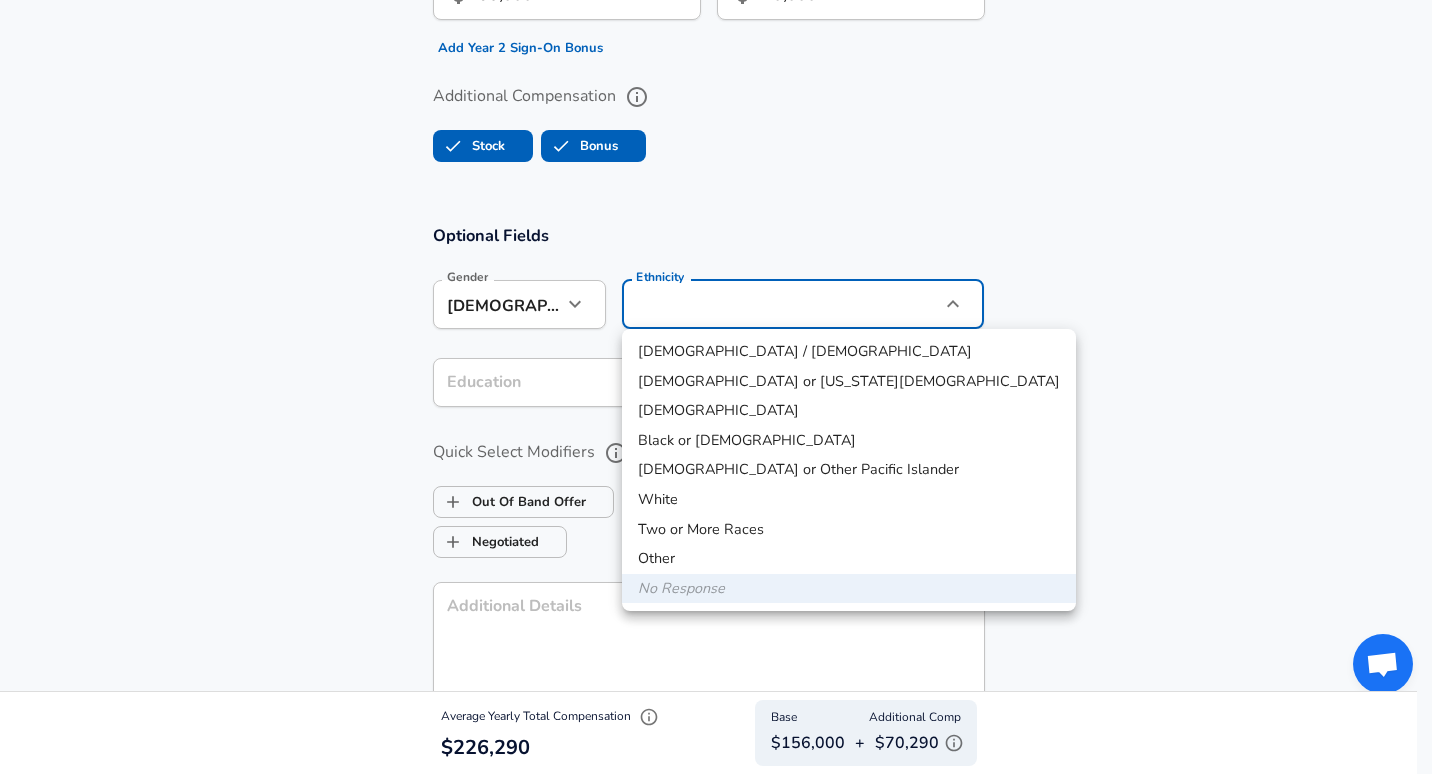 click on "Restart Add Your Salary Upload your offer letter   to verify your submission Enhance Privacy and Anonymity Yes Automatically hides specific fields until there are enough submissions to safely display the full details.   More Details Based on your submission and the data points that we have already collected, we will automatically hide and anonymize specific fields if there aren't enough data points to remain sufficiently anonymous. Company & Title Information   Enter the company you received your offer from Company Qualcomm Company   Select the title that closest resembles your official title. This should be similar to the title that was present on your offer letter. Title Hardware Engineer Title   Select a job family that best fits your role. If you can't find one, select 'Other' to enter a custom job family Job Family Software Engineer Job Family   Select a Specialization that best fits your role. If you can't find one, select 'Other' to enter a custom specialization Select Specialization Other Other     7" at bounding box center (716, -1713) 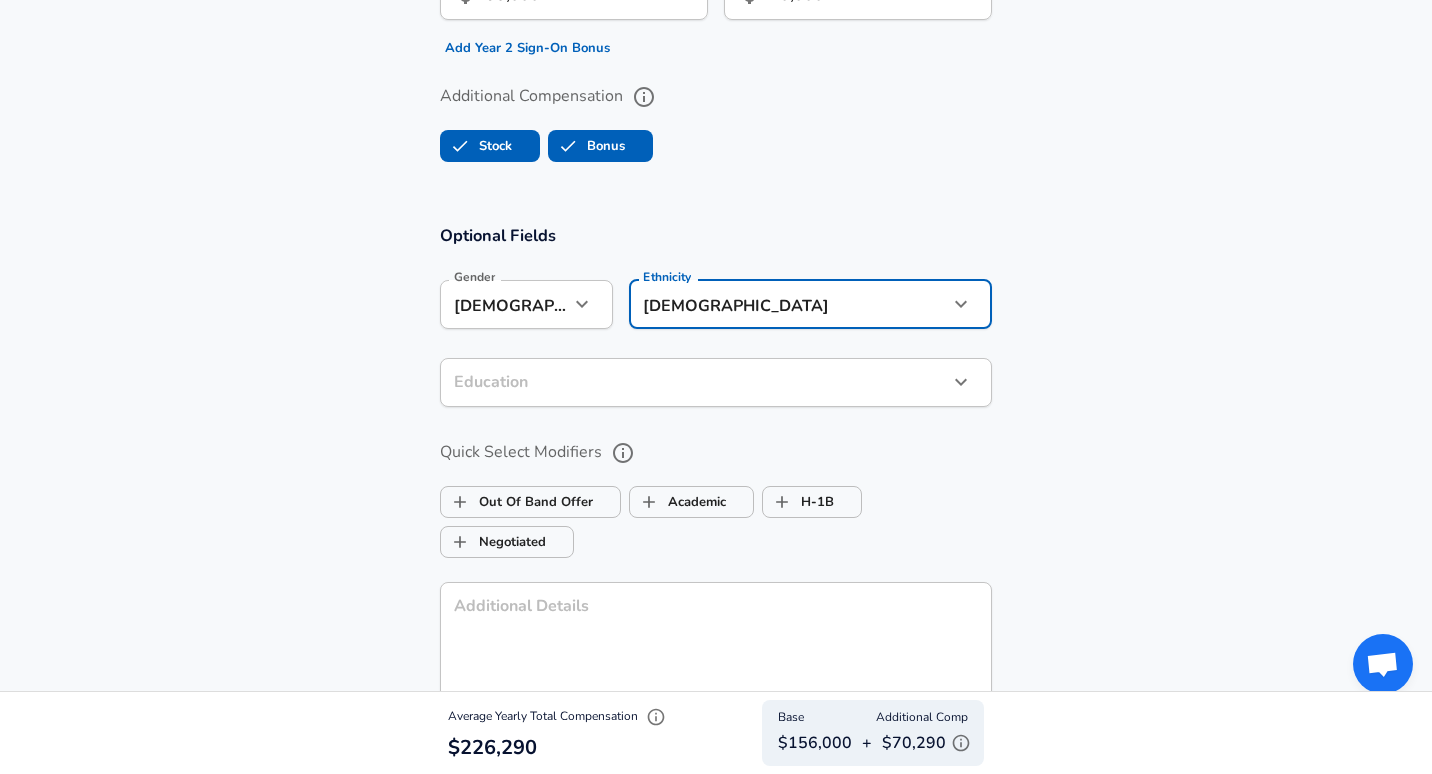 click on "Restart Add Your Salary Upload your offer letter   to verify your submission Enhance Privacy and Anonymity Yes Automatically hides specific fields until there are enough submissions to safely display the full details.   More Details Based on your submission and the data points that we have already collected, we will automatically hide and anonymize specific fields if there aren't enough data points to remain sufficiently anonymous. Company & Title Information   Enter the company you received your offer from Company Qualcomm Company   Select the title that closest resembles your official title. This should be similar to the title that was present on your offer letter. Title Hardware Engineer Title   Select a job family that best fits your role. If you can't find one, select 'Other' to enter a custom job family Job Family Software Engineer Job Family   Select a Specialization that best fits your role. If you can't find one, select 'Other' to enter a custom specialization Select Specialization Other Other     7" at bounding box center [716, -1713] 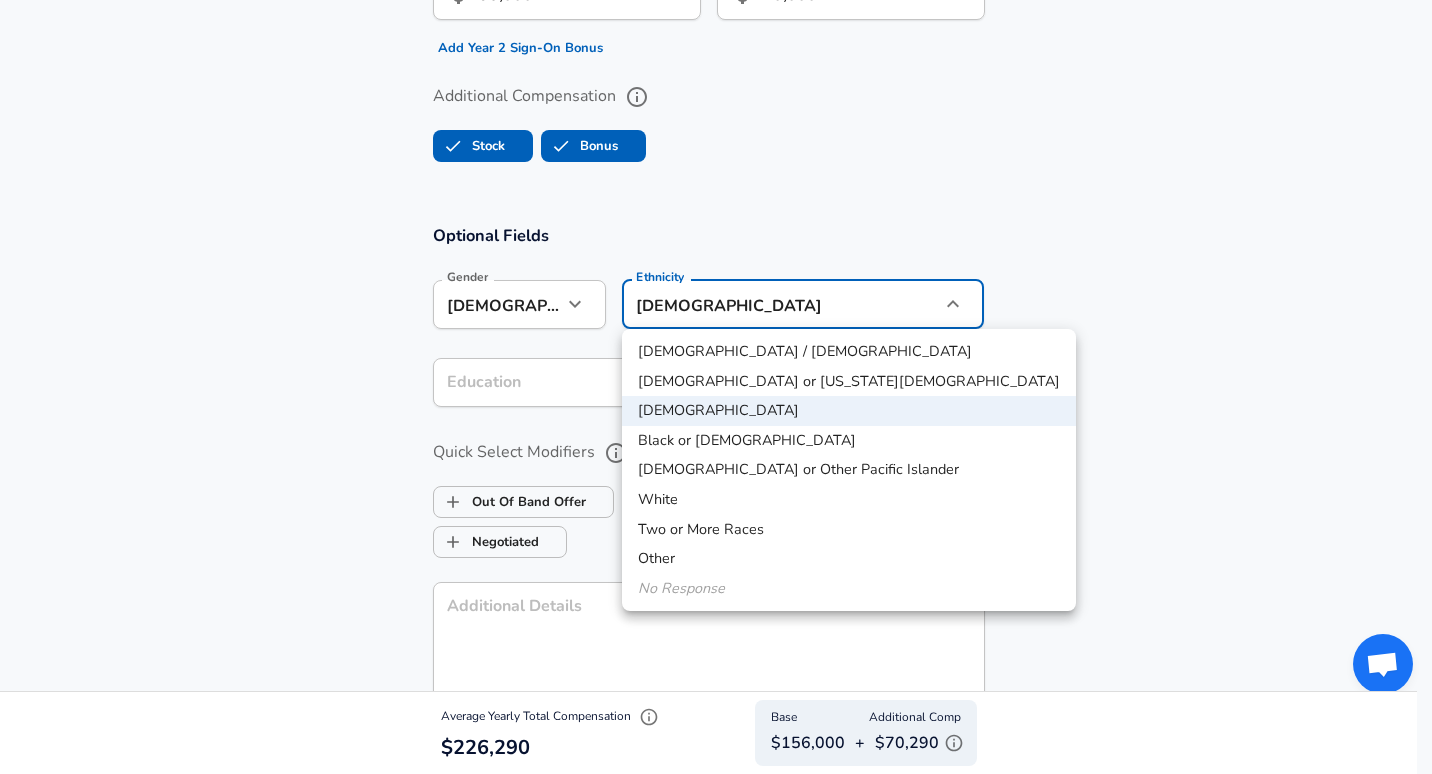 click on "Two or More Races" at bounding box center (849, 530) 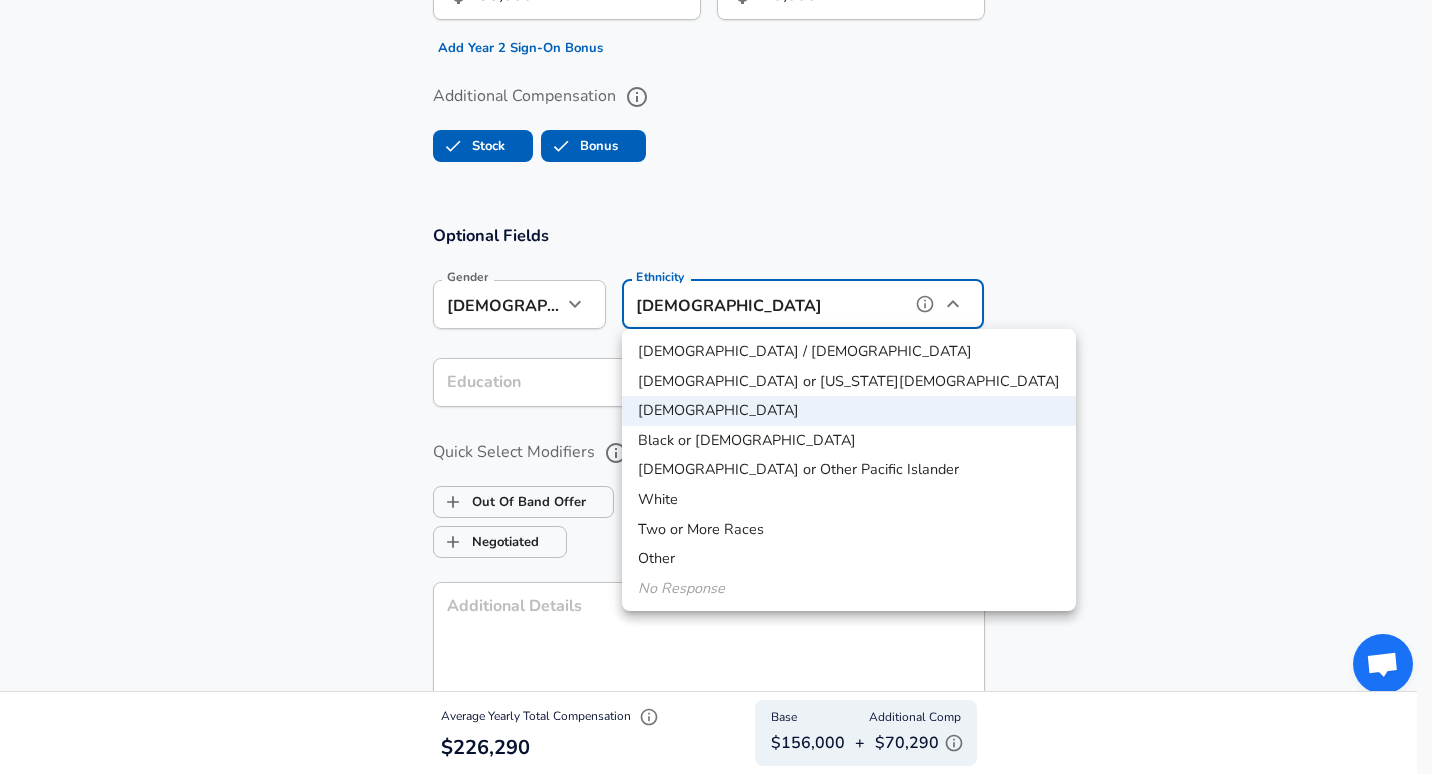 type on "Two or More Races" 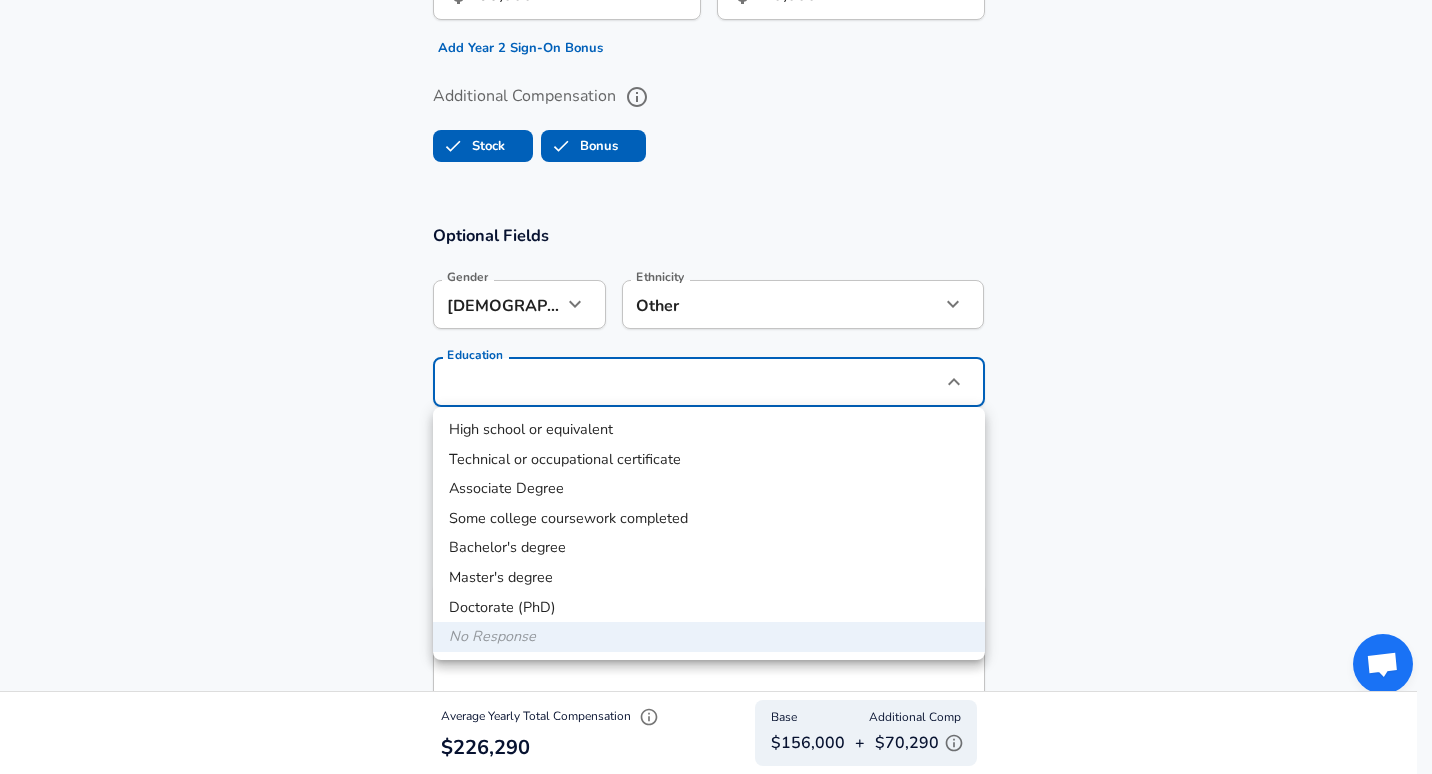 click on "Restart Add Your Salary Upload your offer letter   to verify your submission Enhance Privacy and Anonymity Yes Automatically hides specific fields until there are enough submissions to safely display the full details.   More Details Based on your submission and the data points that we have already collected, we will automatically hide and anonymize specific fields if there aren't enough data points to remain sufficiently anonymous. Company & Title Information   Enter the company you received your offer from Company Qualcomm Company   Select the title that closest resembles your official title. This should be similar to the title that was present on your offer letter. Title Hardware Engineer Title   Select a job family that best fits your role. If you can't find one, select 'Other' to enter a custom job family Job Family Software Engineer Job Family   Select a Specialization that best fits your role. If you can't find one, select 'Other' to enter a custom specialization Select Specialization Other Other     7" at bounding box center (716, -1713) 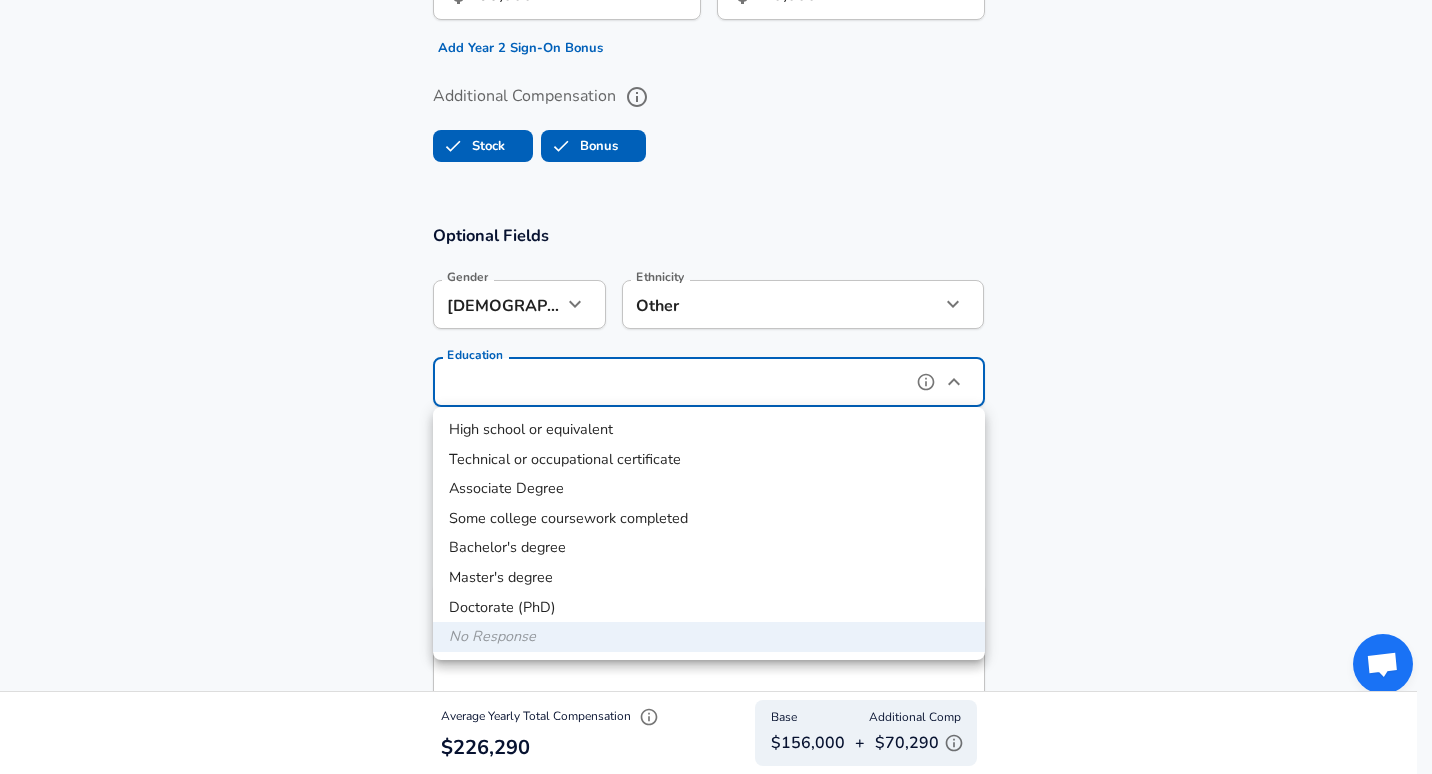 type on "Masters degree" 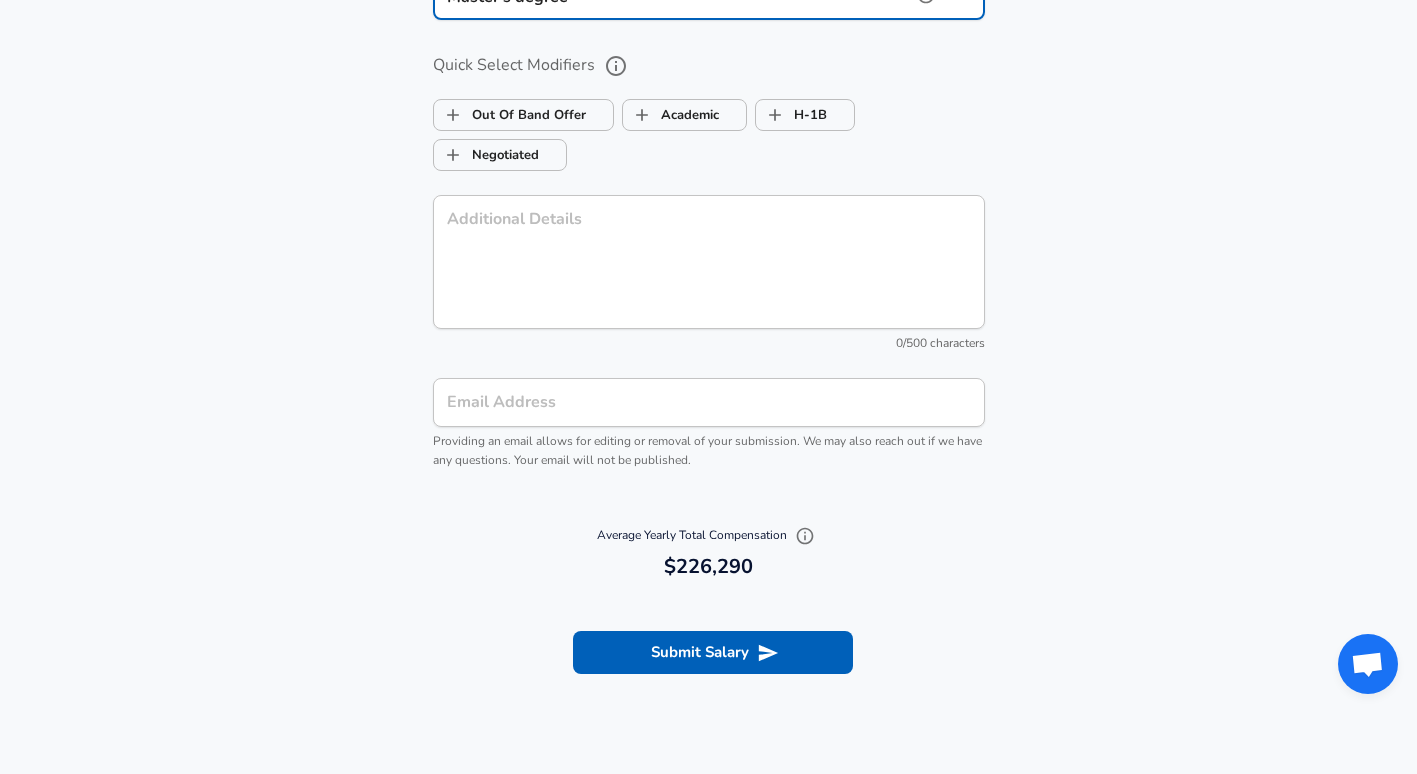 scroll, scrollTop: 2500, scrollLeft: 0, axis: vertical 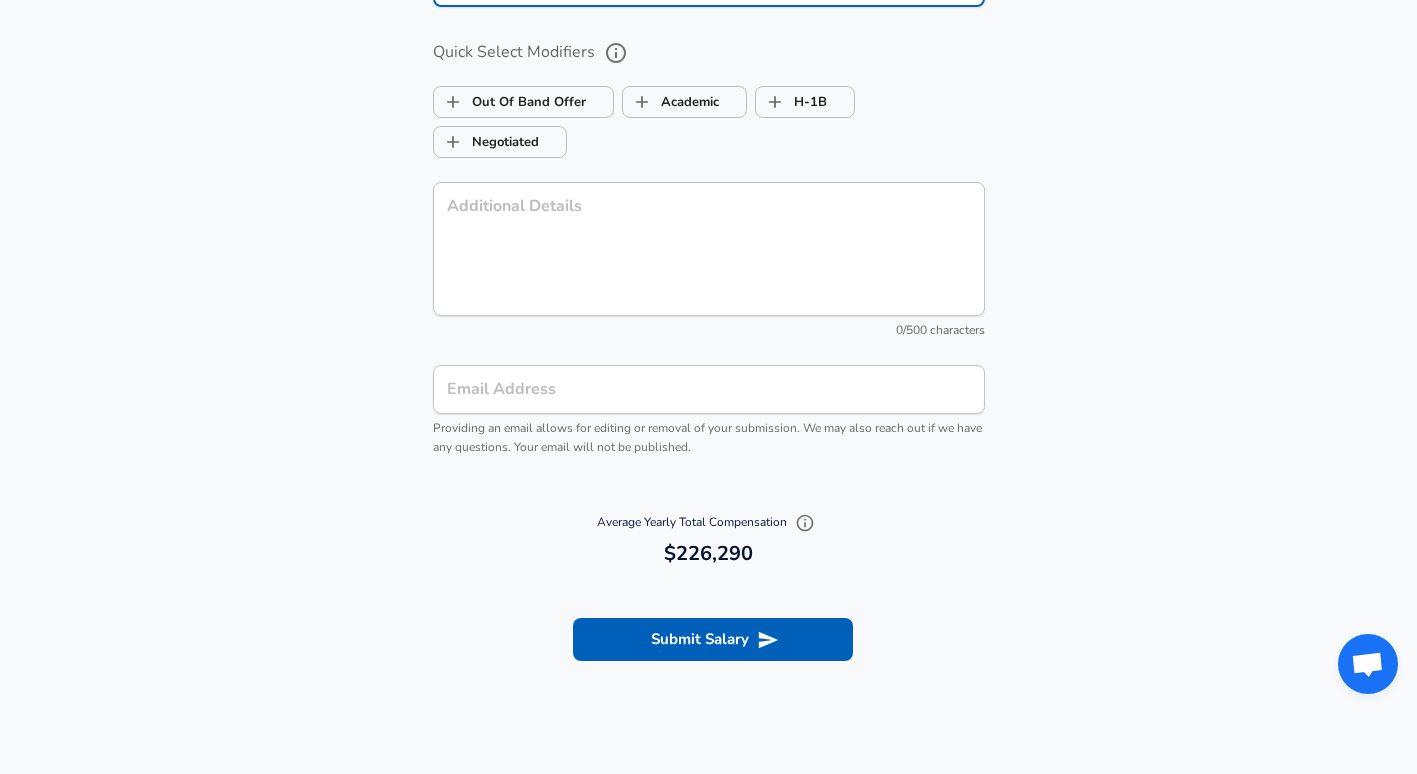 click on "Email Address" at bounding box center (709, 389) 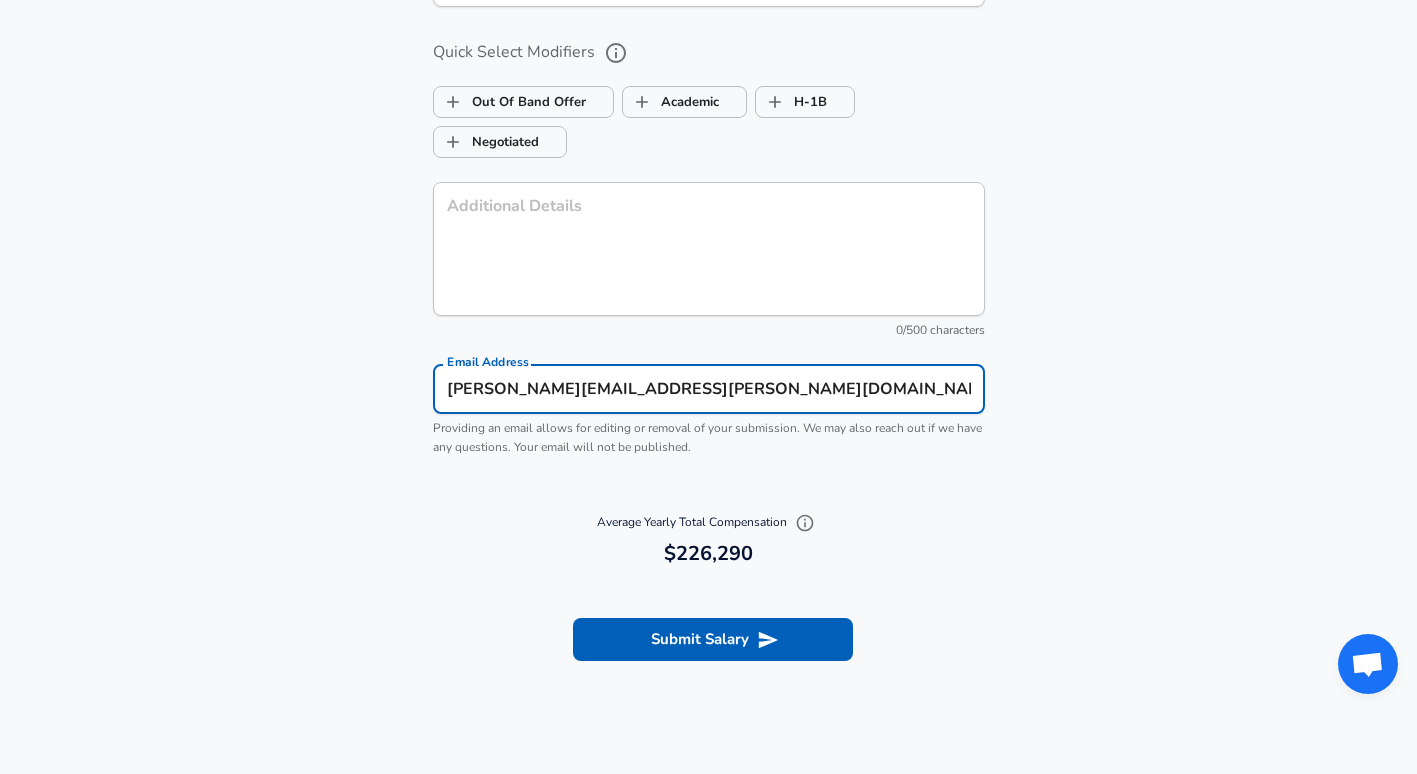 type on "[PERSON_NAME][EMAIL_ADDRESS][PERSON_NAME][DOMAIN_NAME]" 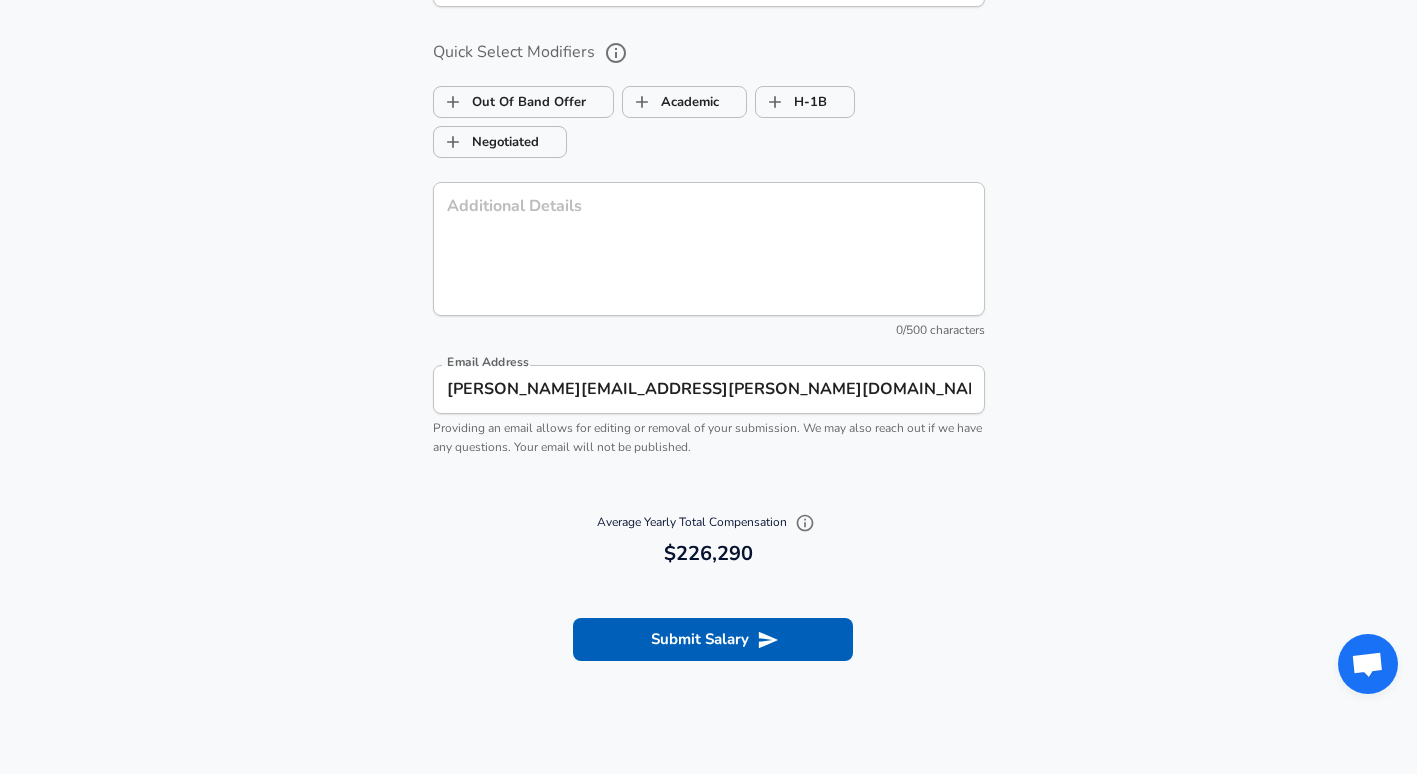 click 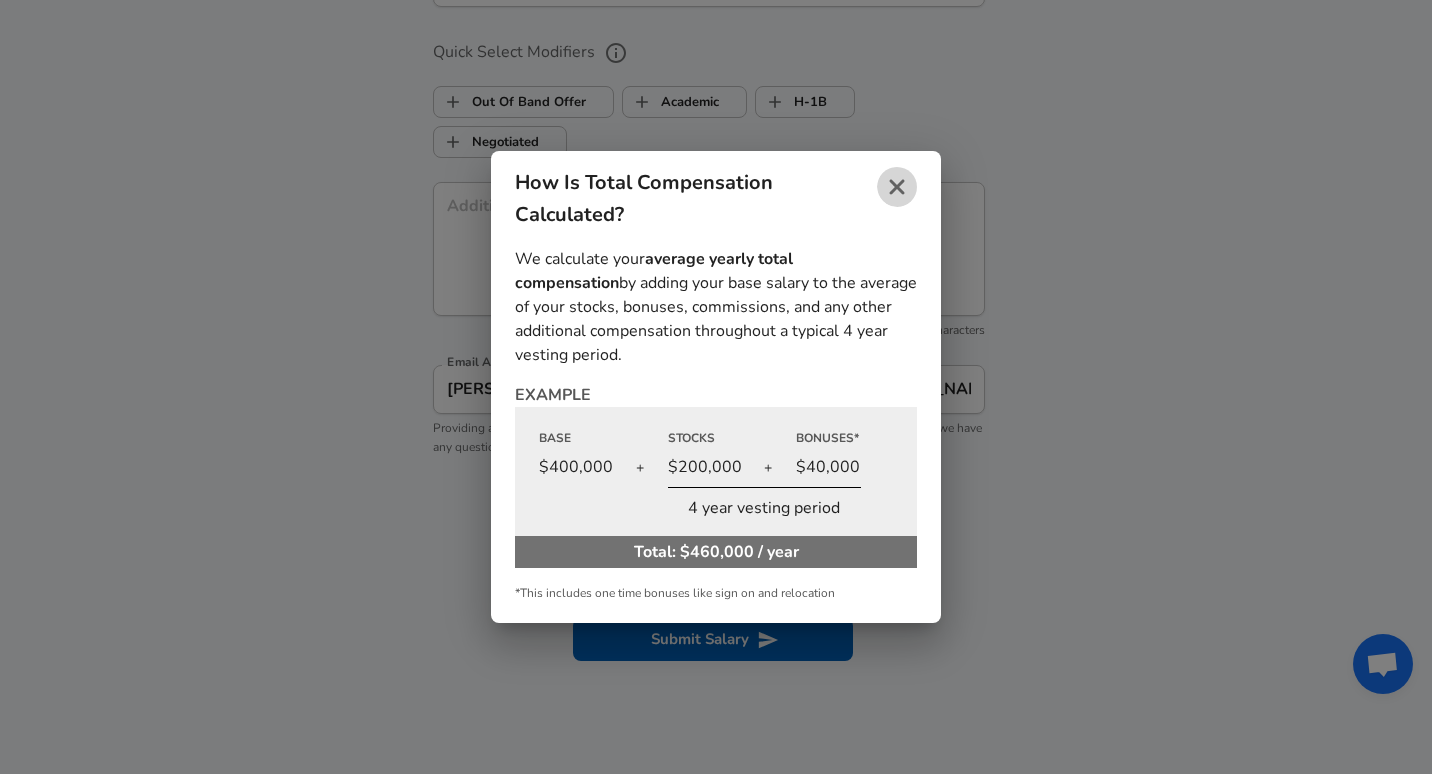 click 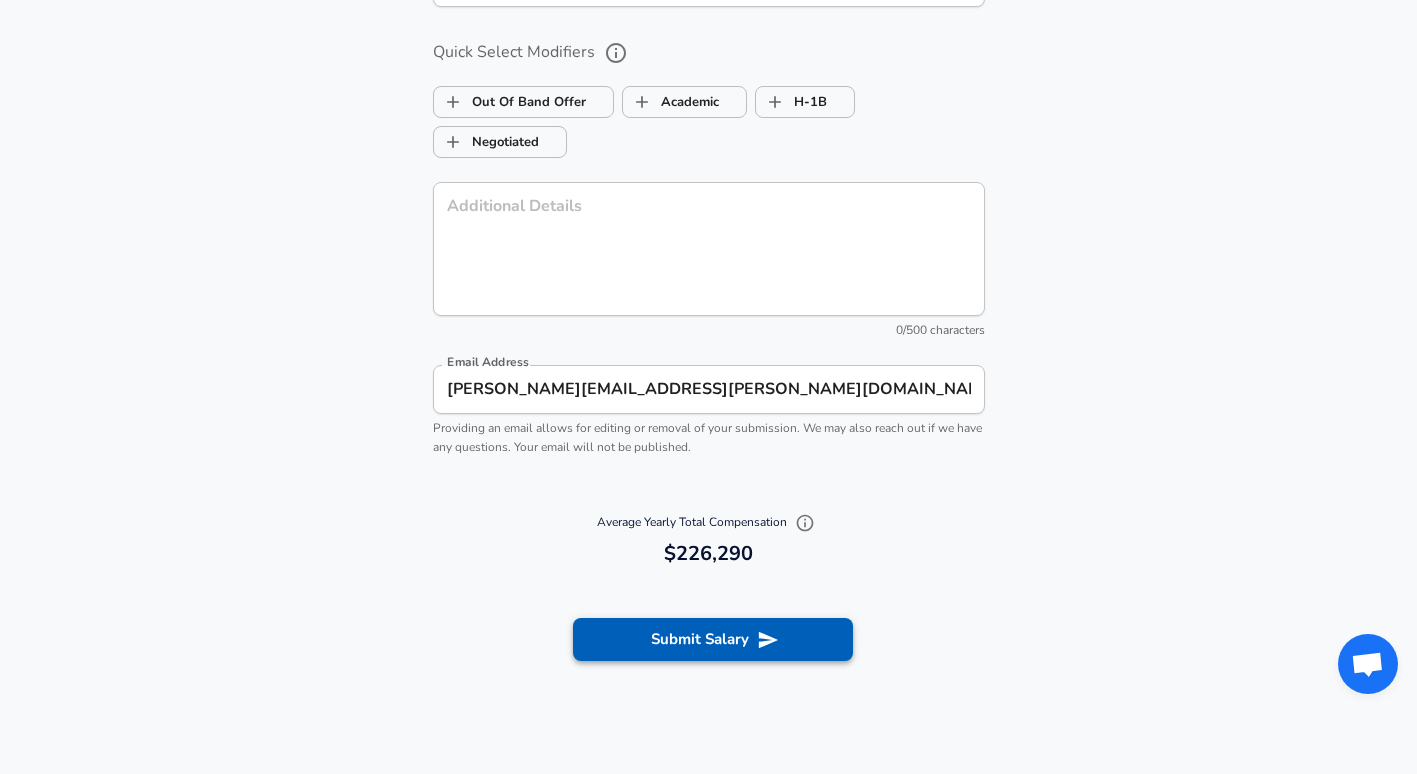 click on "Submit Salary" at bounding box center [713, 639] 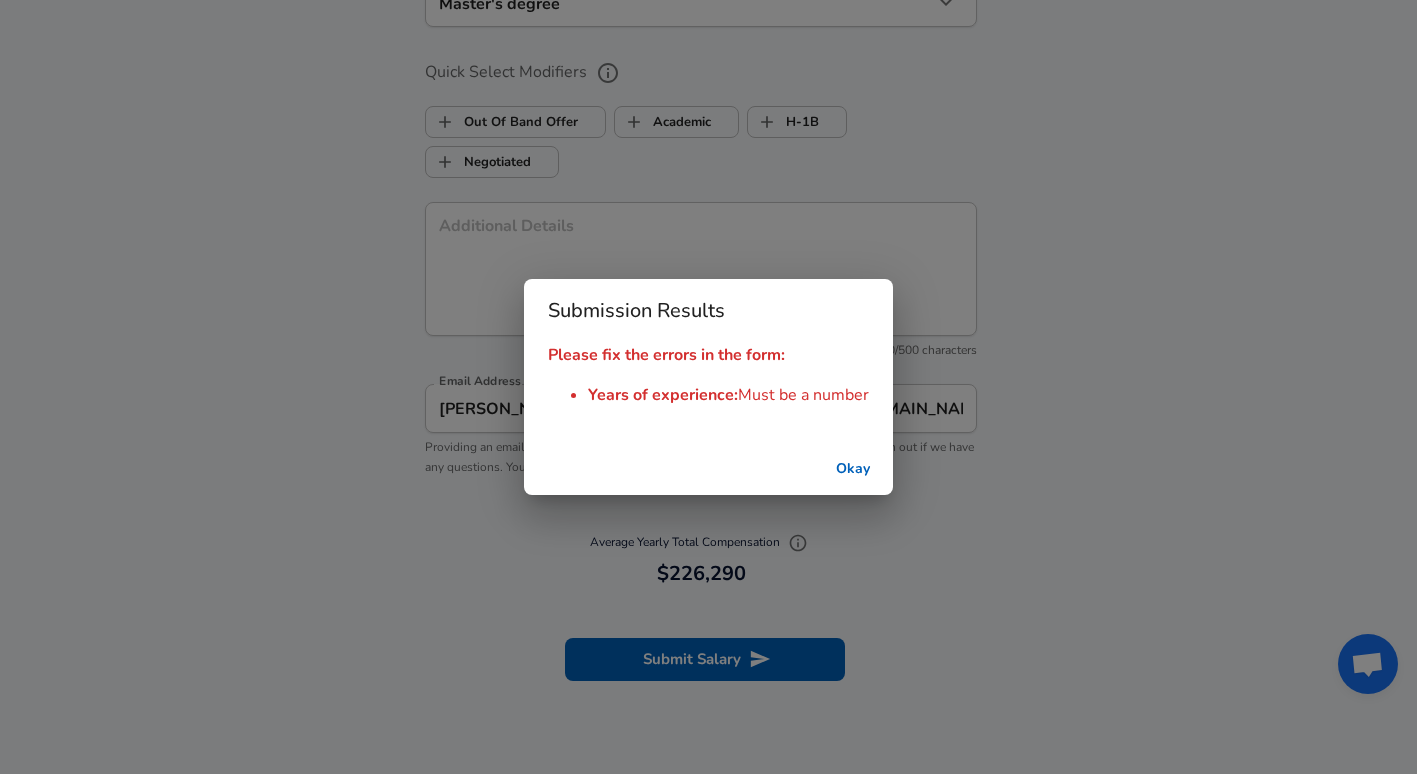 scroll, scrollTop: 2519, scrollLeft: 0, axis: vertical 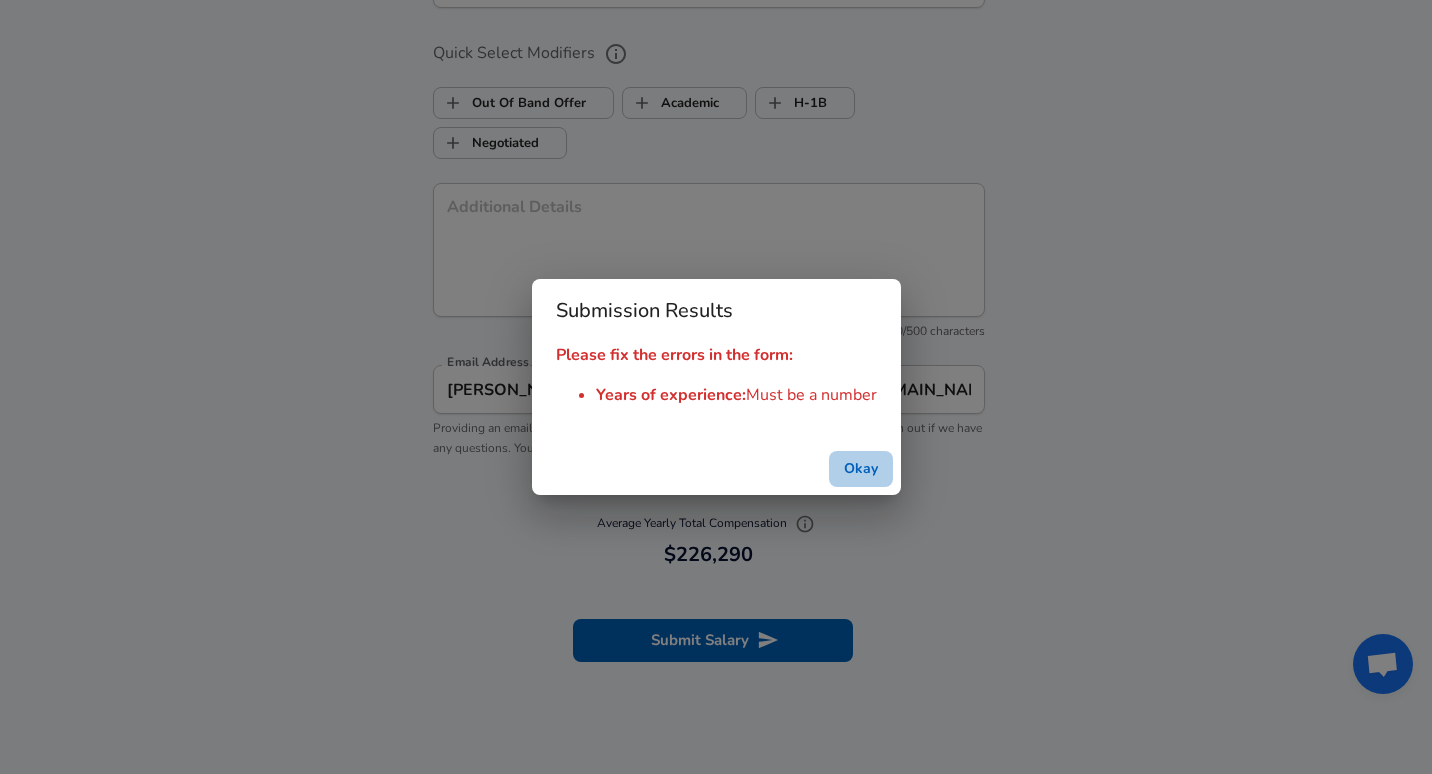 click on "Okay" at bounding box center (861, 469) 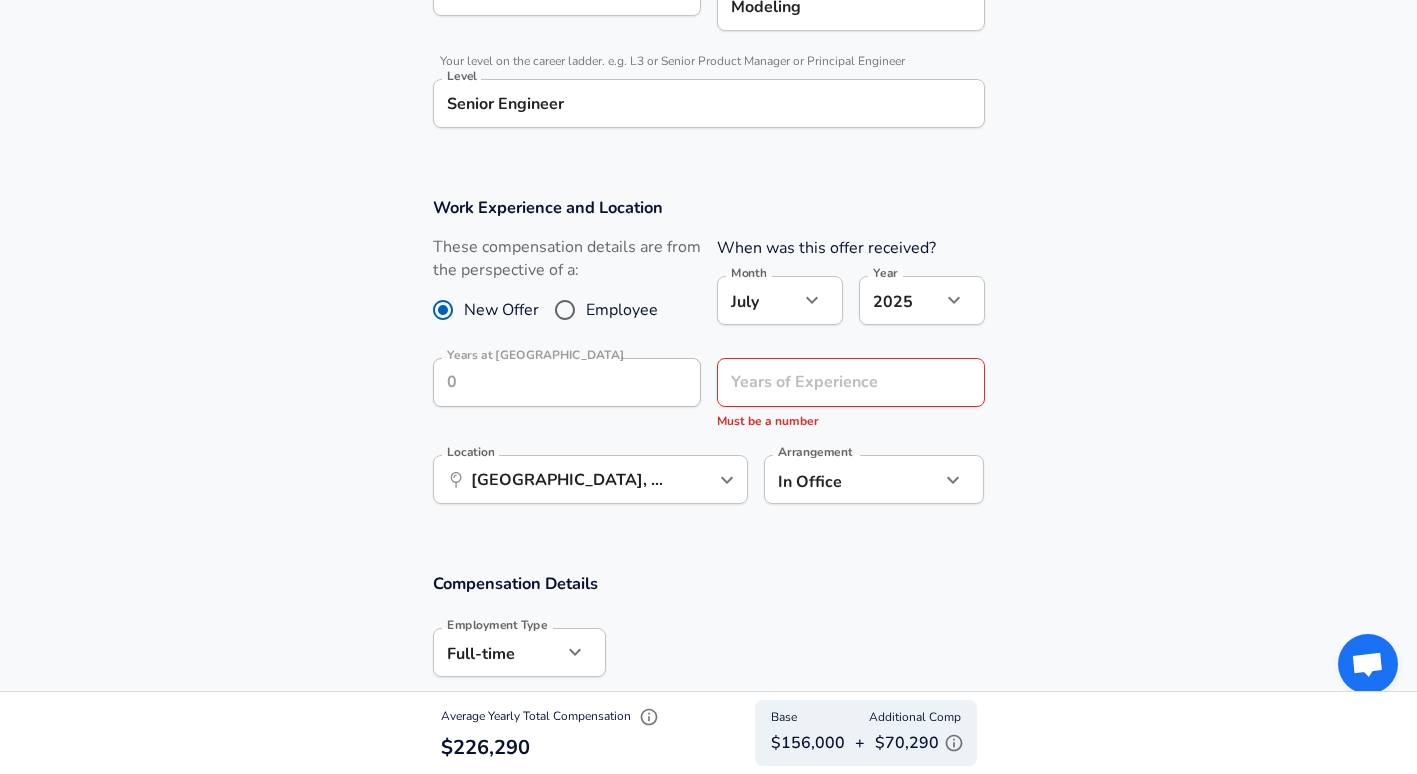 scroll, scrollTop: 819, scrollLeft: 0, axis: vertical 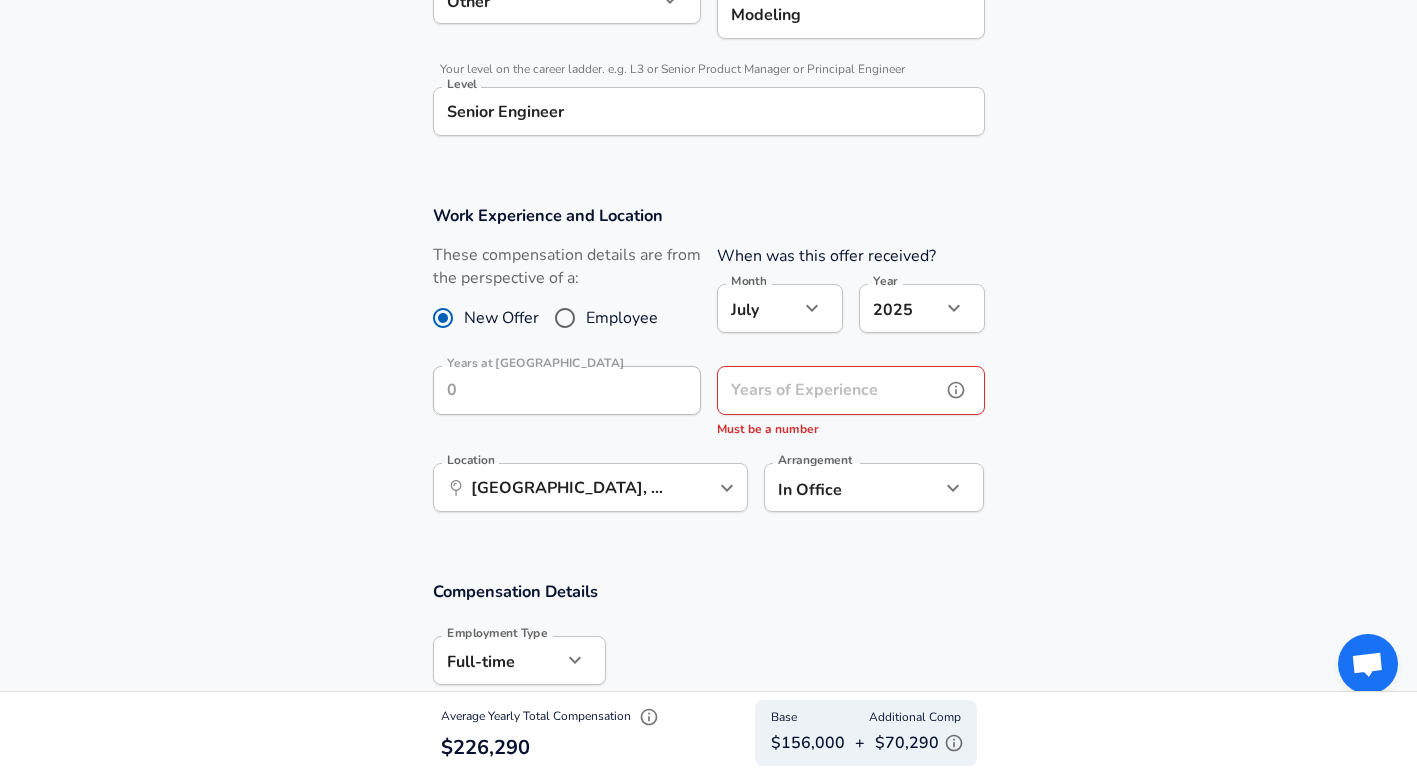 click on "Years of Experience" at bounding box center (829, 390) 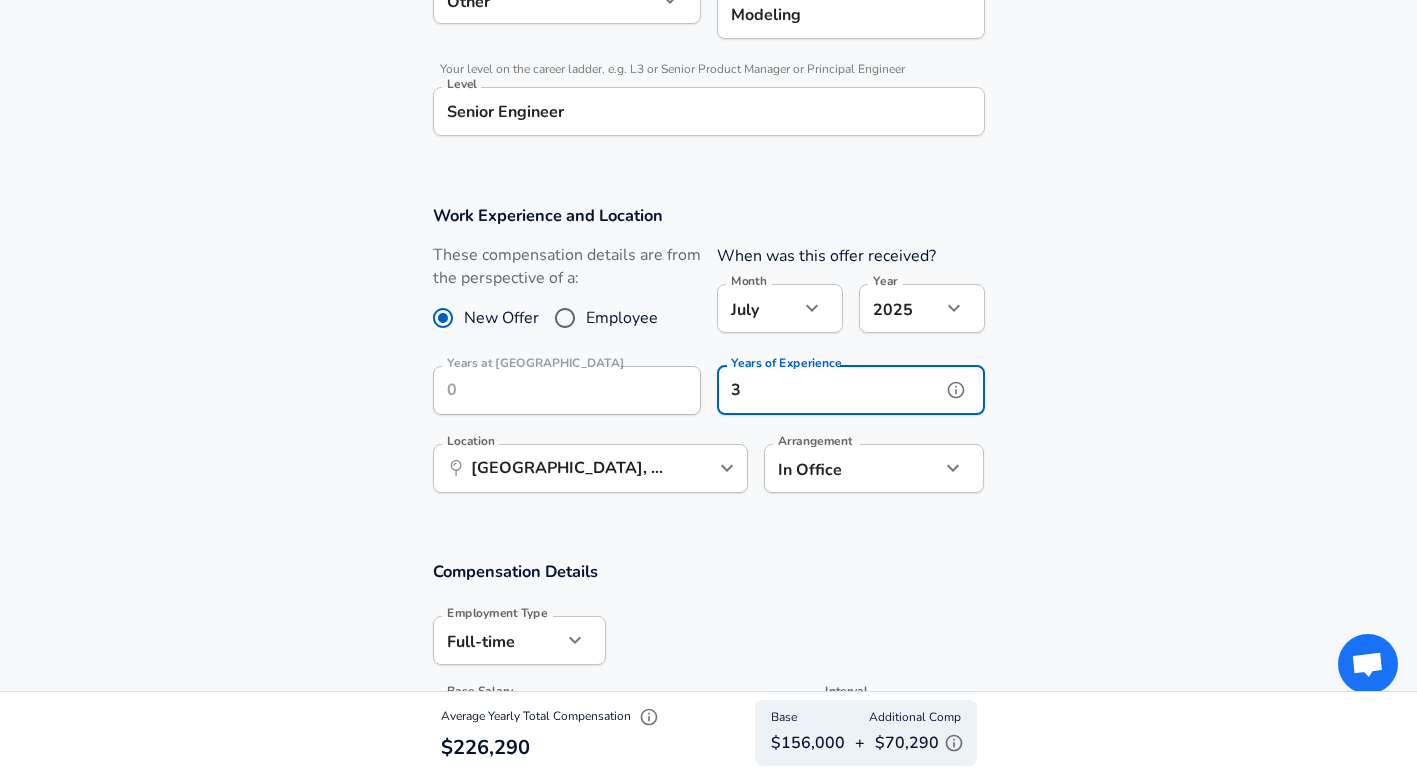 type on "3" 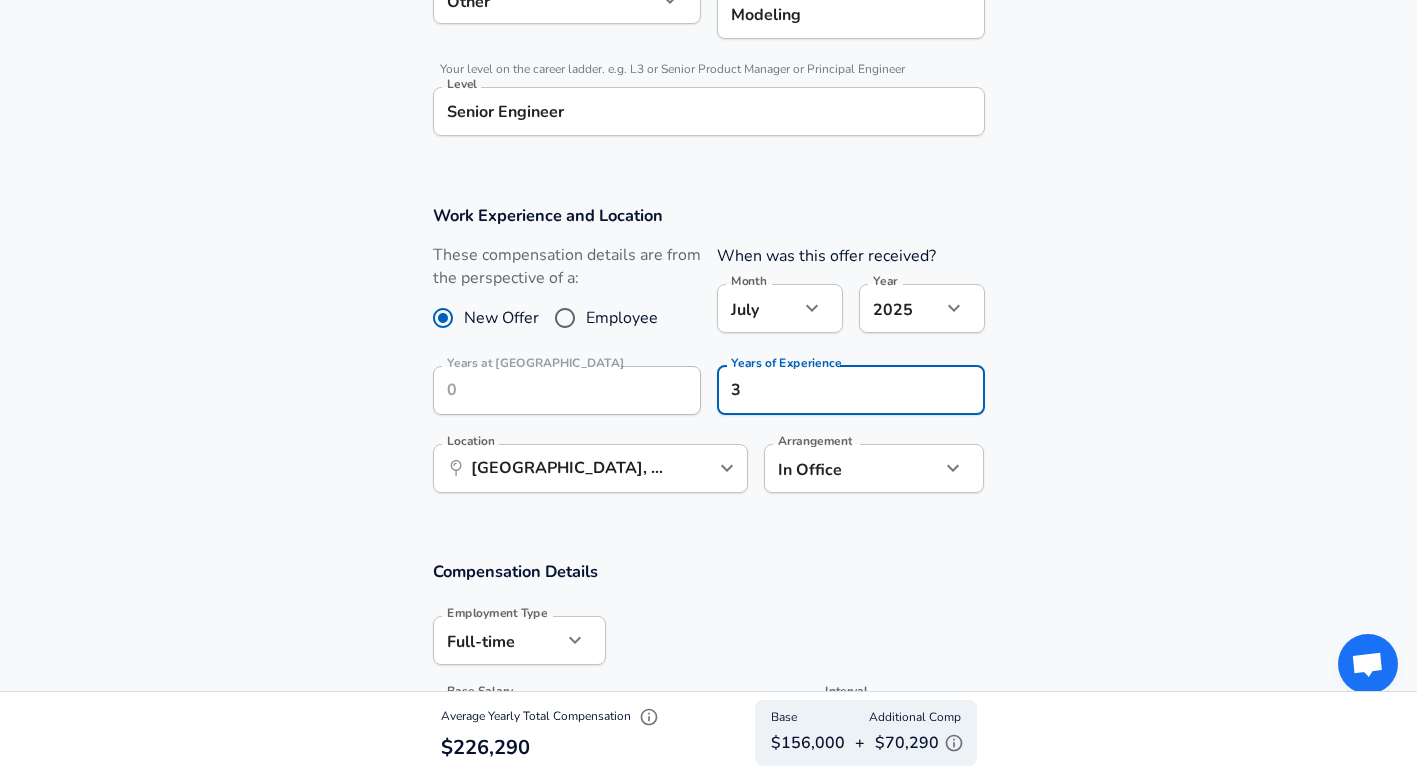 click on "Work Experience and Location These compensation details are from the perspective of a: New Offer Employee When was this offer received? Month [DATE] Month Year [DATE] 2025 Year Years at Qualcomm Years at Qualcomm Years of Experience 3 Years of Experience Location ​ [GEOGRAPHIC_DATA], [GEOGRAPHIC_DATA] Location Arrangement In Office office Arrangement" at bounding box center [708, 359] 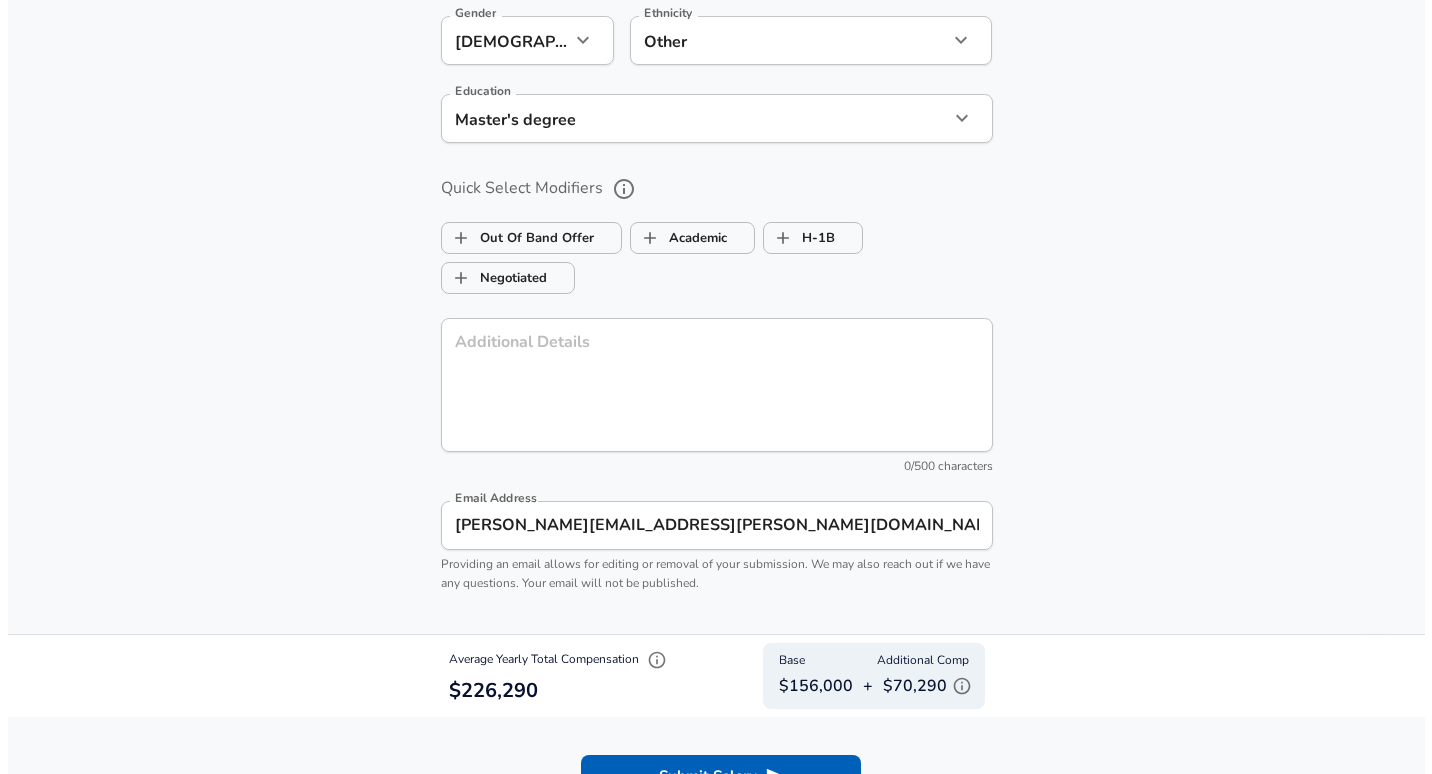 scroll, scrollTop: 2819, scrollLeft: 0, axis: vertical 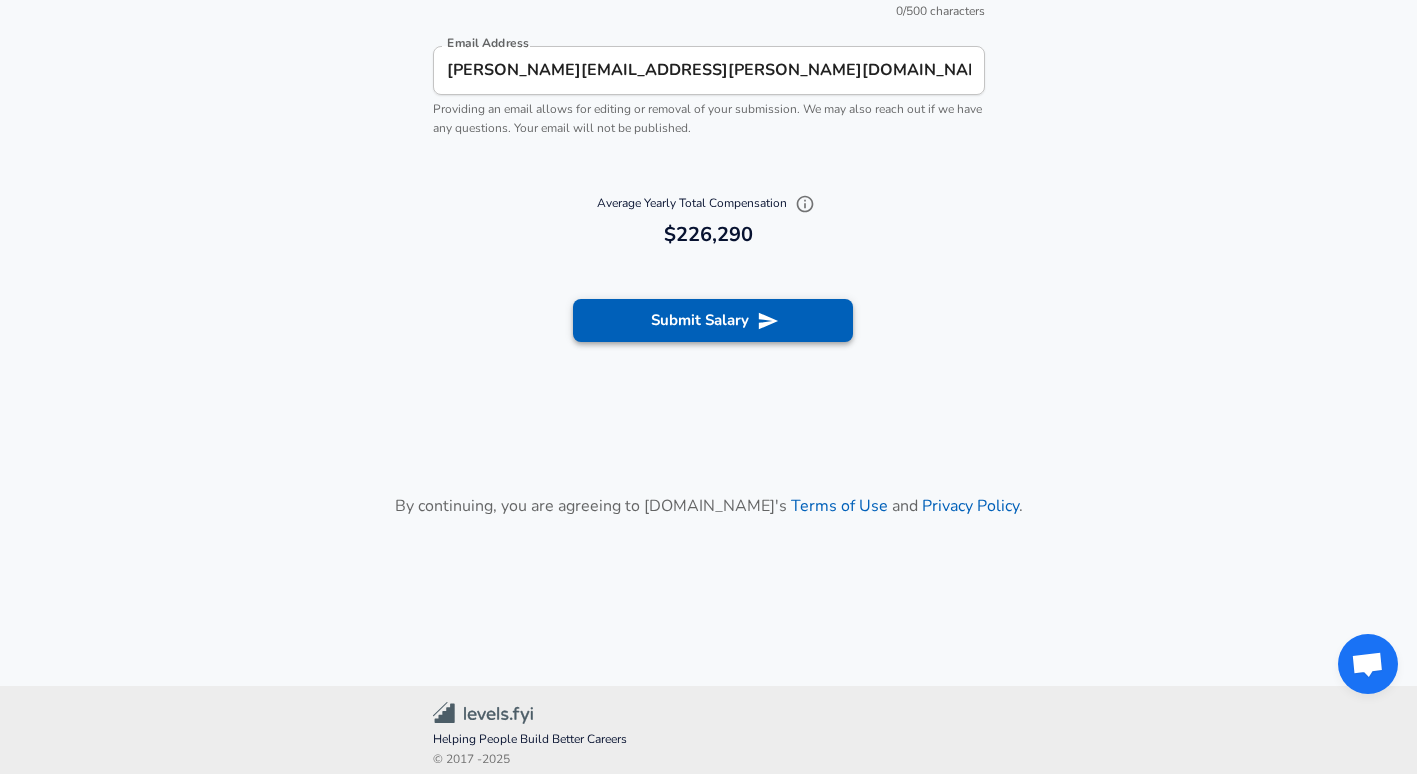 click on "Submit Salary" at bounding box center (713, 320) 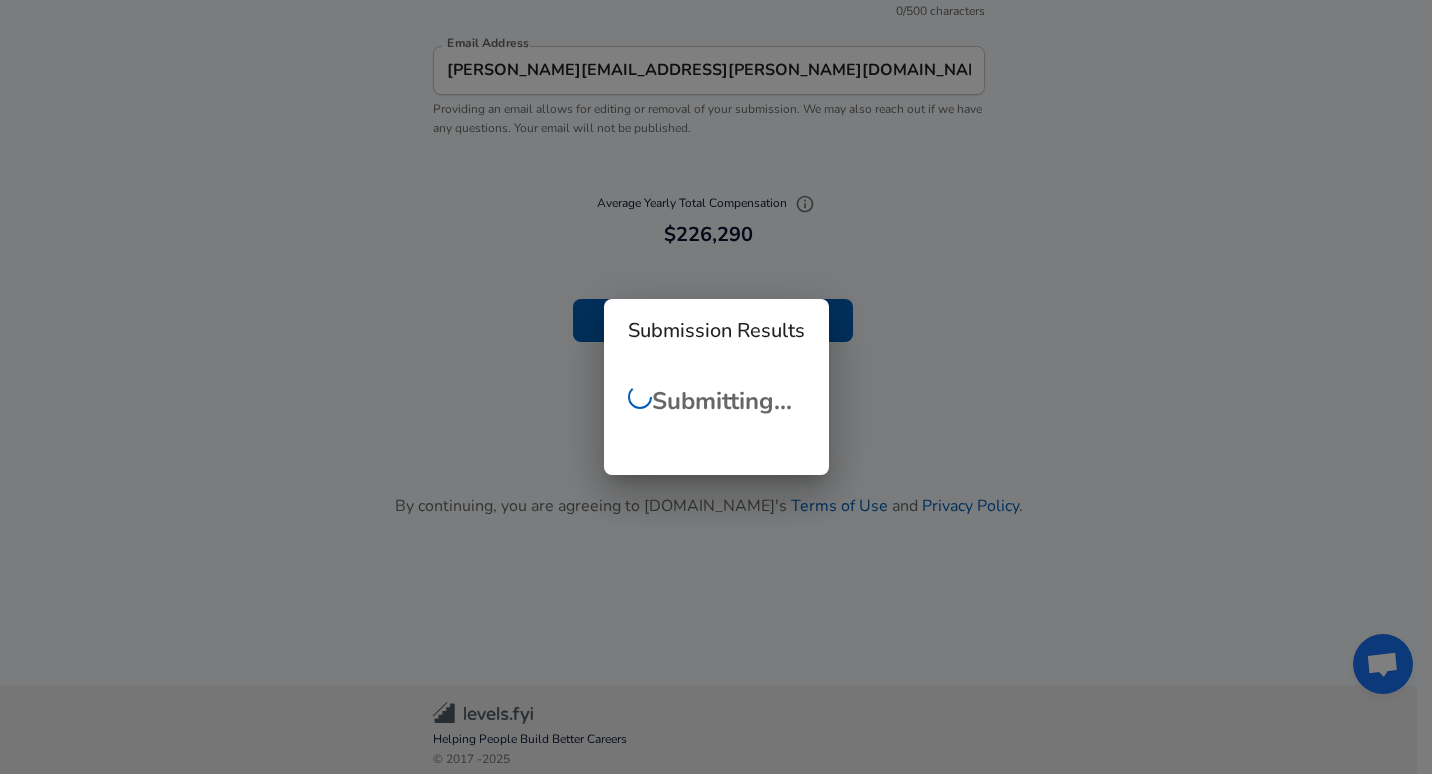 checkbox on "false" 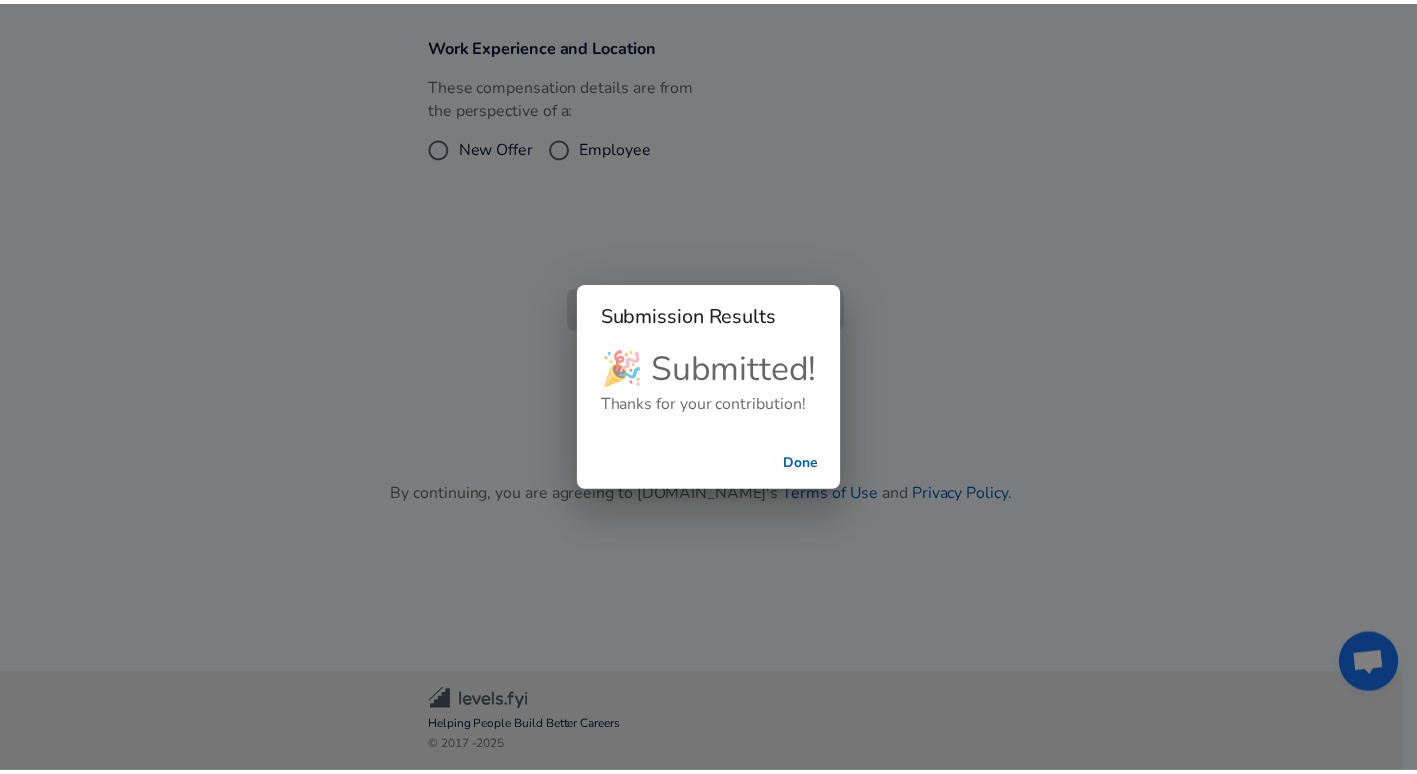 scroll, scrollTop: 739, scrollLeft: 0, axis: vertical 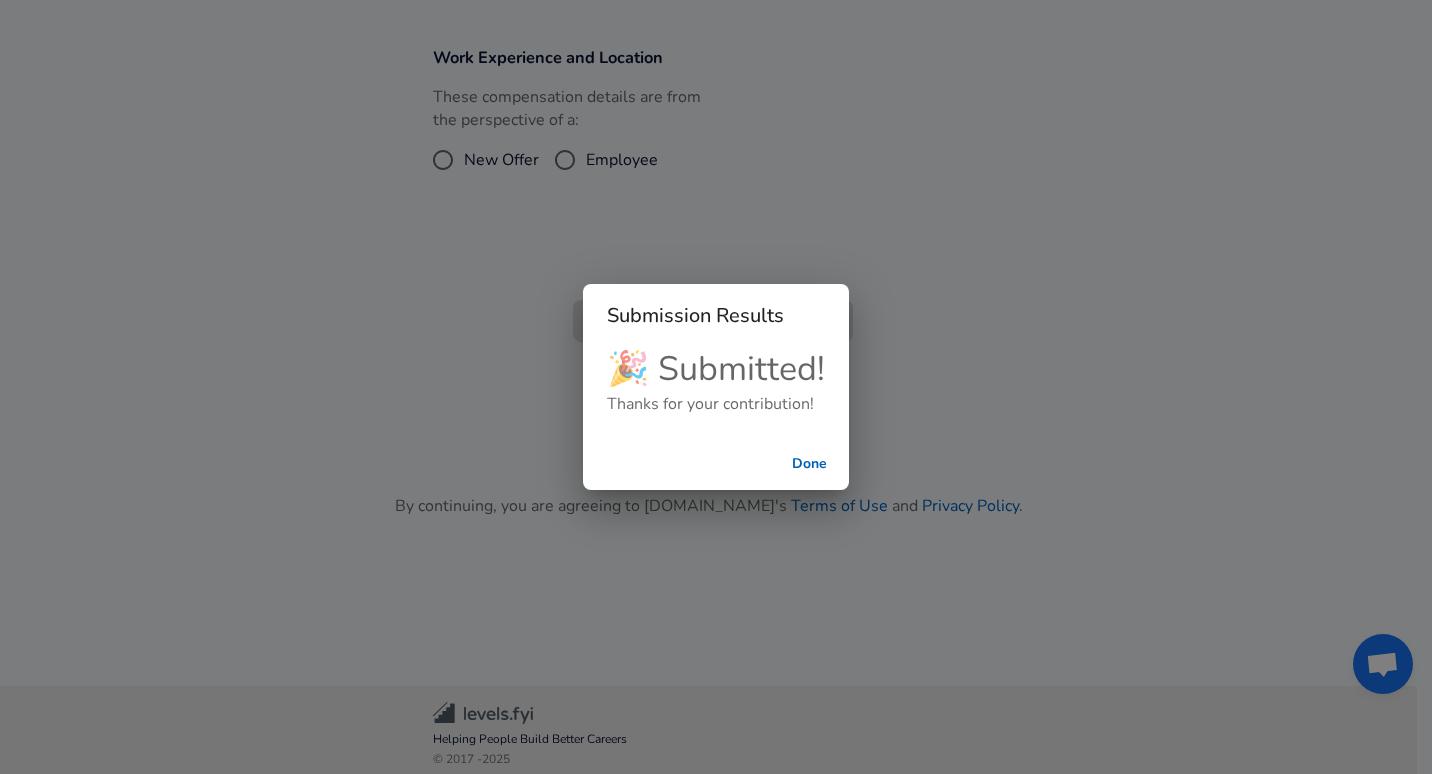 click on "Done" at bounding box center [809, 464] 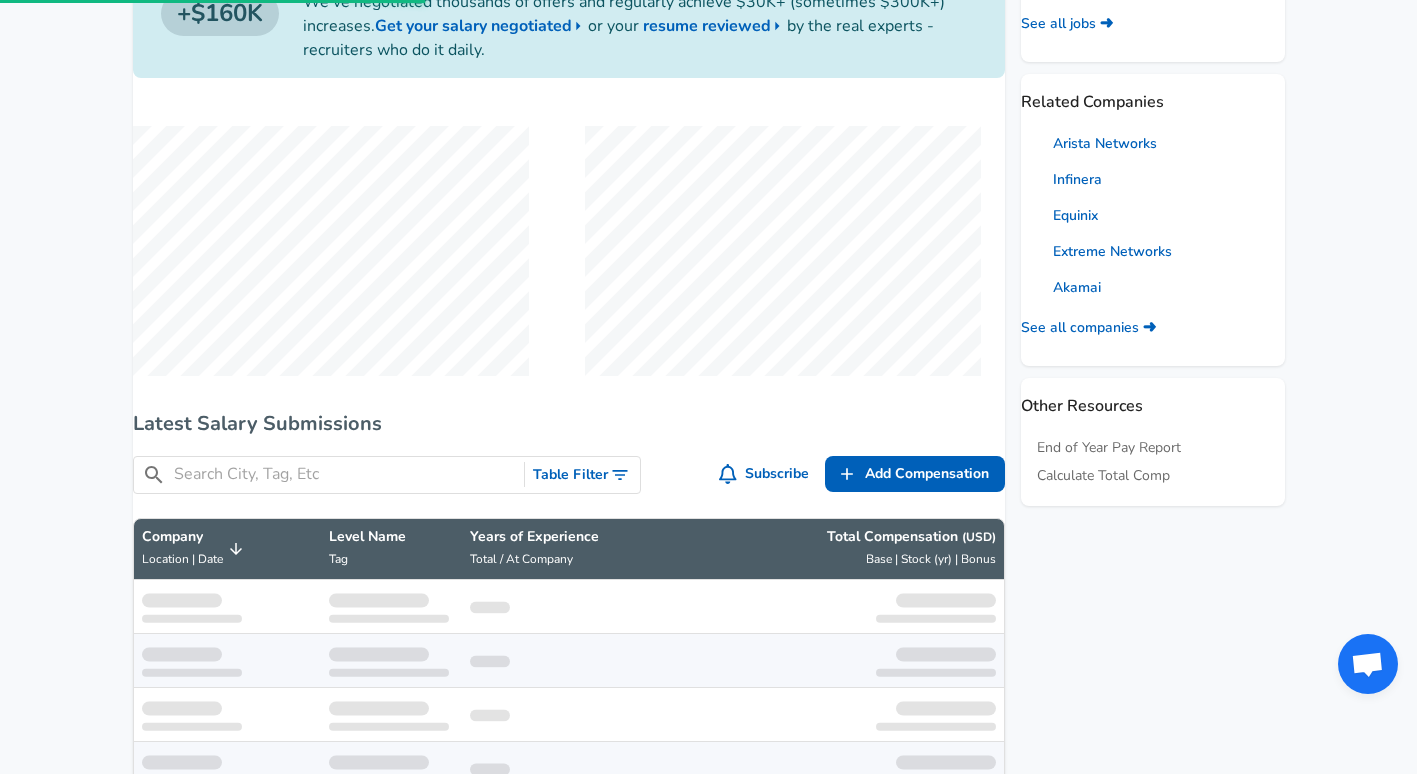 scroll, scrollTop: 1100, scrollLeft: 0, axis: vertical 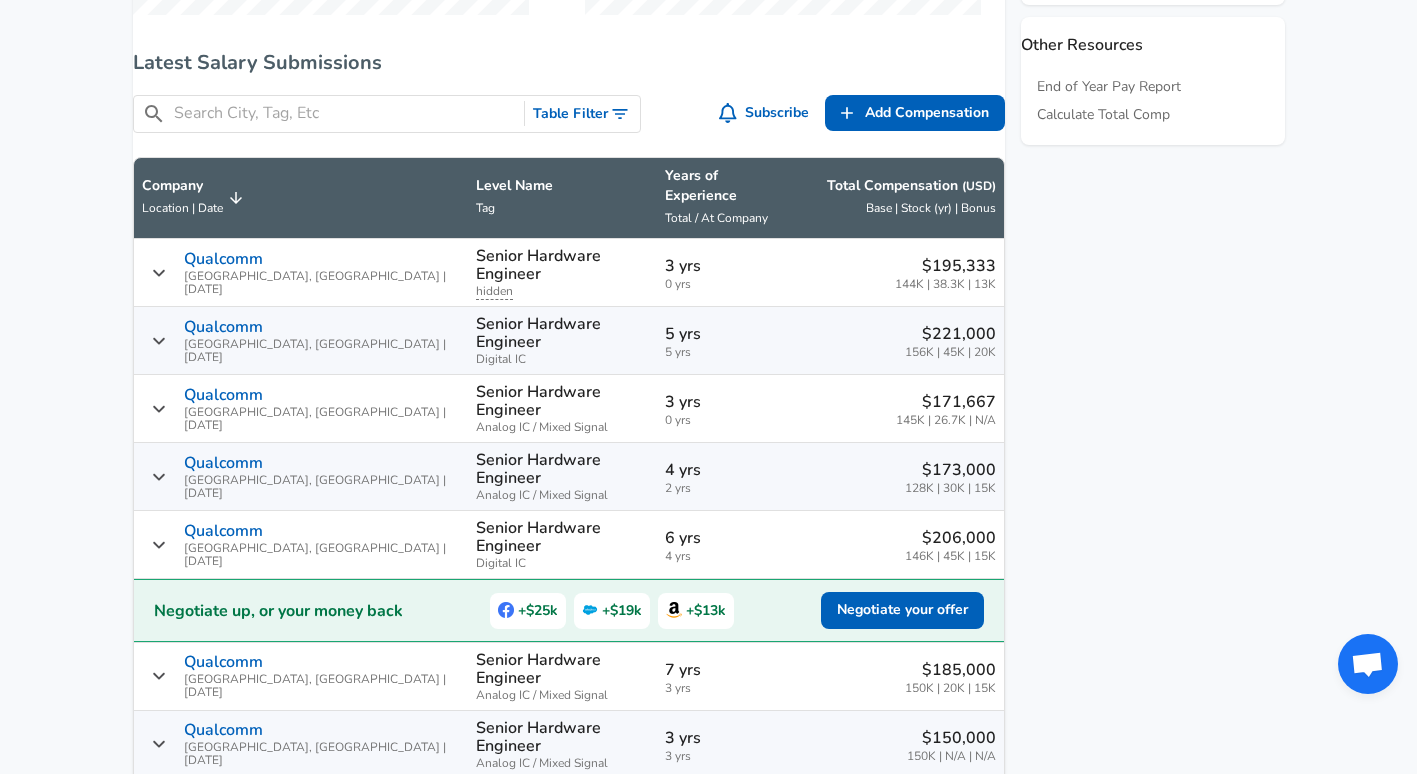 click on "For Employers $ USD / yr Change English ([GEOGRAPHIC_DATA]) Change Login Sign Up All Data By Location By Company By Title Salary Calculator Chart Visualizations Verified Salaries Internships Negotiation Support Compare Benefits Who's Hiring 2024 Pay Report Top Paying Companies Integrate Blog Press Google Software Engineer Product Manager [US_STATE][GEOGRAPHIC_DATA] Area Data Scientist View Individual Data Points   Levels FYI Logo Salaries 📂   All Data 🌎   By Location 🏢   By Company 🖋    By Title 🏭️    By Industry 📍   Salary Heatmap 📈   Chart Visualizations 🔥   Real-time Percentiles 🎓   Internships ❣️   Compare Benefits 🎬   2024 Pay Report 🏆   Top Paying Companies 💸   Calculate Meeting Cost #️⃣   Salary Calculator Contribute Add Salary Add Company Benefits Add Level Mapping Jobs Services Candidate Services 💵  Negotiation Coaching 📄  Resume Review 🎁  Gift a Resume Review For Employers Interactive Offers Real-time Percentiles  🔥 Compensation Benchmarking For Academic Research ←" at bounding box center [708, -713] 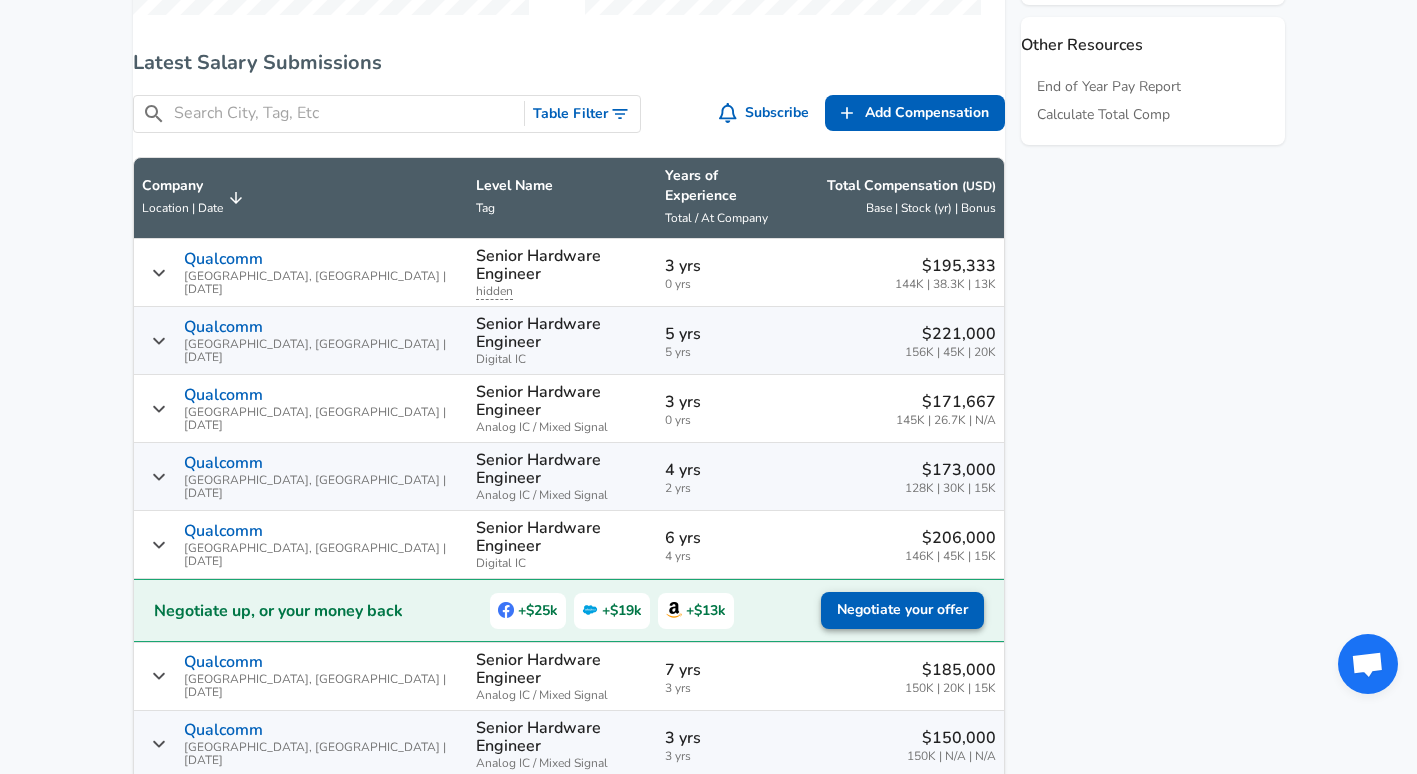 click on "Negotiate your offer Make More" at bounding box center [902, 610] 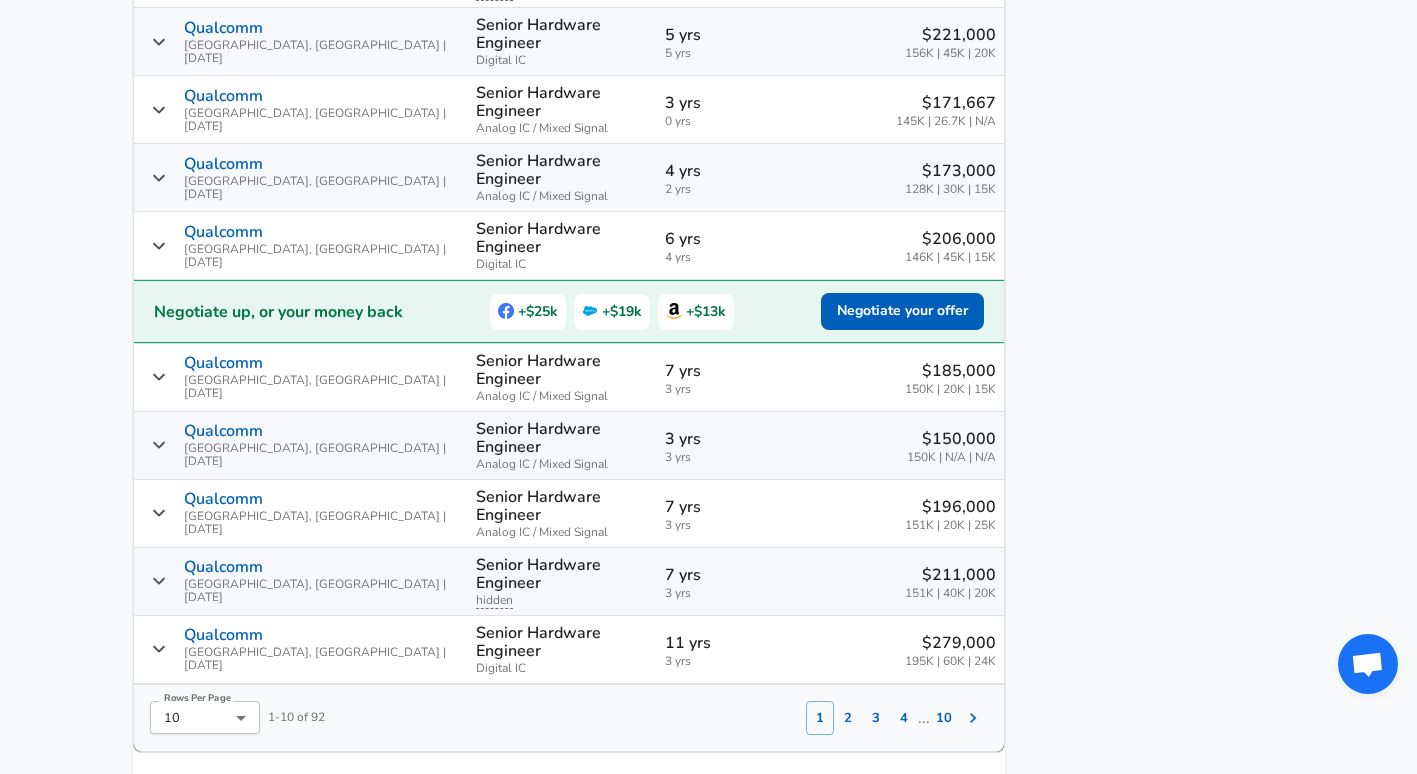 scroll, scrollTop: 1400, scrollLeft: 0, axis: vertical 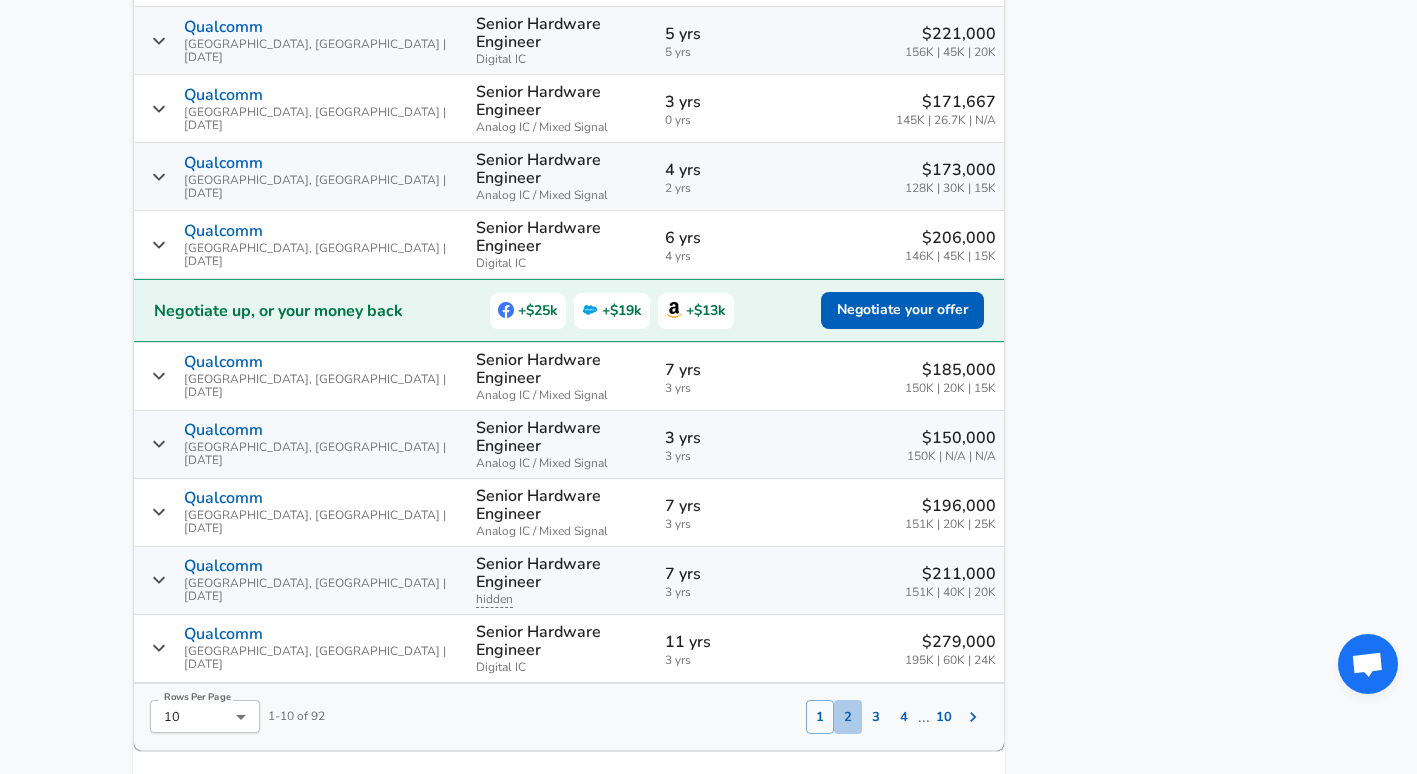 click on "2" at bounding box center (848, 717) 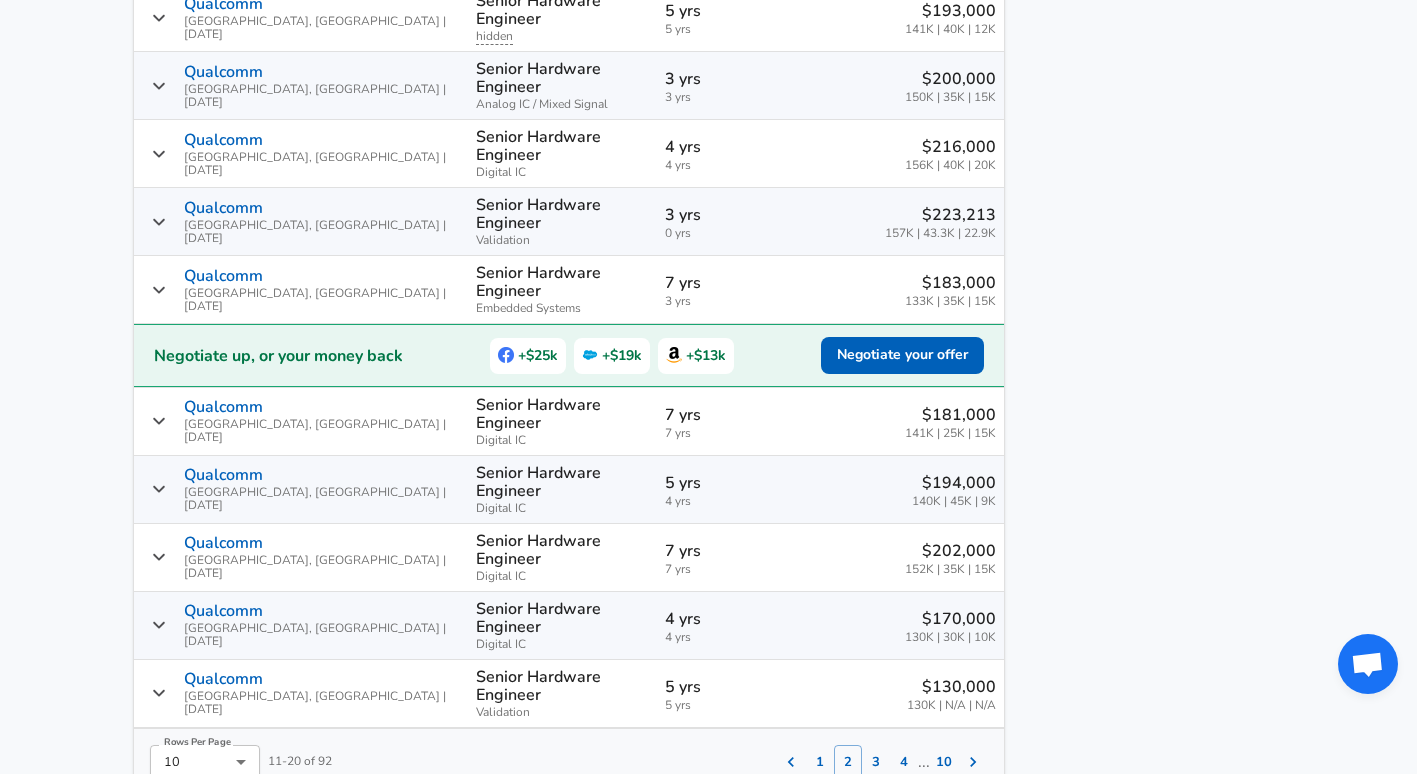 scroll, scrollTop: 1357, scrollLeft: 0, axis: vertical 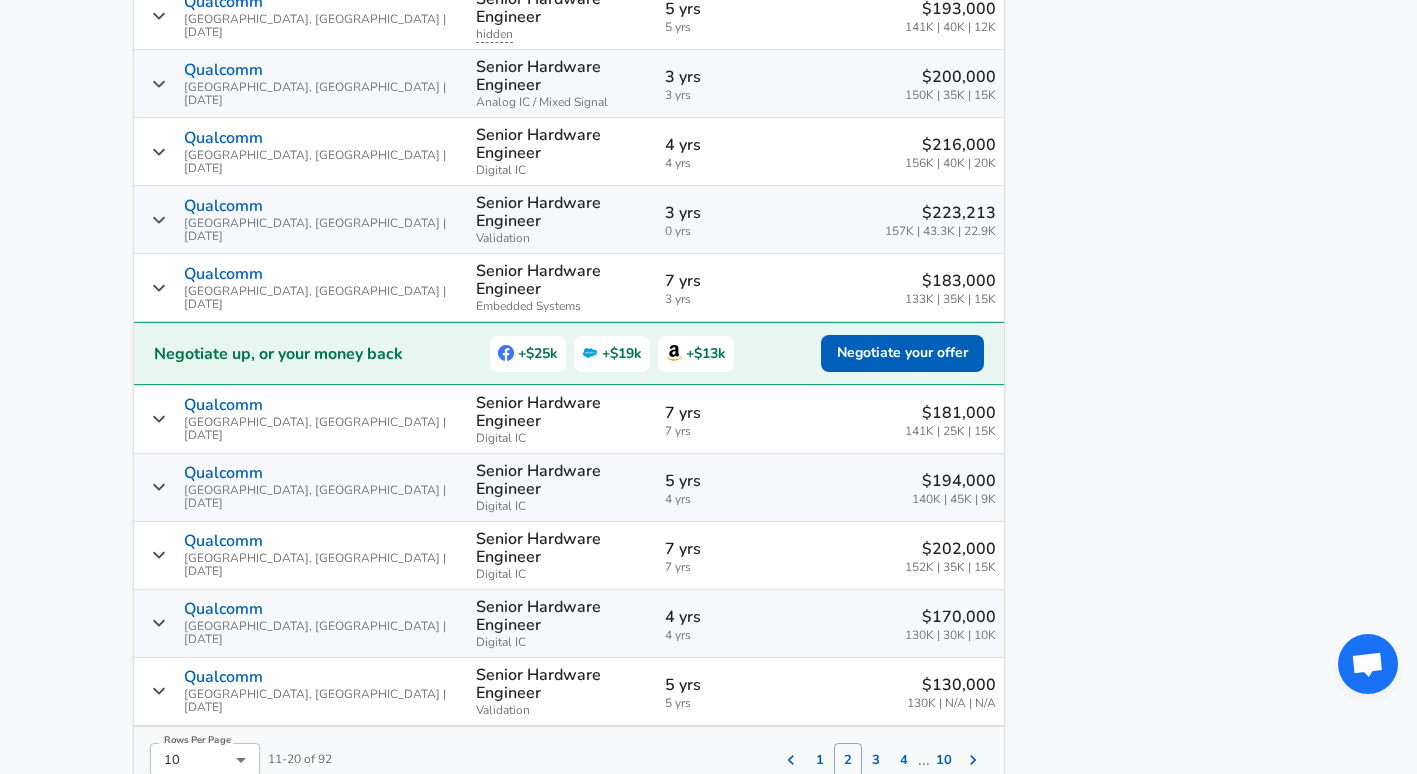 click on "3" at bounding box center [876, 760] 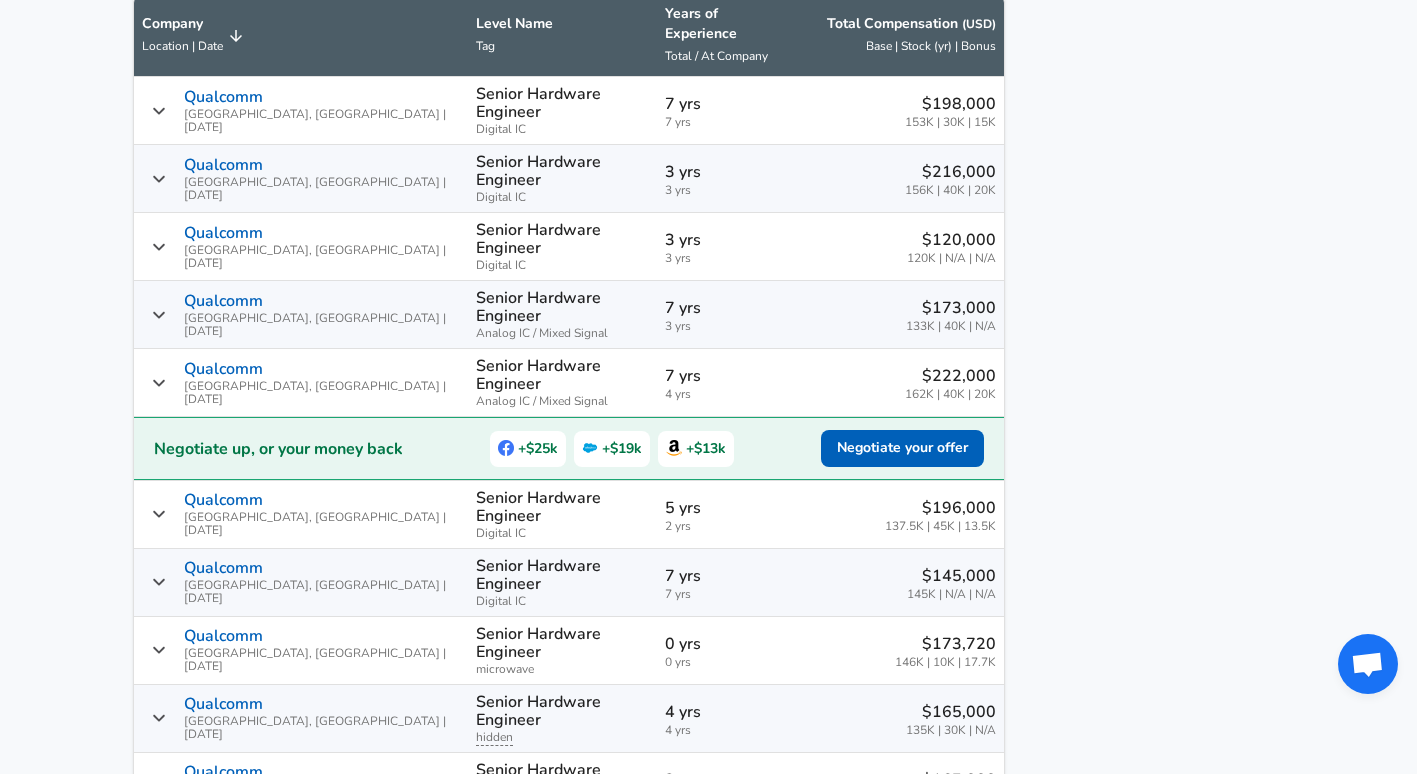 scroll, scrollTop: 1257, scrollLeft: 0, axis: vertical 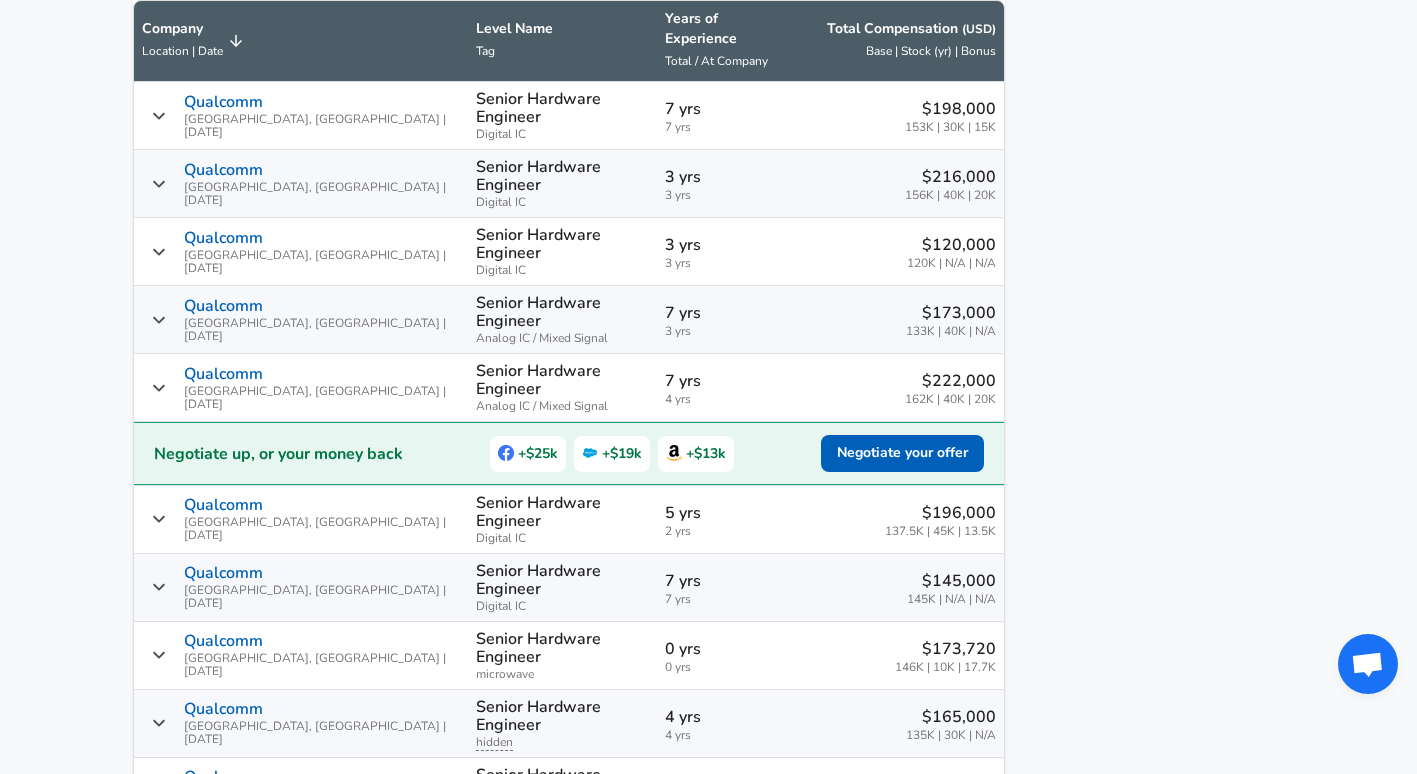 click on "4" at bounding box center [904, 860] 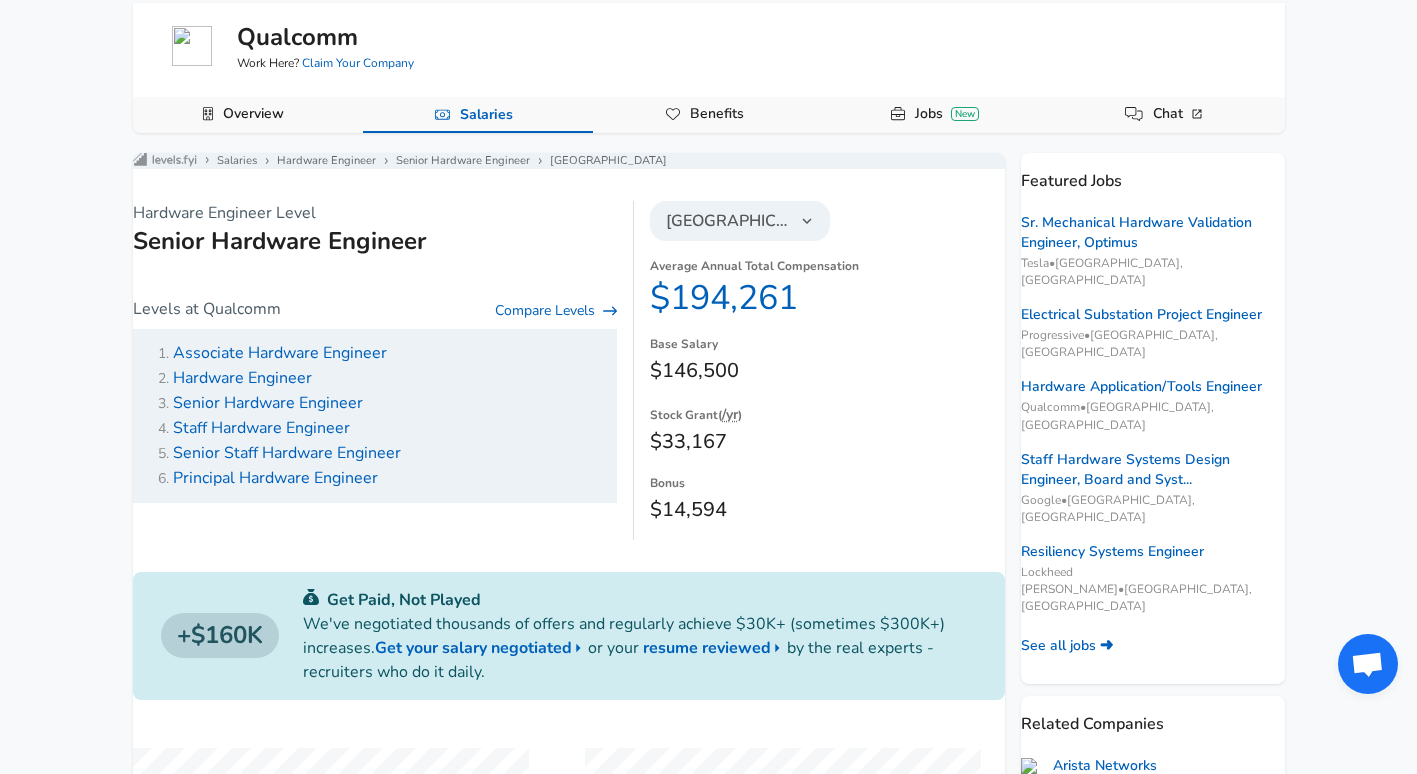 scroll, scrollTop: 57, scrollLeft: 0, axis: vertical 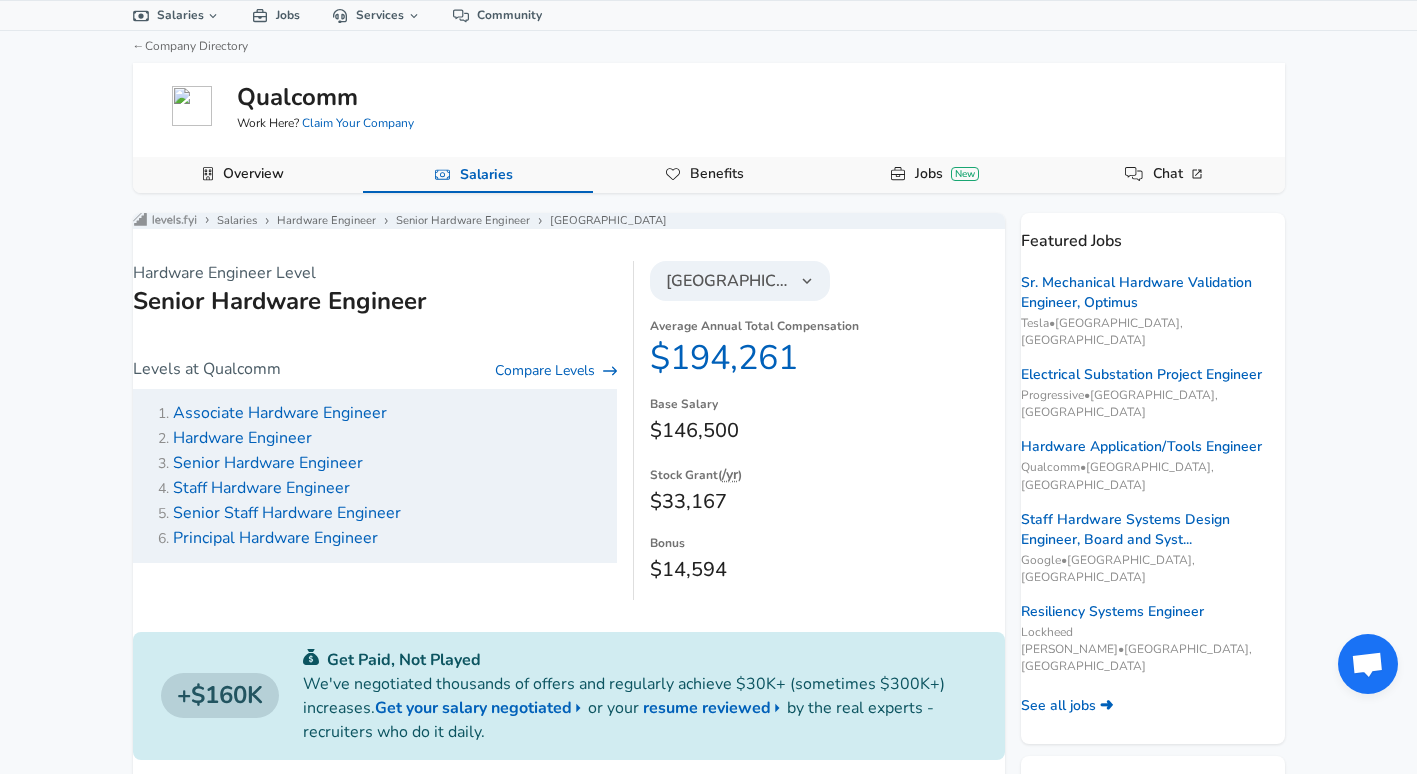 click on "[GEOGRAPHIC_DATA]" at bounding box center (740, 281) 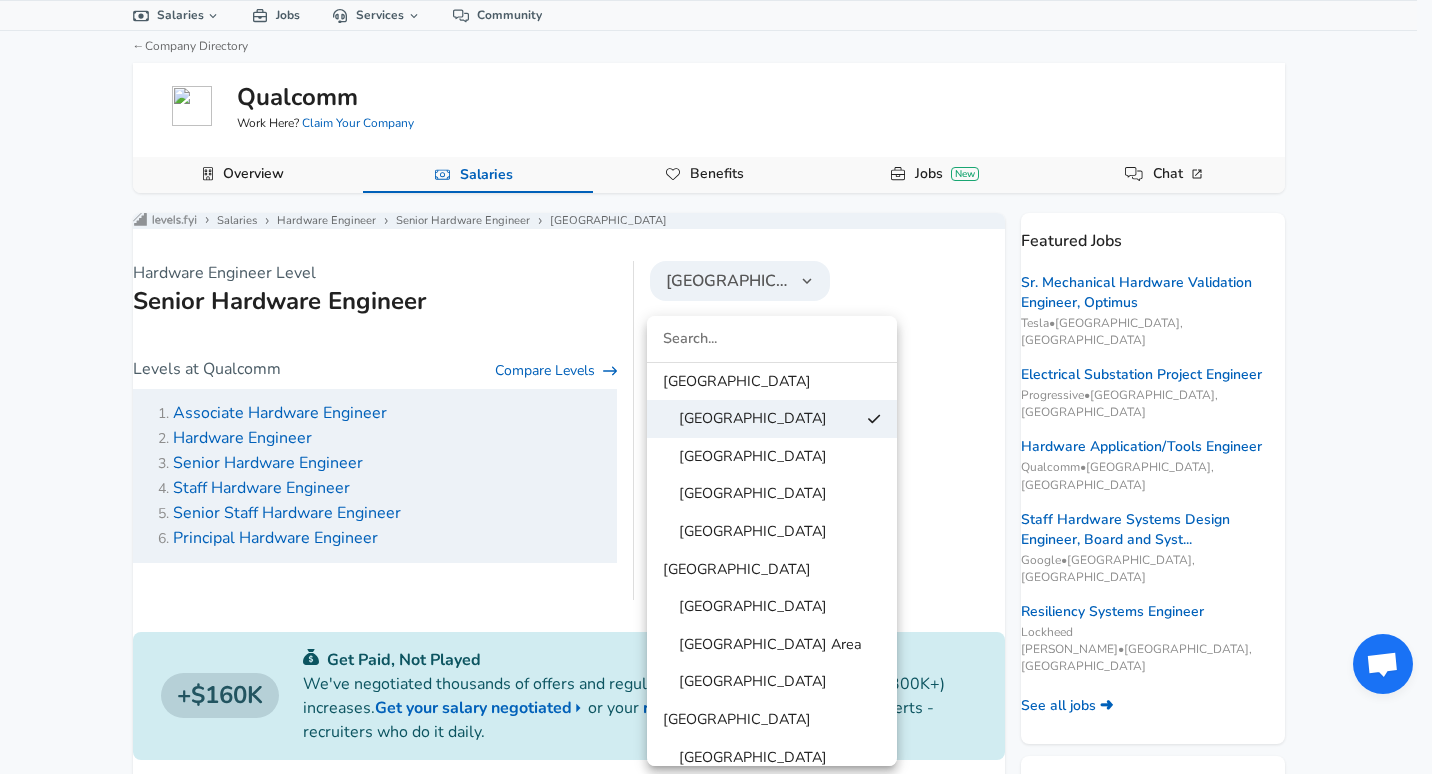 click at bounding box center [716, 387] 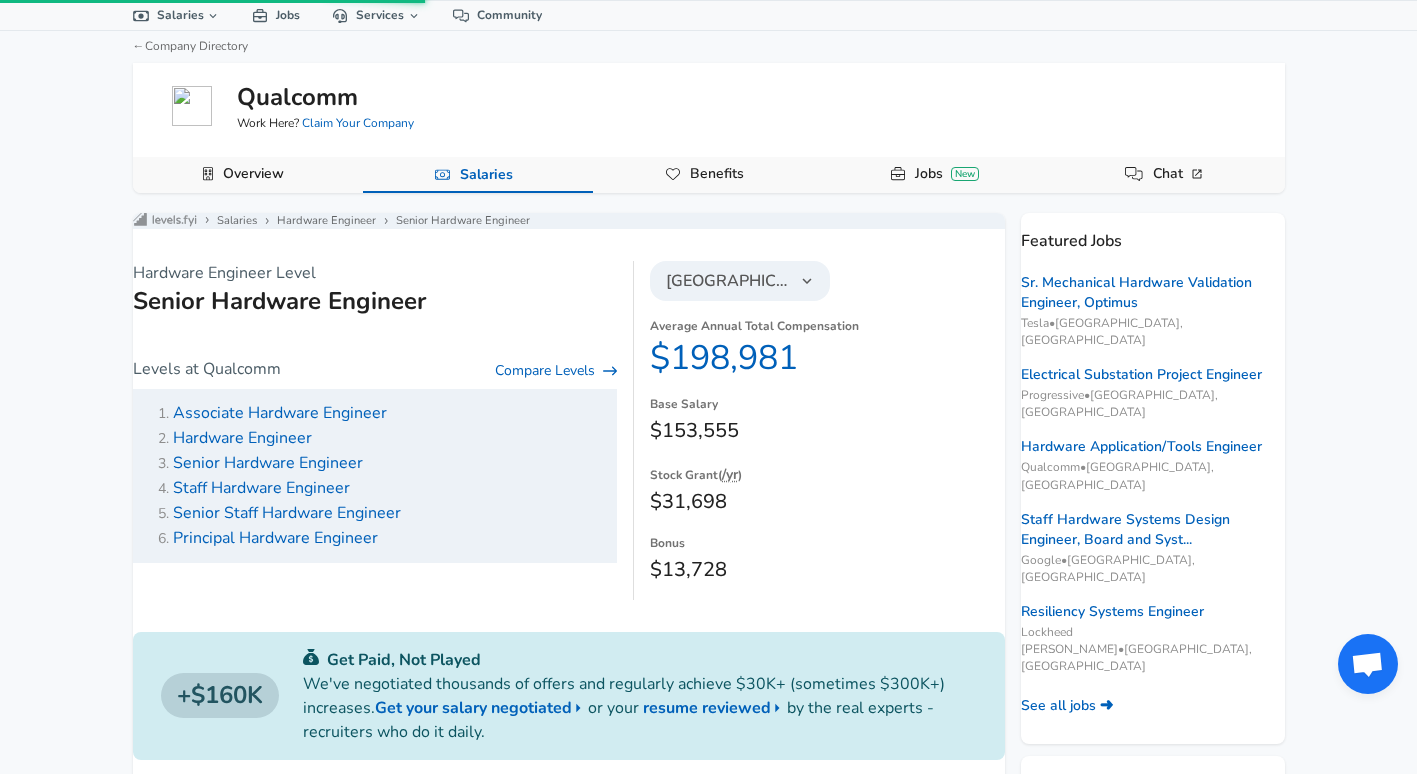 scroll, scrollTop: 0, scrollLeft: 0, axis: both 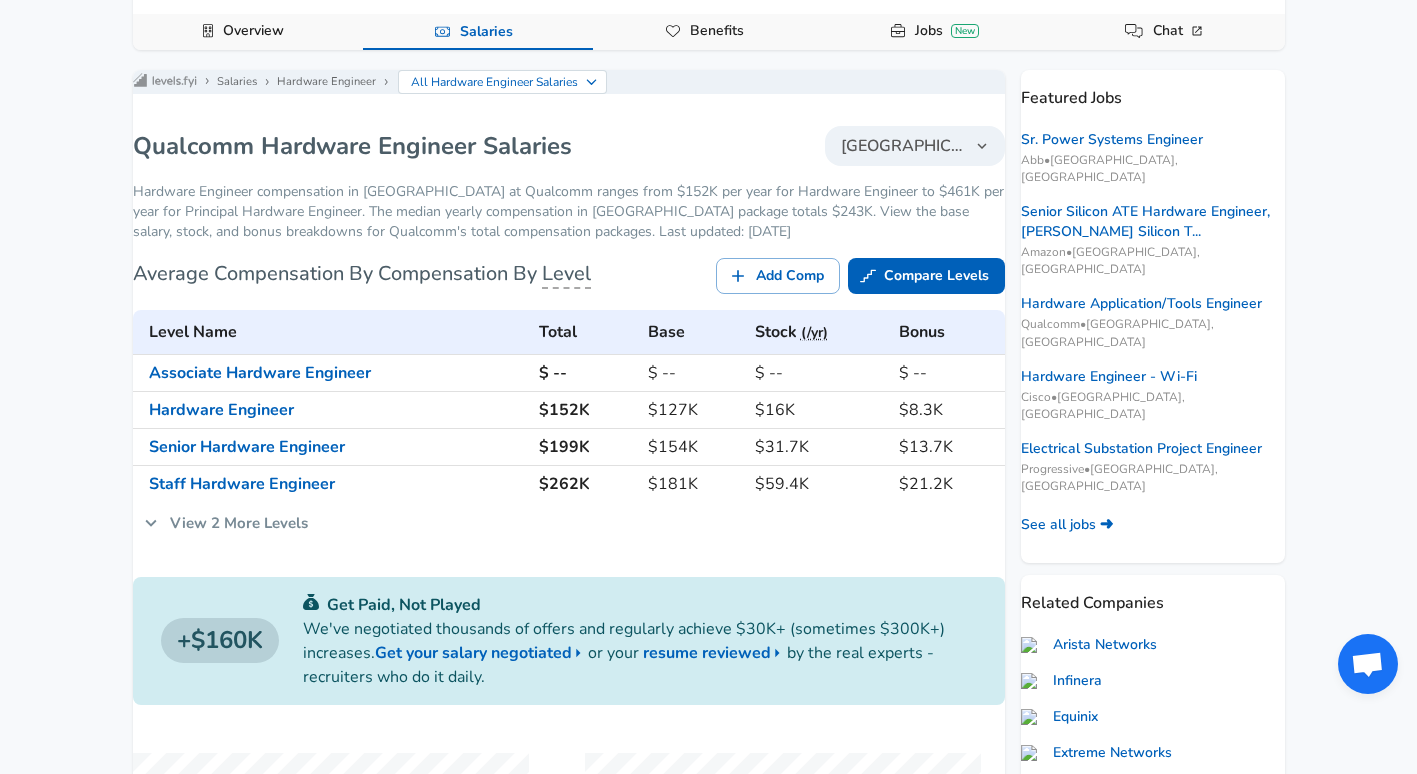 drag, startPoint x: 419, startPoint y: 342, endPoint x: 399, endPoint y: 343, distance: 20.024984 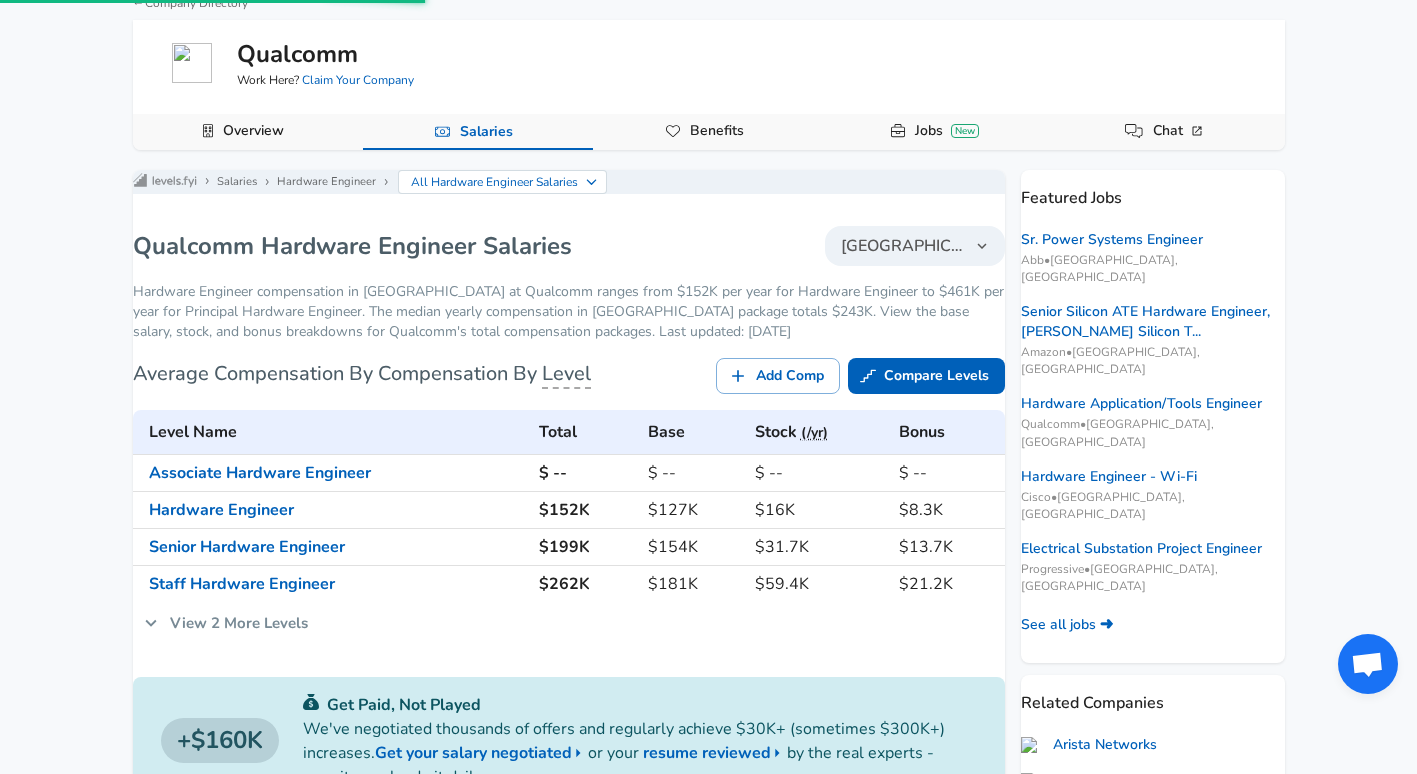 scroll, scrollTop: 0, scrollLeft: 0, axis: both 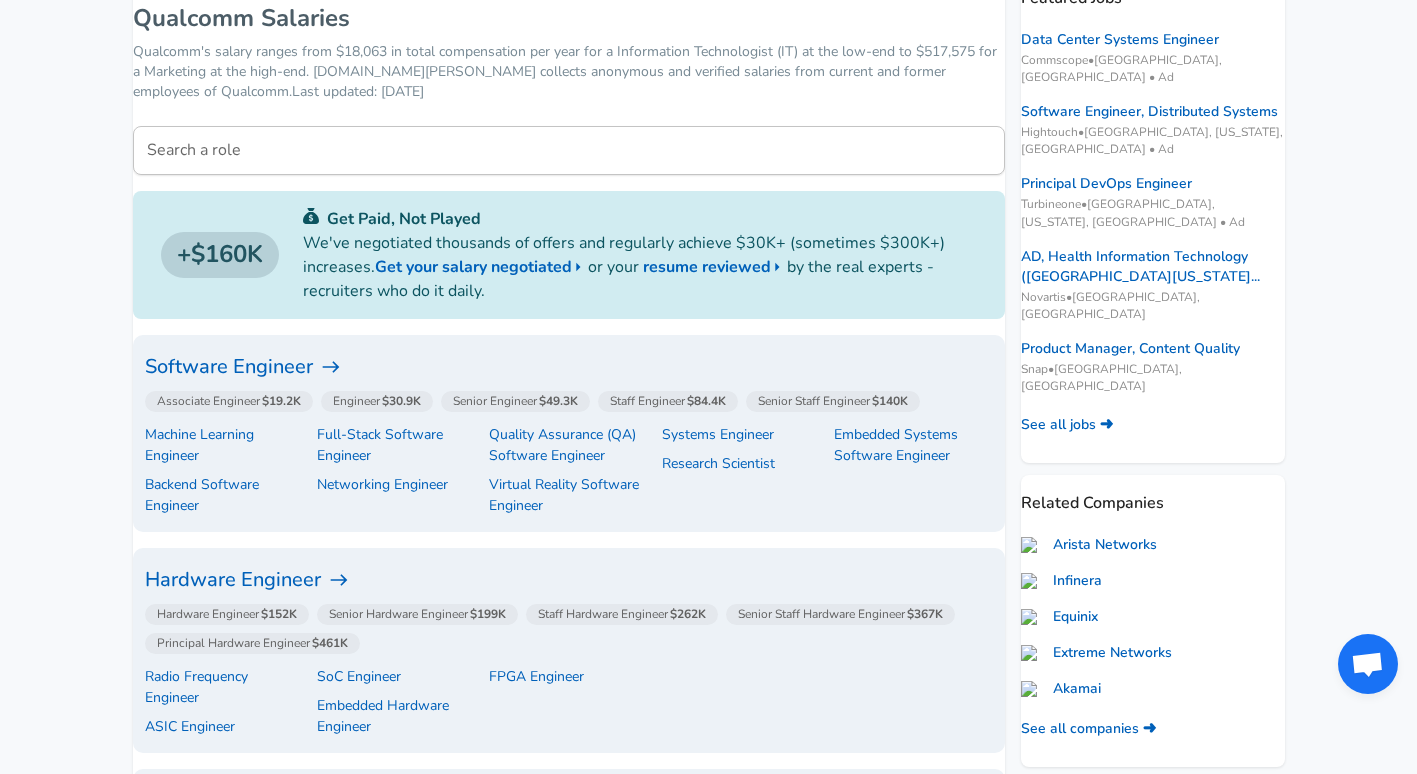 click on "Senior Engineer  $49.3K" at bounding box center (515, 401) 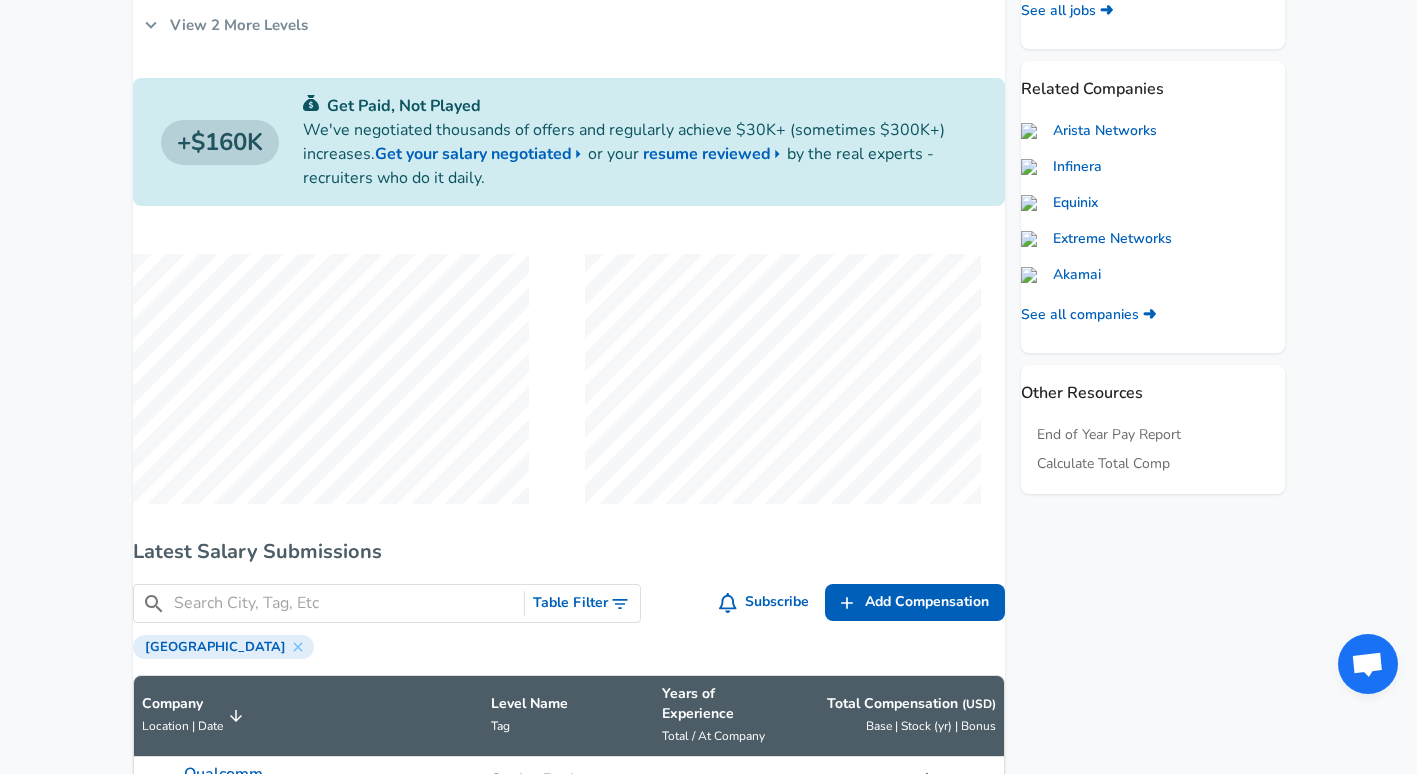 scroll, scrollTop: 500, scrollLeft: 0, axis: vertical 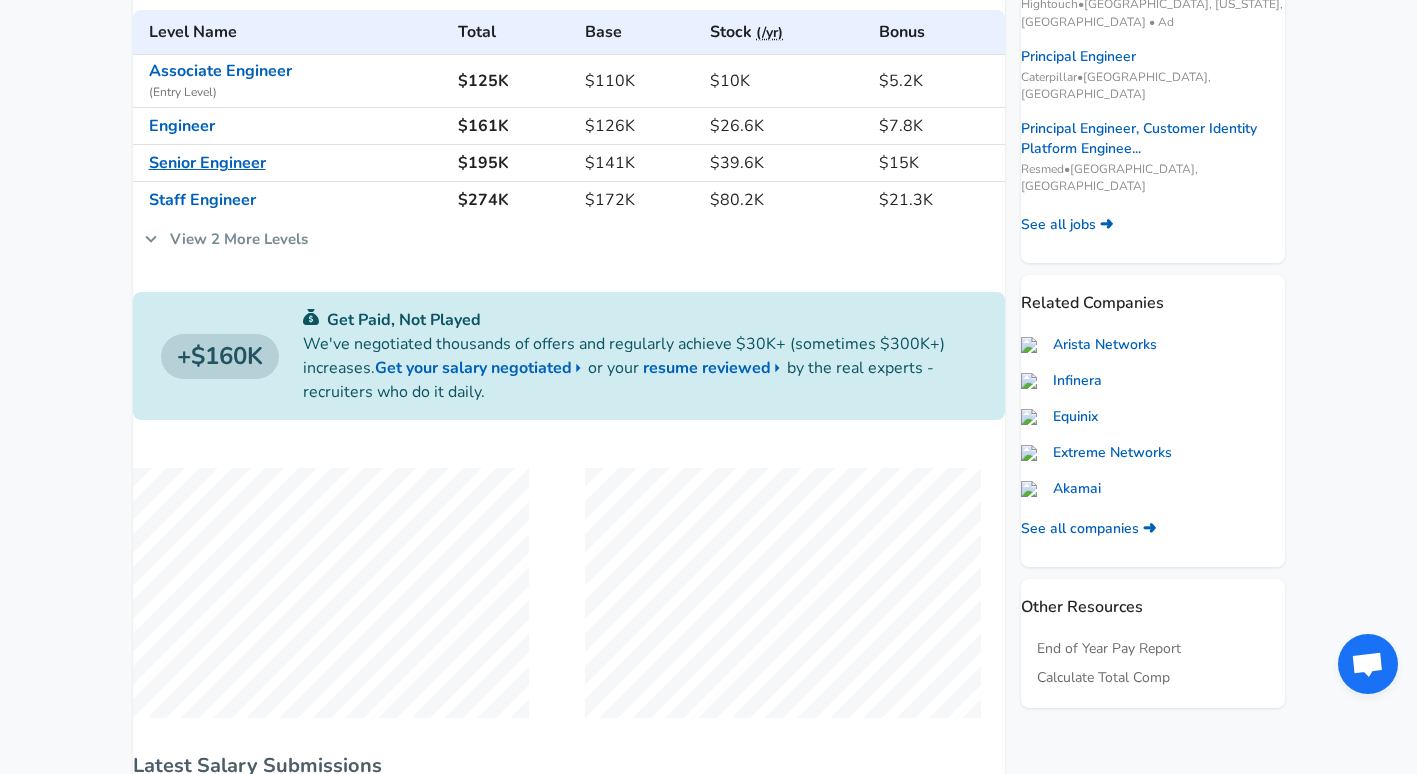 click on "Senior Engineer" at bounding box center [207, 163] 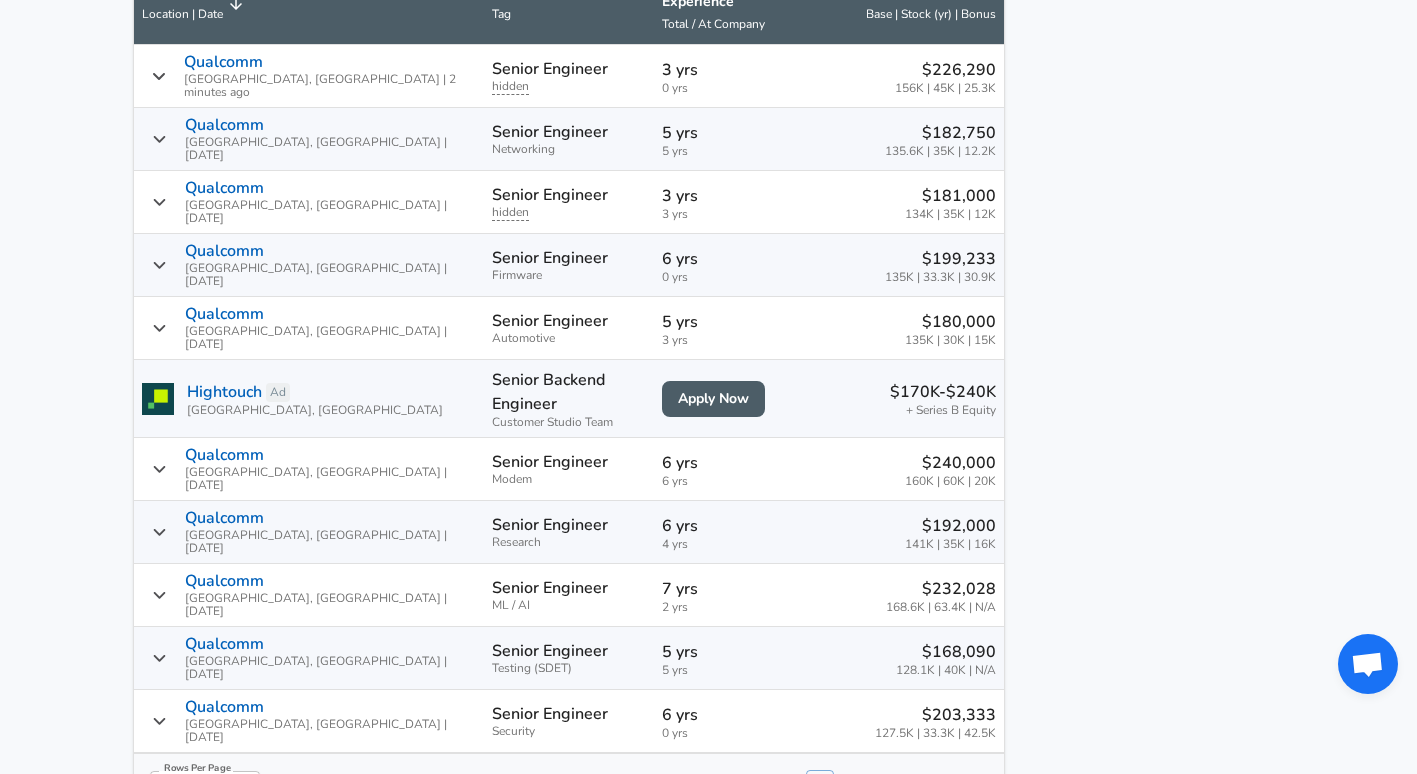 scroll, scrollTop: 1300, scrollLeft: 0, axis: vertical 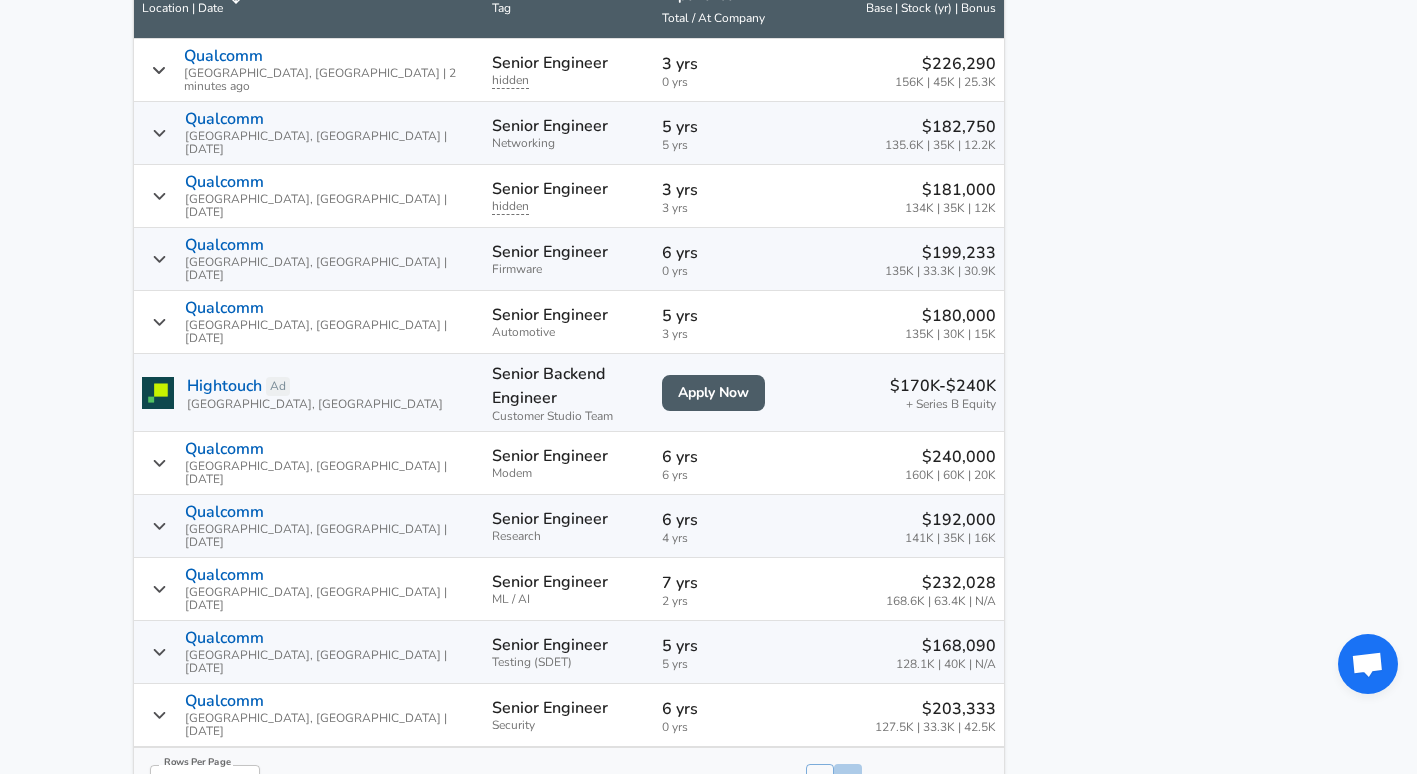 click on "2" at bounding box center (848, 781) 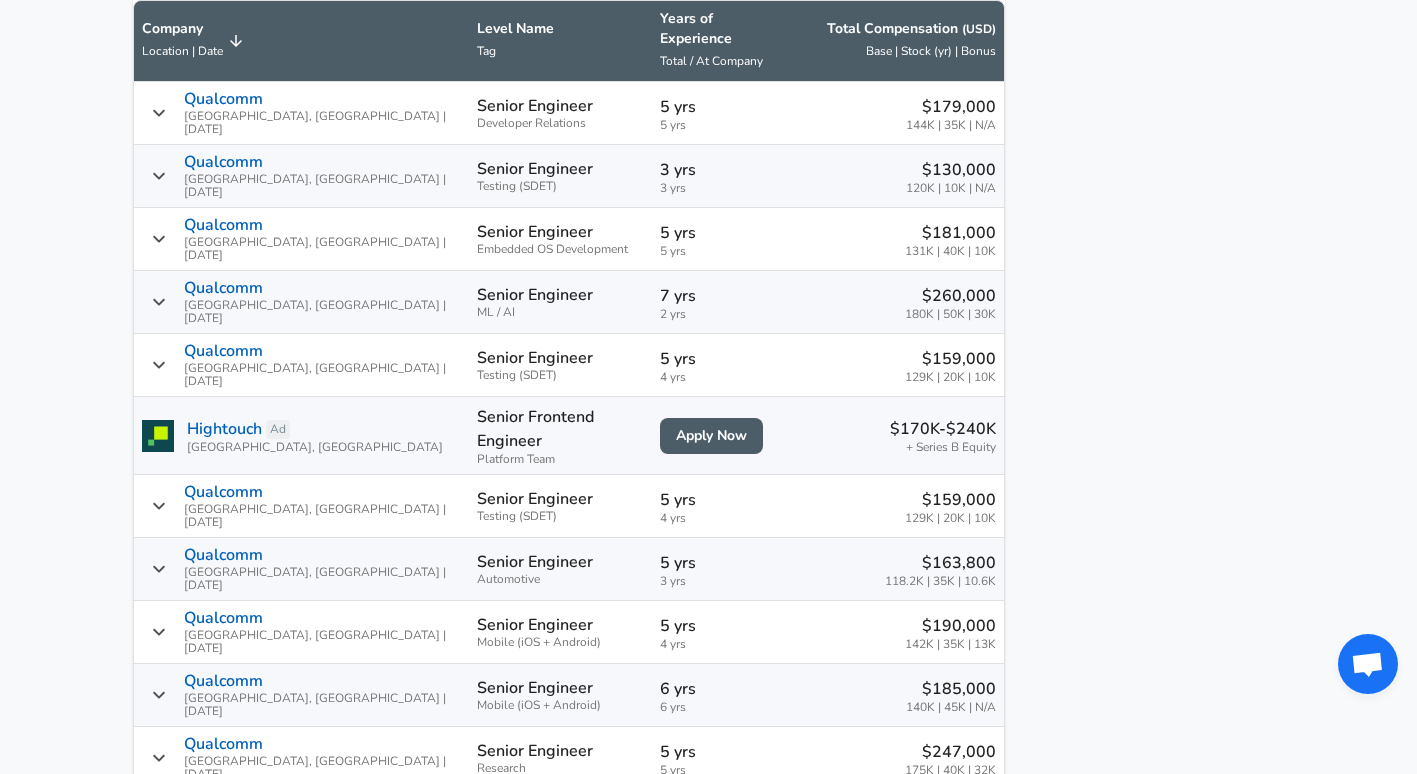 scroll, scrollTop: 1357, scrollLeft: 0, axis: vertical 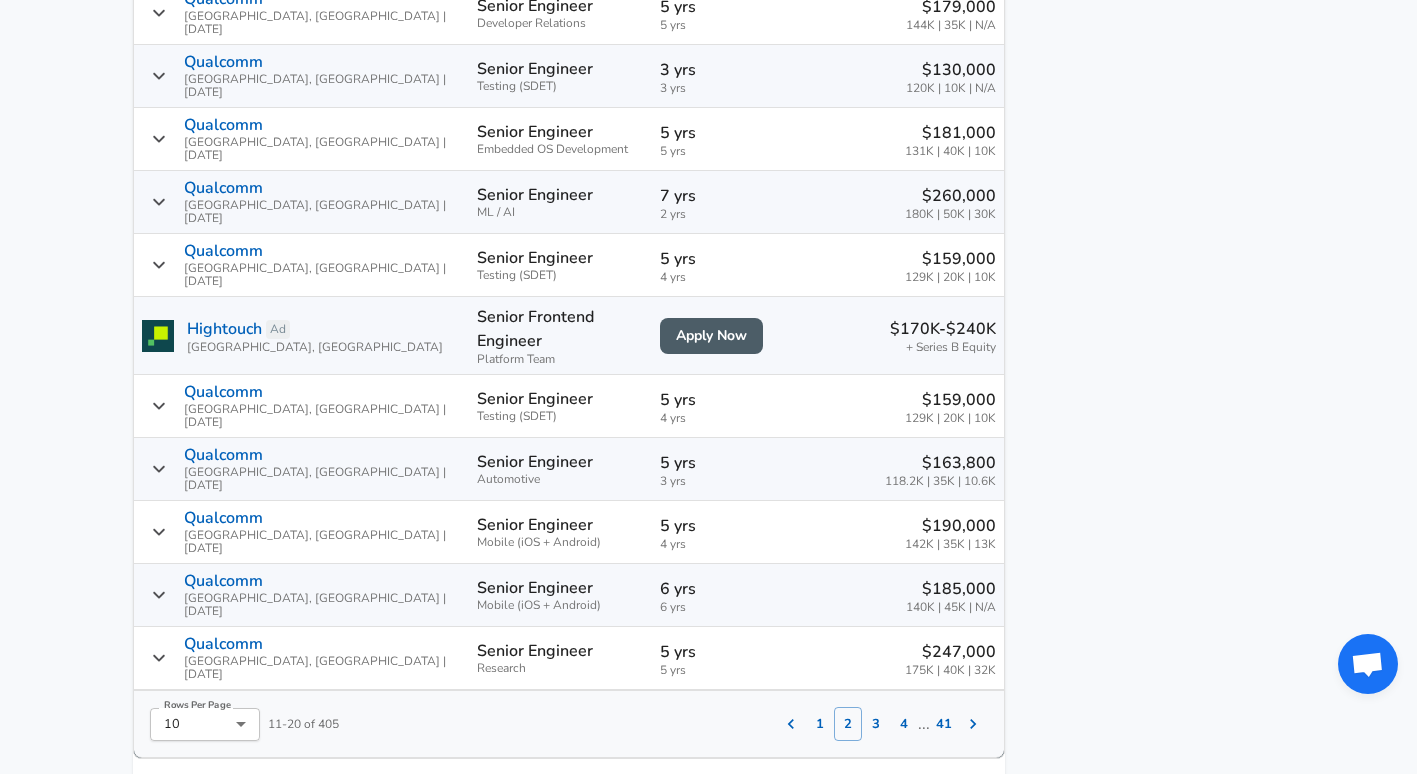 click on "3" at bounding box center (876, 724) 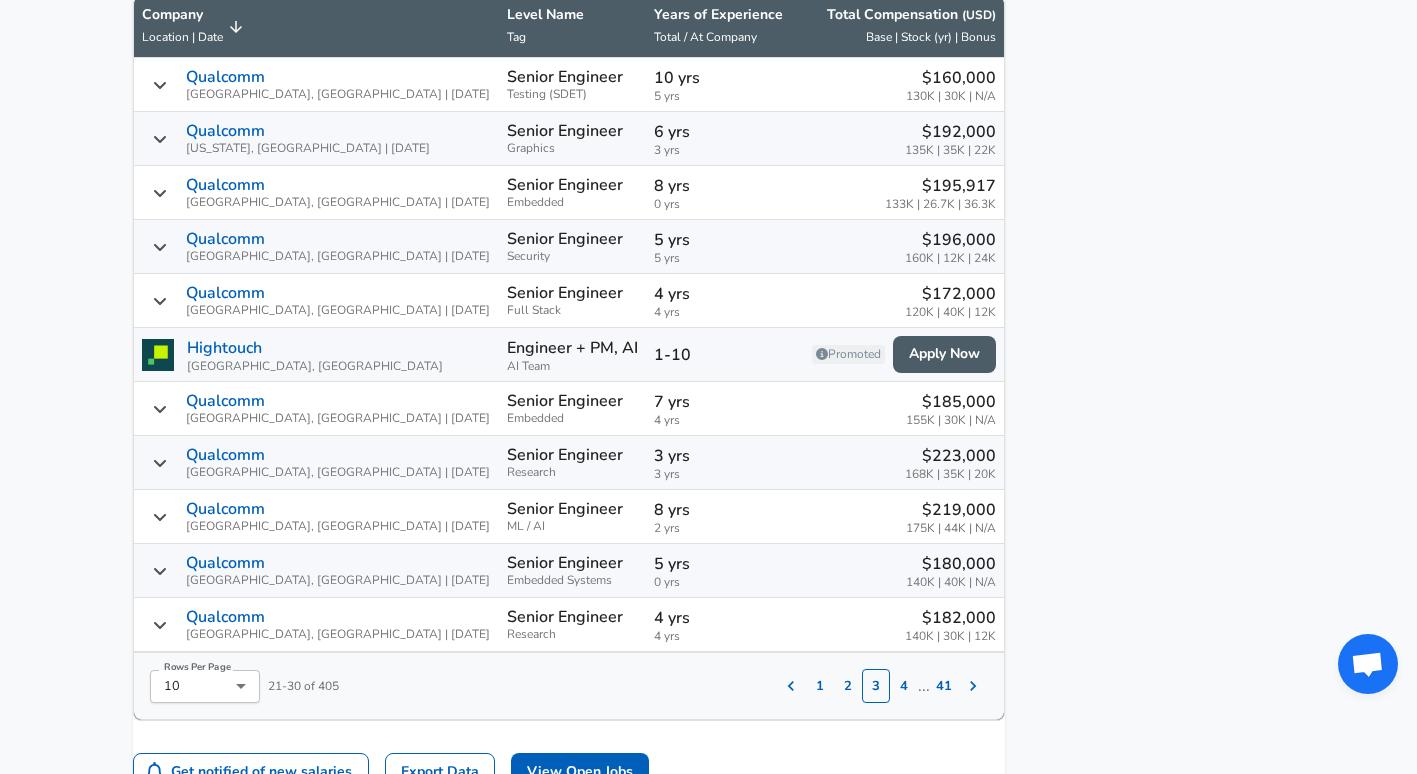 scroll, scrollTop: 1257, scrollLeft: 0, axis: vertical 